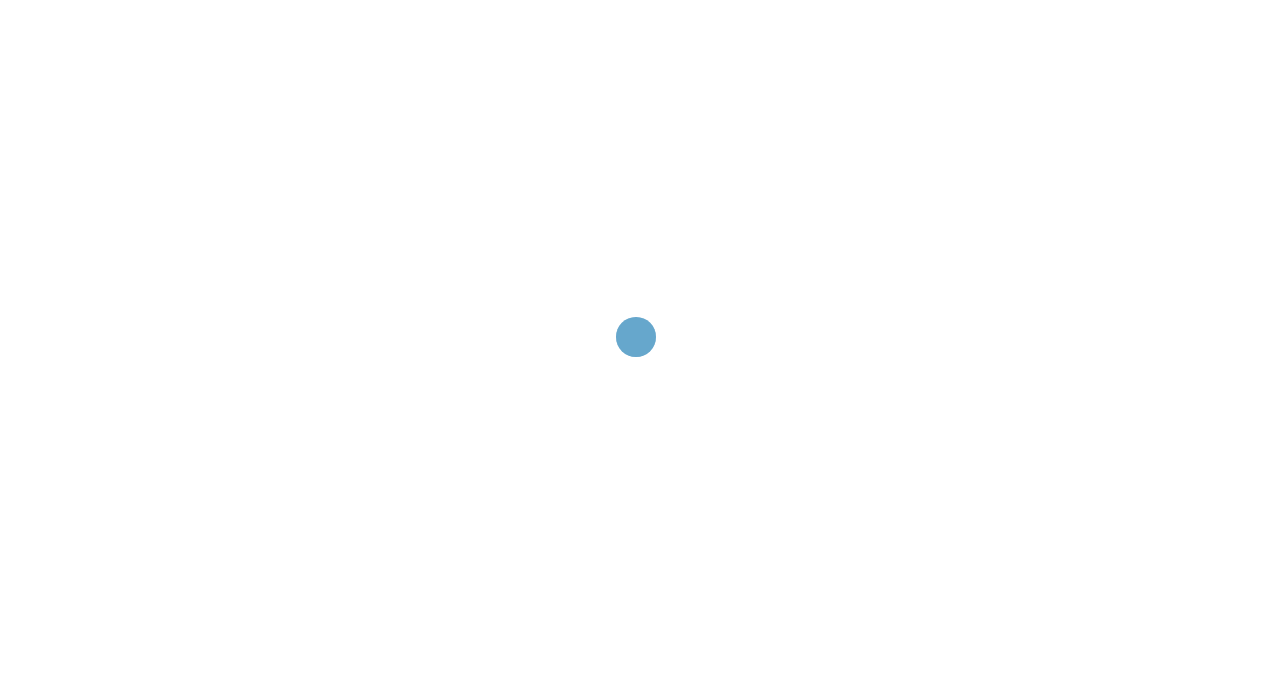 scroll, scrollTop: 0, scrollLeft: 0, axis: both 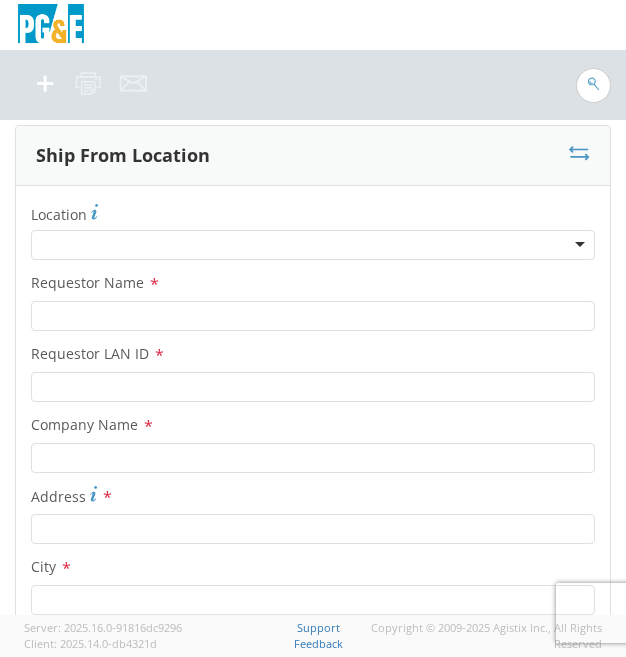 click on "Location       *             (OBSOLETE) BURNEY SC - GC TRAILER (OBSOLETE) BURNEY SC - HYDRO TRAILER (OBSOLETE) OROVILLE SC - OFFICE TRAILER Alameda Office All Others Alpine Sub Alta - Drum-Spaulding (FERC 2310) and Alta PH Alta SC American Truck and Trailer Angels Camp / Motherlode SC Antioch CSO Antioch Gas Operations HQ Antioch Sub Arcata - Jane's Creek Substation Atlantic Sub ATWATER SUBSTATION CAMPUS Auberry SC - Hydro HQ - DWLG Auburn CSO Auburn Regional SC Auburn Sac St Auburn Sac St - Engineering Building Avenal PO Box 129 Bahia Substation - Benicia Bakersfield - [NUMBER] [STREET] Bakersfield CSO Bakersfield Office Bakersfield SC - Garage Bakersfield Sub Balch Camp - HQ - FERC 175 Barton Sub Belle Haven Sub Bellevue Sub Bellota Sub Belmont SC - Garage Belmont Sub Benicia Office & Warehouse Benton Sub Berkeley CSO Bethany Compressor Station Bolinas Substation Borden Sub Brentwood Sta - Compressor Brentwood Sub Brentwood Town Centre Prof Ctr Brighton Sub & GC Yard Brisa GC Yard Butte Sub Eureka" at bounding box center (313, 642) 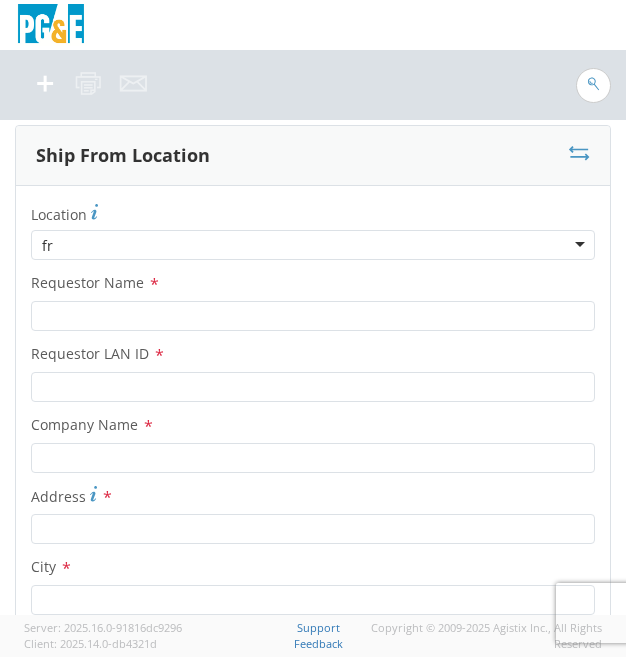 type on "f" 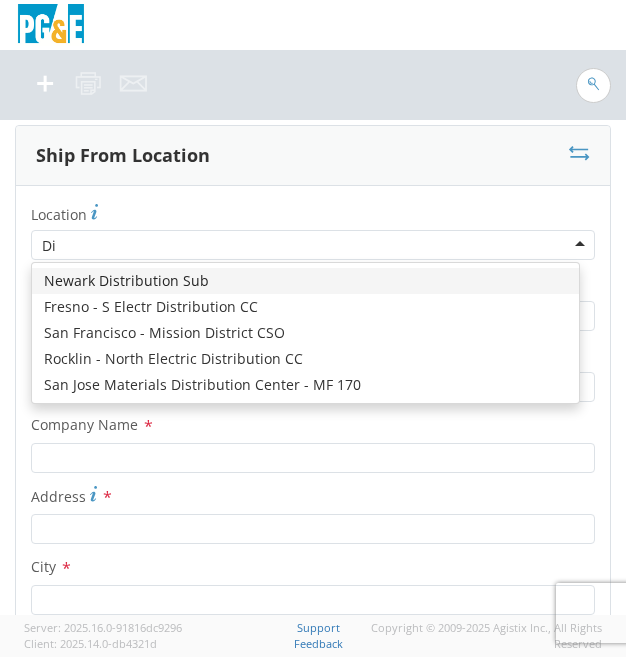 type on "D" 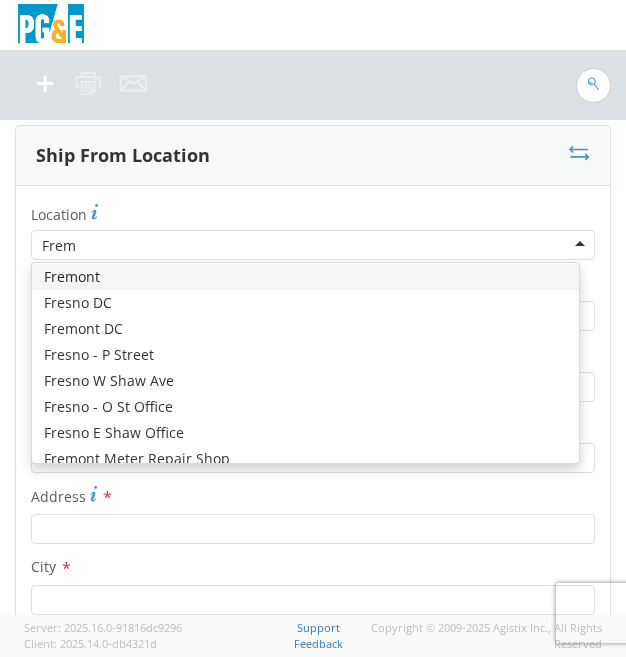 scroll, scrollTop: 0, scrollLeft: 0, axis: both 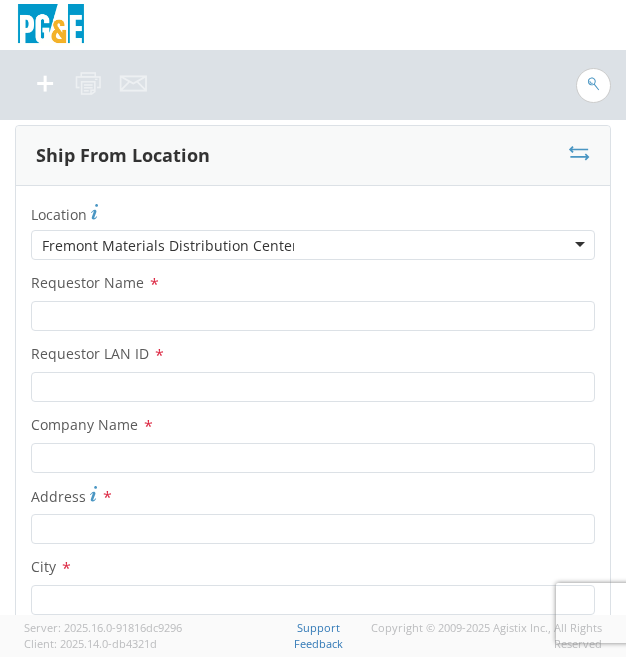 type on "Fremont Materials Distribution Center" 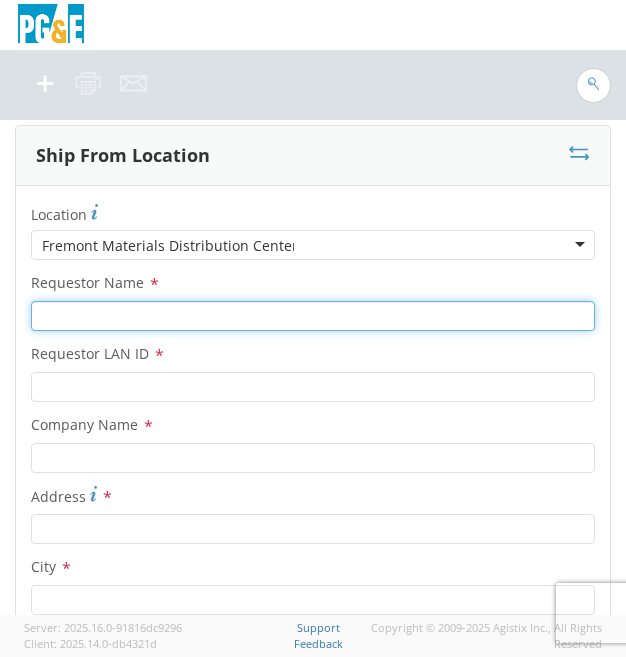 type 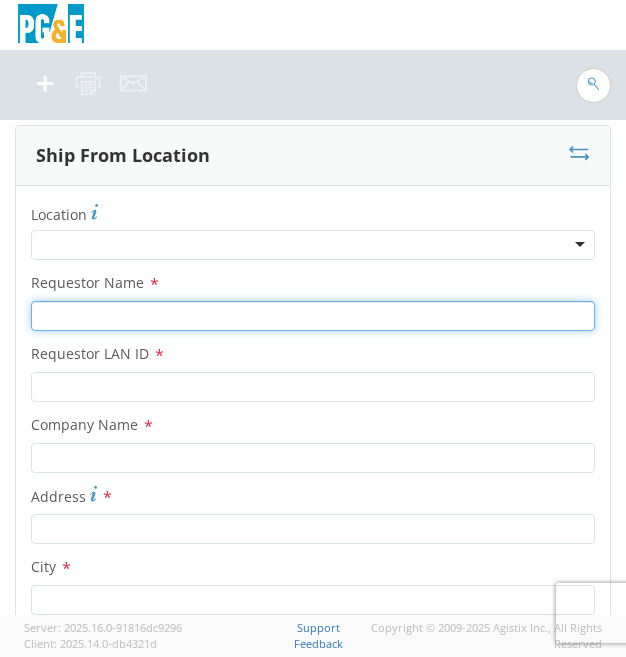 click on "Requestor Name        *" at bounding box center [313, 316] 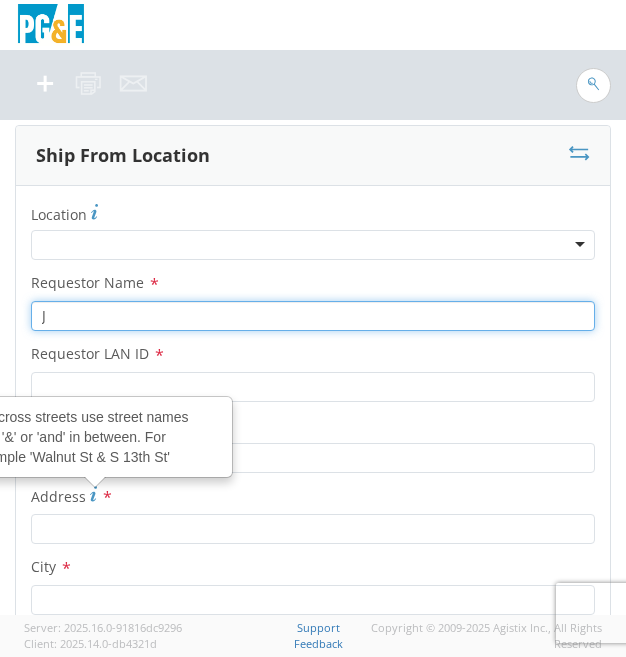 click on "J" at bounding box center [313, 316] 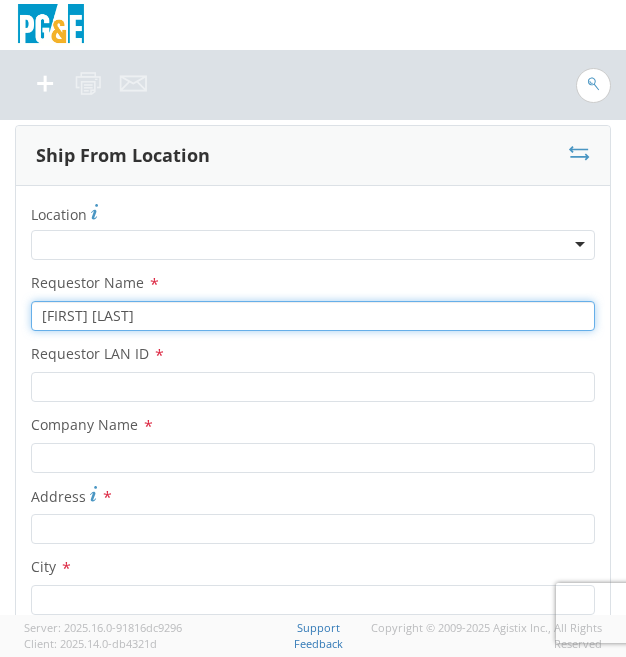 type on "[FIRST] [LAST]" 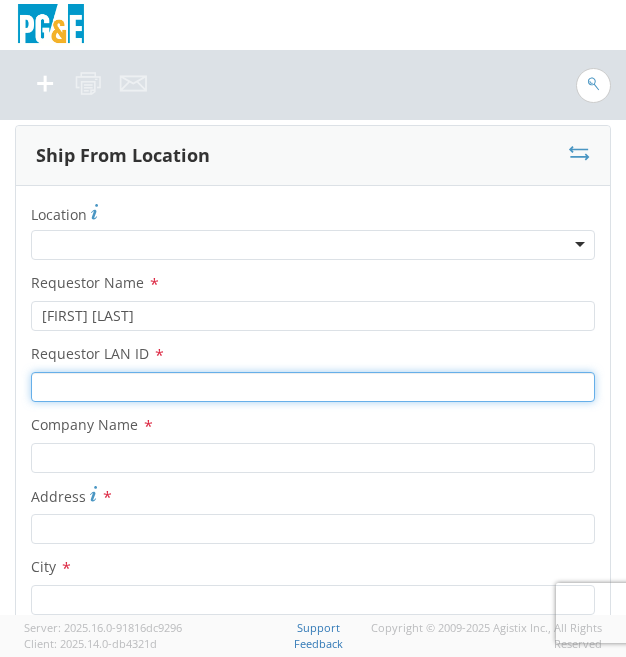 click on "Requestor LAN ID        *" at bounding box center [313, 387] 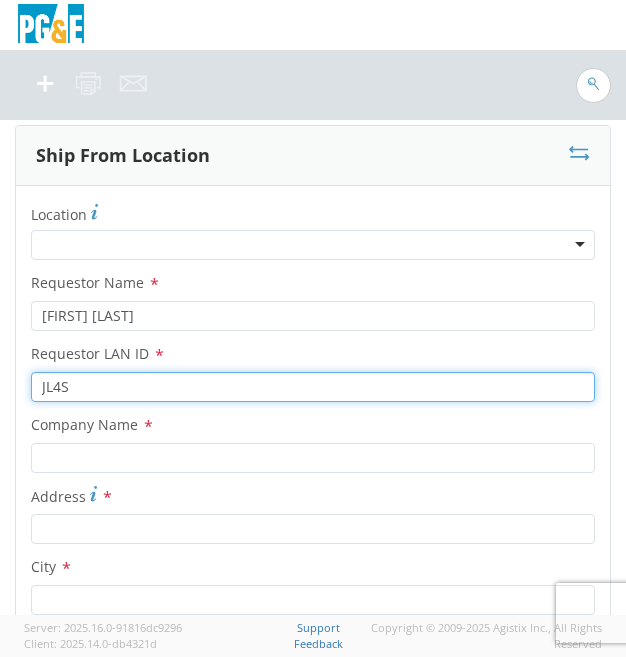 type on "JL4S" 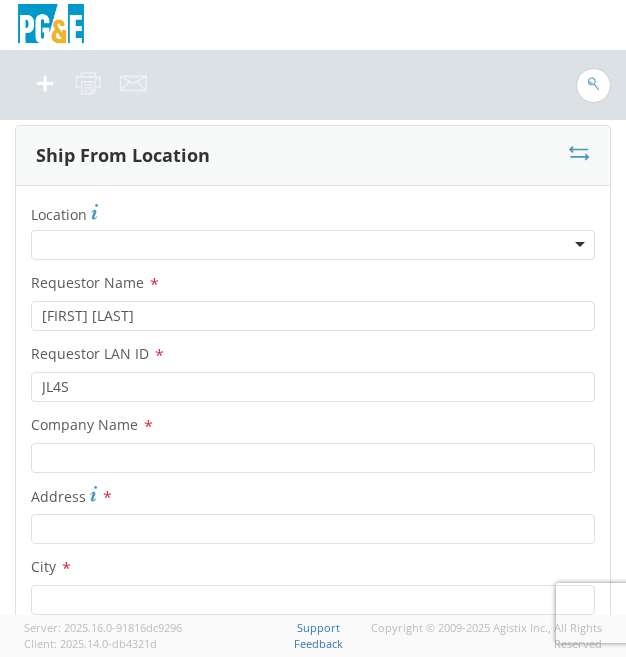 click on "Company Name        *" at bounding box center (313, 425) 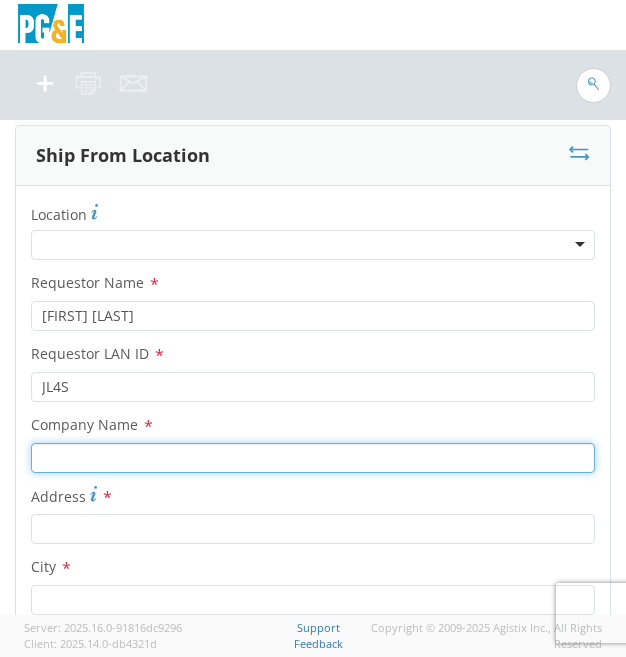 click at bounding box center [313, 458] 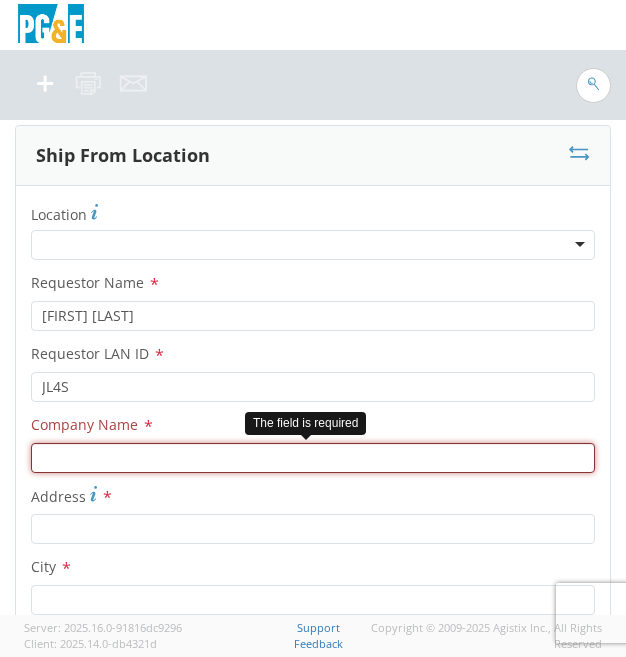 click at bounding box center [313, 458] 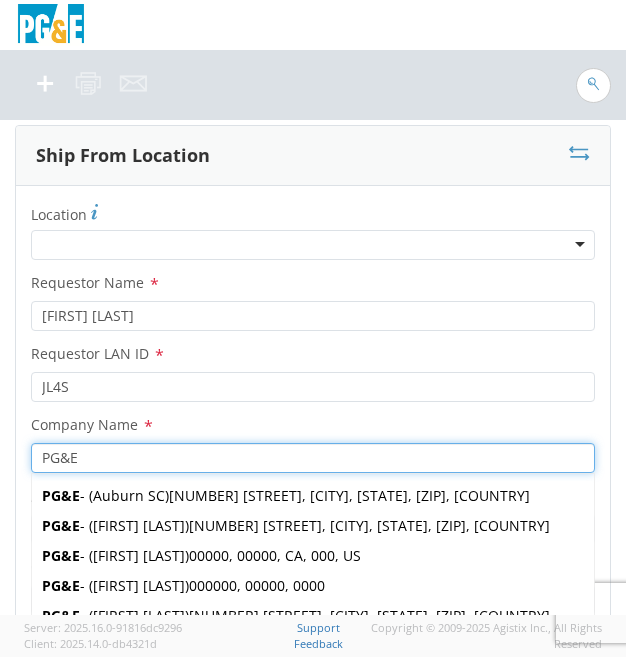 click on "[NUMBER] [STREET], [CITY], [STATE], [ZIP], [COUNTRY]" at bounding box center [369, 525] 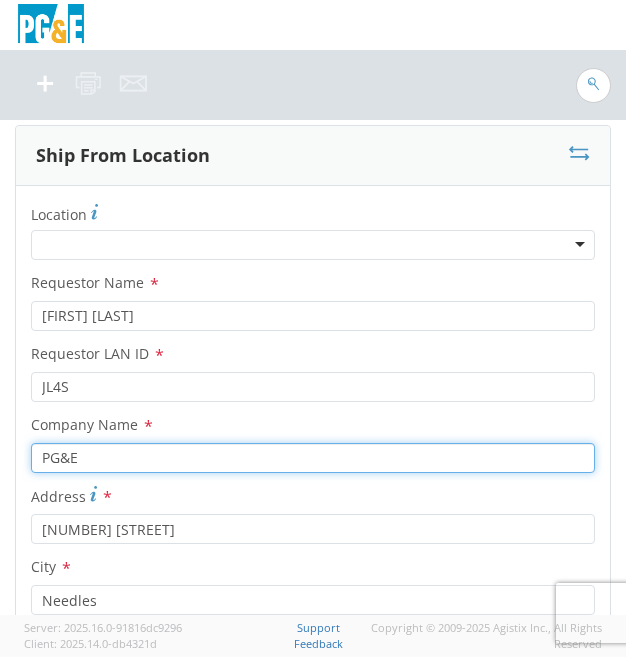 type on "PG&E" 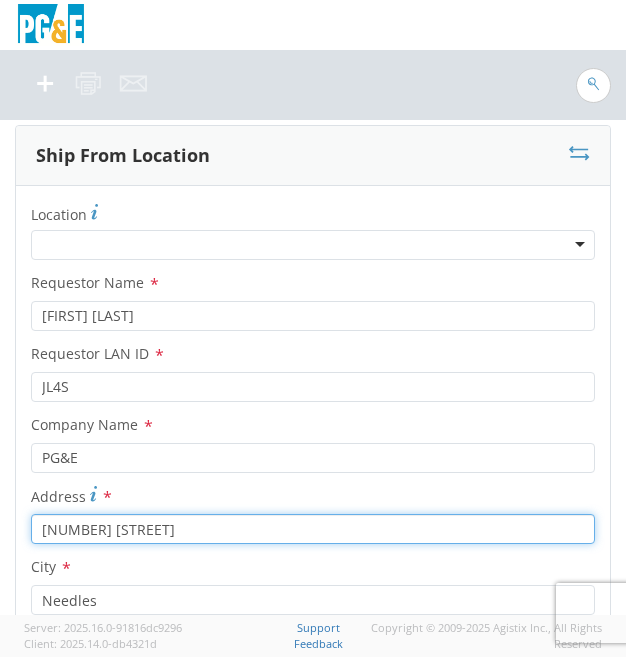 drag, startPoint x: 190, startPoint y: 529, endPoint x: 188, endPoint y: 511, distance: 18.110771 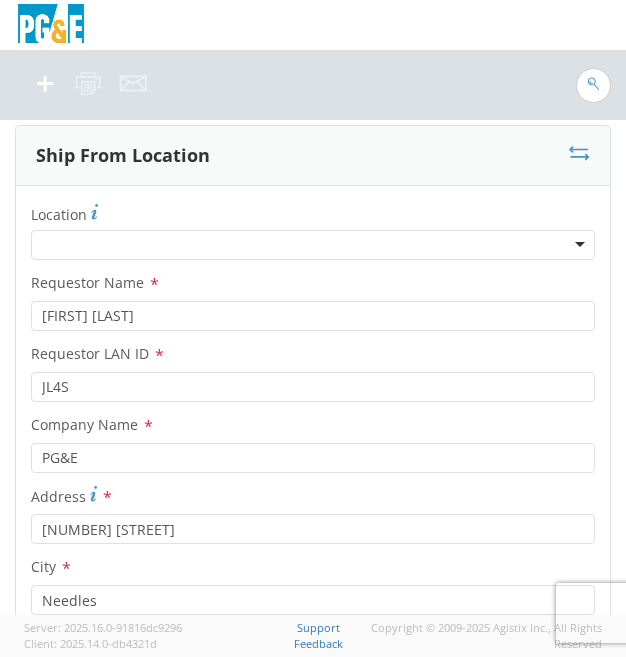 click on "Address       *       [NUMBER] [STREET]" at bounding box center (313, 514) 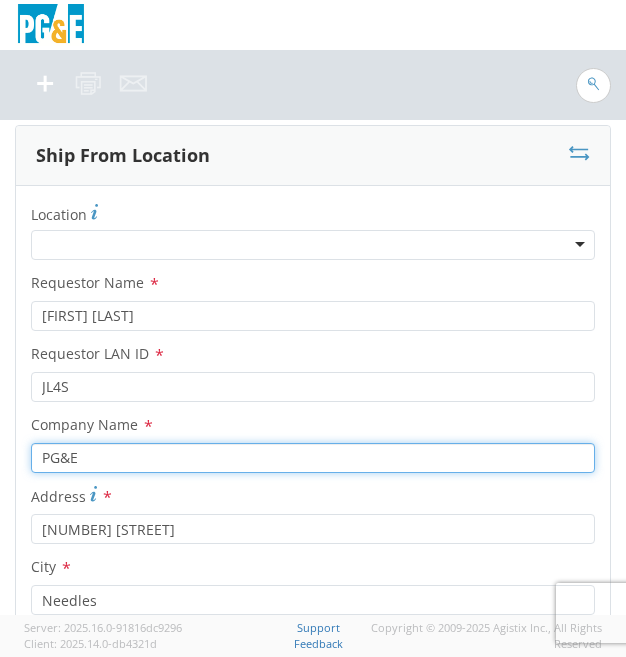 click on "PG&E" at bounding box center [313, 458] 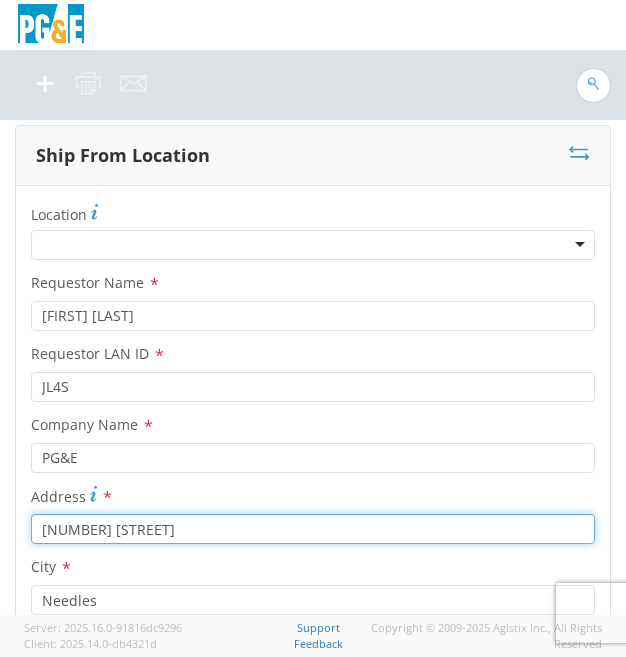 click on "[NUMBER] [STREET]" at bounding box center [313, 529] 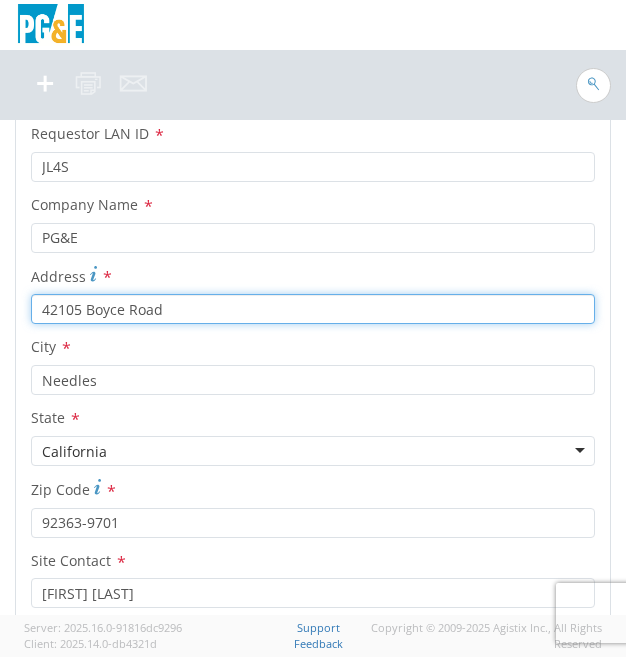 scroll, scrollTop: 352, scrollLeft: 0, axis: vertical 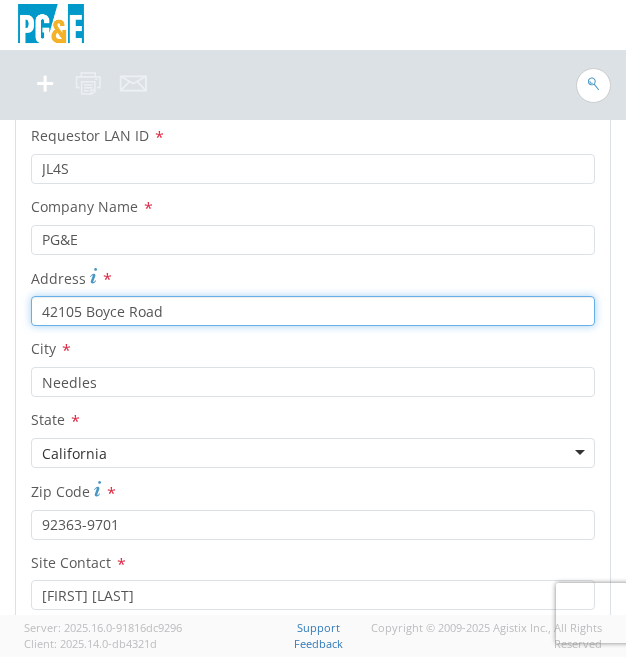 type on "42105 Boyce Road" 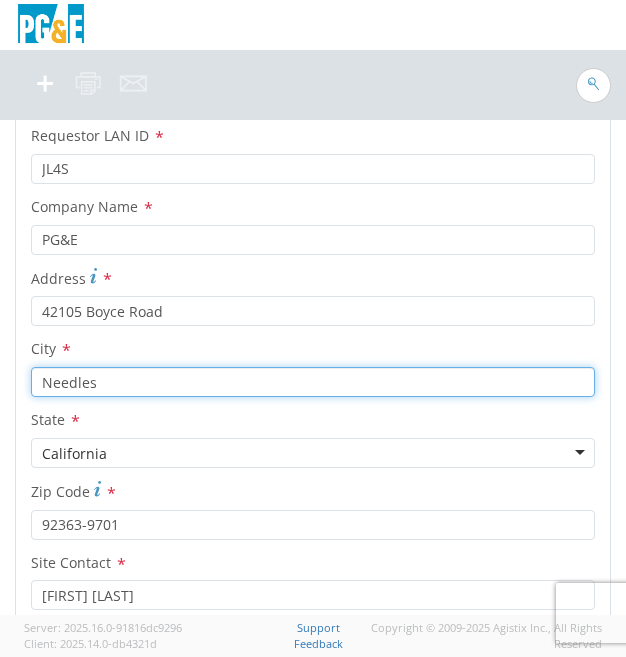 click on "Needles" at bounding box center (313, 382) 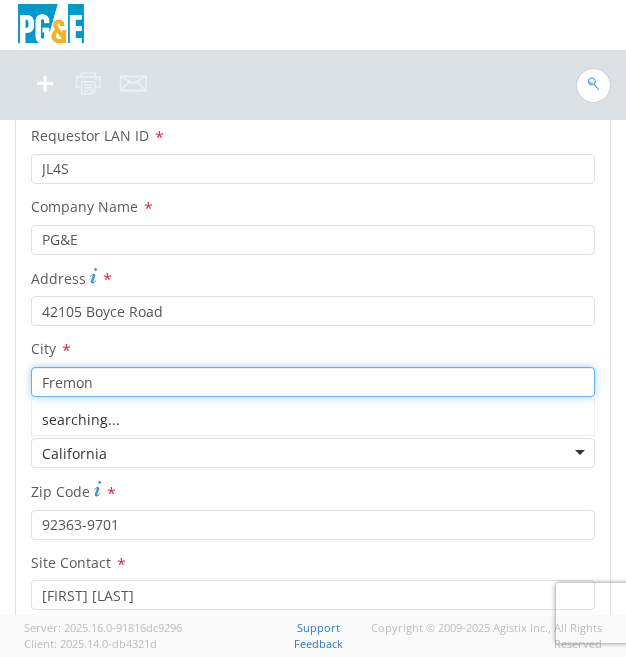 type on "Fremont" 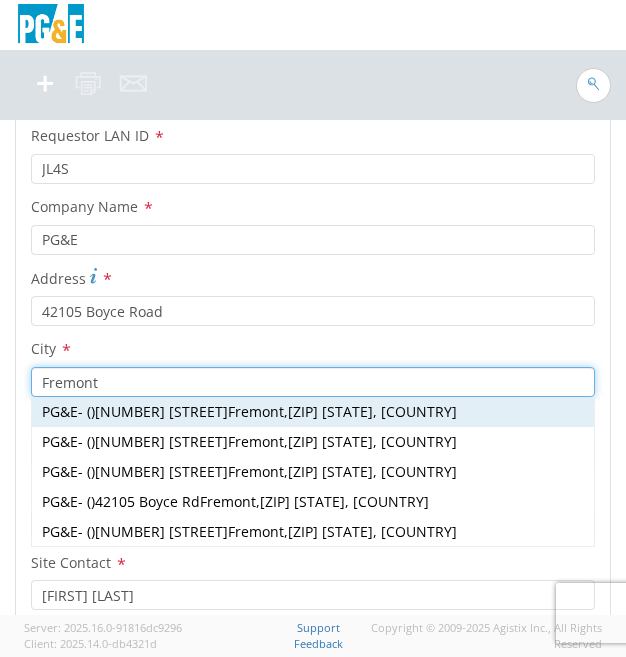 scroll, scrollTop: 84, scrollLeft: 0, axis: vertical 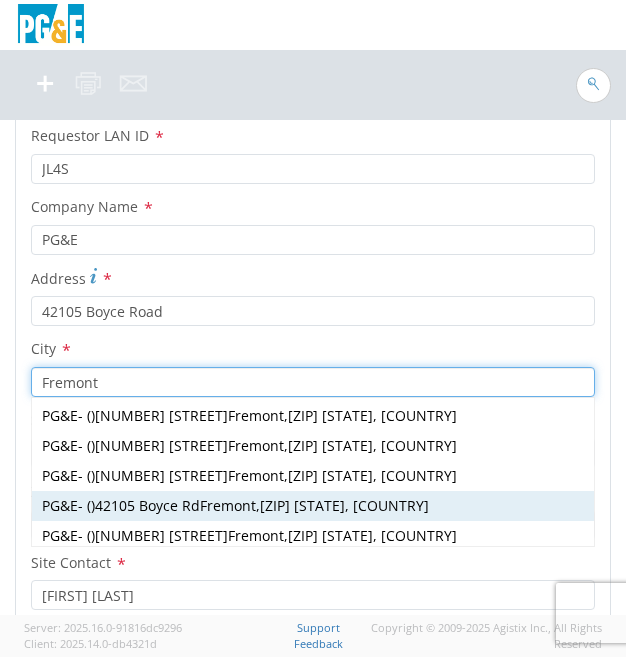 click on "[NUMBER] [STREET]  [CITY]" at bounding box center [175, 505] 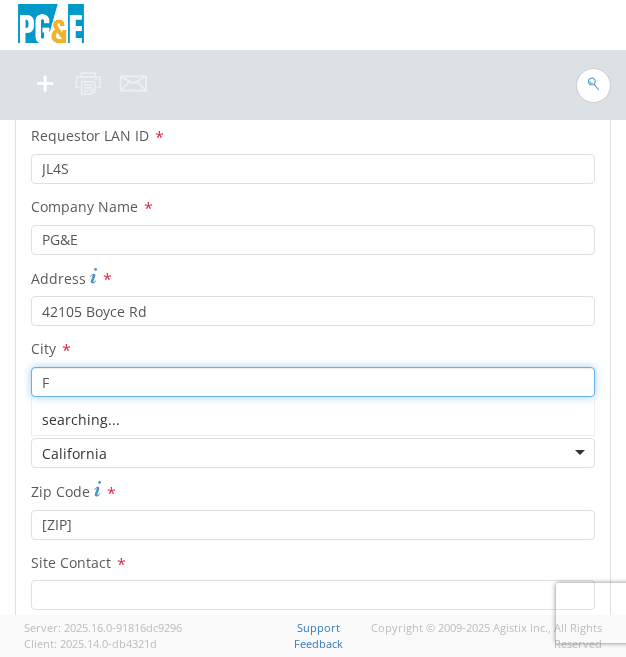 scroll, scrollTop: 0, scrollLeft: 0, axis: both 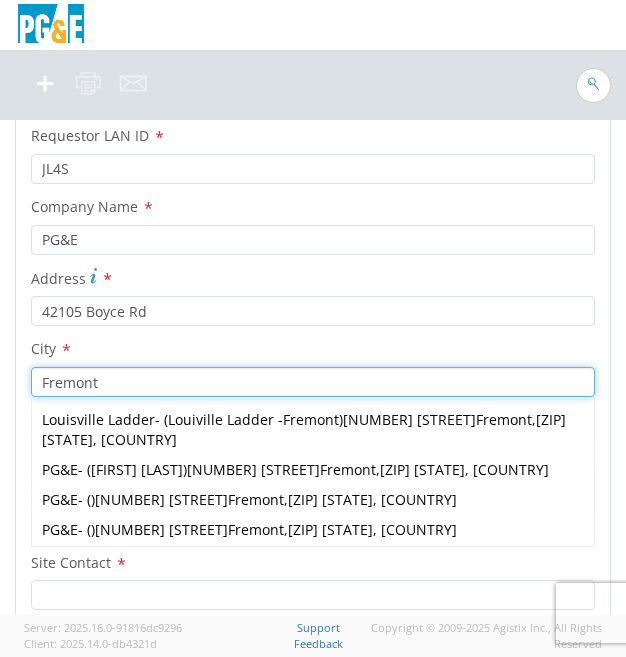 type on "Fremont" 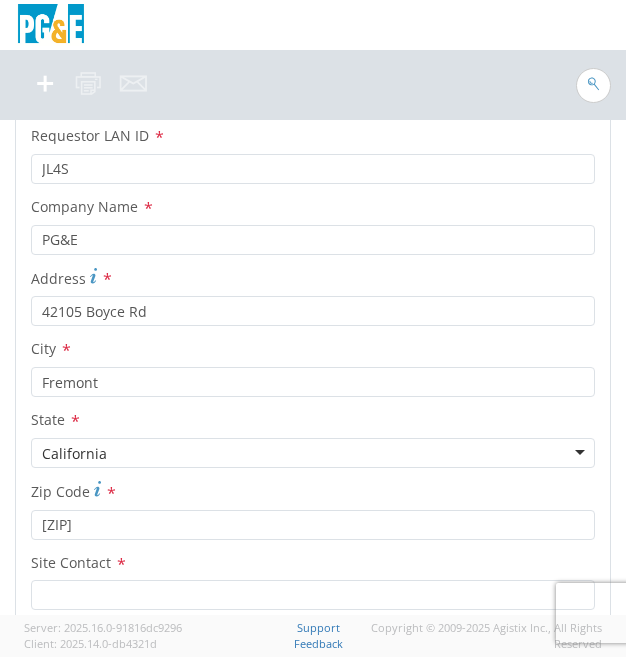 click on "Ship From Location                           Location       *             (OBSOLETE) BURNEY SC - GC TRAILER (OBSOLETE) BURNEY SC - HYDRO TRAILER (OBSOLETE) OROVILLE SC - OFFICE TRAILER Alameda Office All Others Alpine Sub Alta - Drum-Spaulding (FERC 2310) and Alta PH Alta SC American Truck and Trailer Angels Camp / Motherlode SC Antioch CSO Antioch Gas Operations HQ Antioch Sub Arcata - Jane's Creek Substation Atlantic Sub ATWATER SUBSTATION CAMPUS Auberry SC - Hydro HQ - DWLG Auburn CSO Auburn Regional SC Auburn Sac St Auburn Sac St - Engineering Building Avenal PO Box 129 Bahia Substation - Benicia Bakersfield - [NUMBER] [STREET] Bakersfield CSO Bakersfield Office Bakersfield SC - Garage Bakersfield Sub Balch Camp - HQ - FERC 175 Barton Sub Belle Haven Sub Bellevue Sub Bellota Sub Belmont SC - Garage Belmont Sub Benicia Office & Warehouse Benton Sub Berkeley CSO Bethany Compressor Station Bolinas Substation Borden Sub Brentwood Sta - Compressor Brentwood Sub Brentwood Town Centre Prof Ctr Eureka" at bounding box center (313, 394) 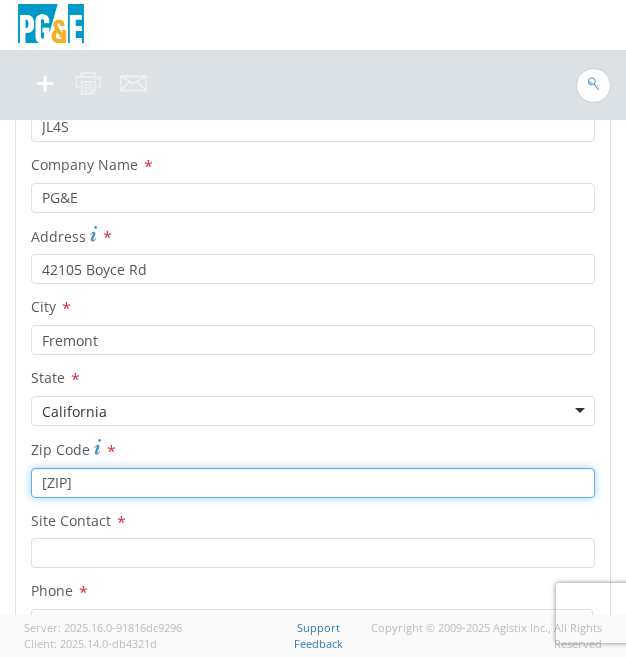 click on "[ZIP]" at bounding box center [313, 483] 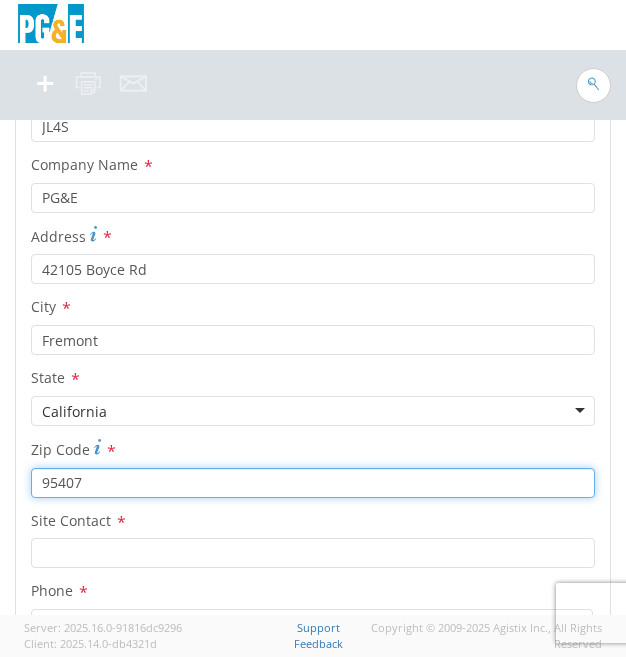 type on "95407" 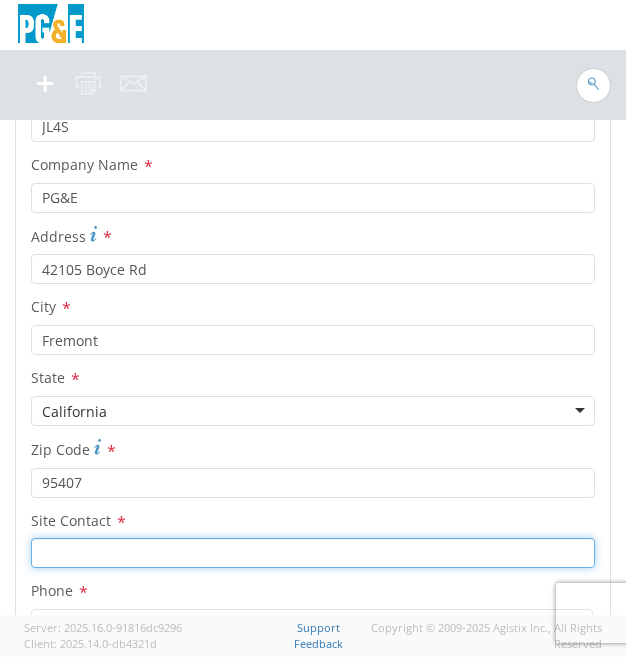 click at bounding box center [313, 553] 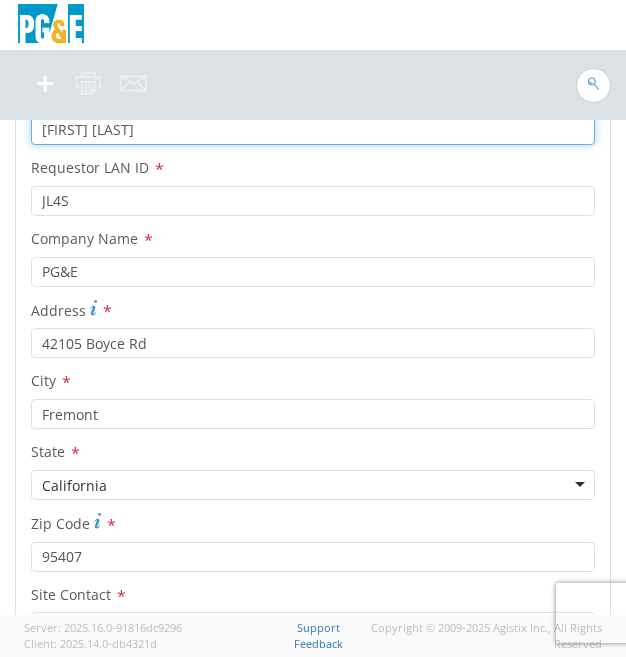 click on "[FIRST] [LAST]" at bounding box center [313, 130] 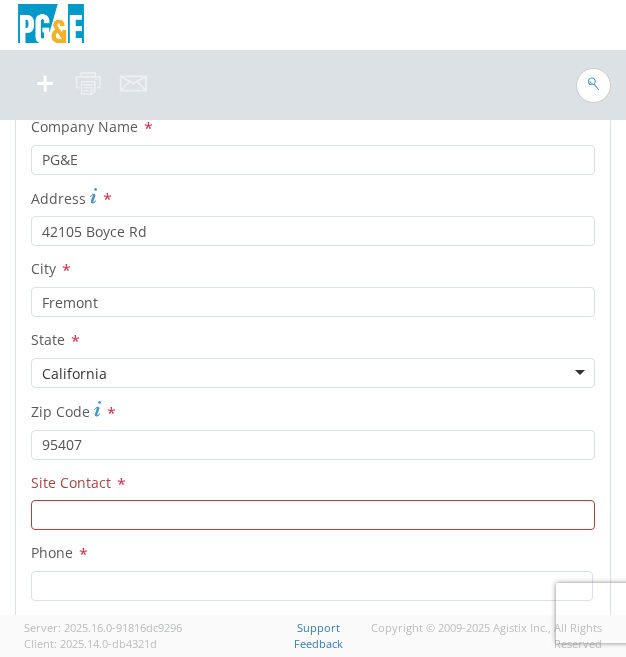 scroll, scrollTop: 431, scrollLeft: 0, axis: vertical 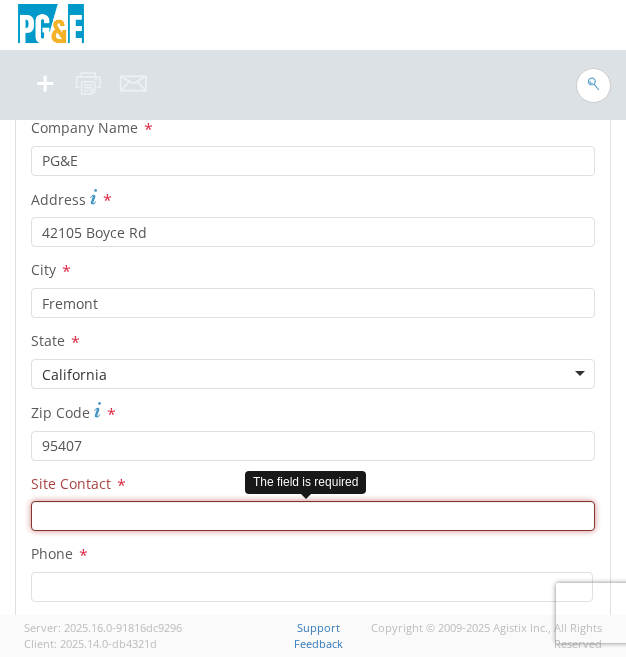 click at bounding box center [313, 516] 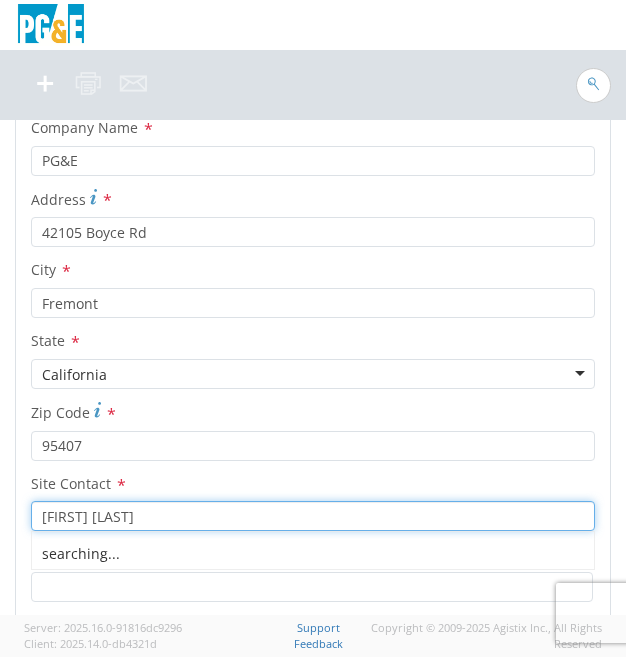 scroll, scrollTop: 537, scrollLeft: 0, axis: vertical 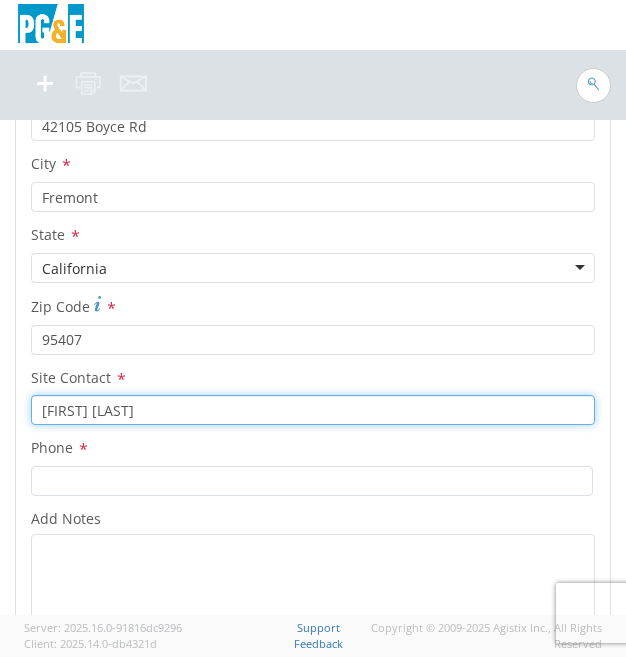 type on "[FIRST] [LAST]" 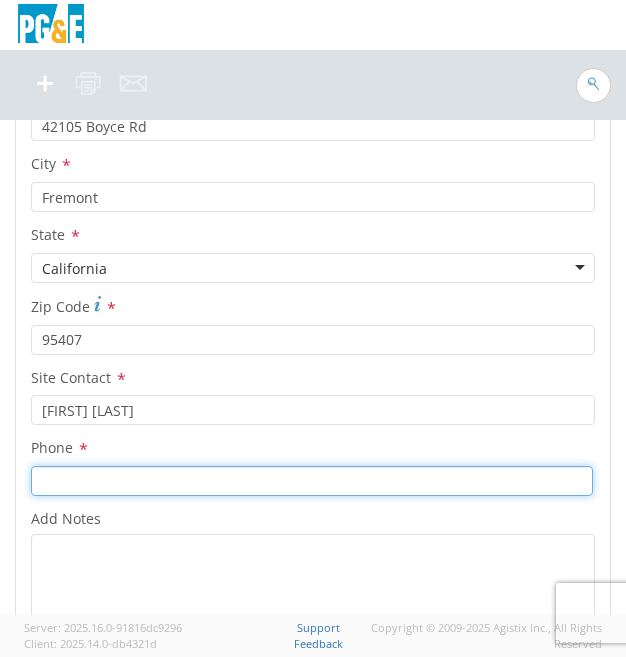 click at bounding box center [312, 481] 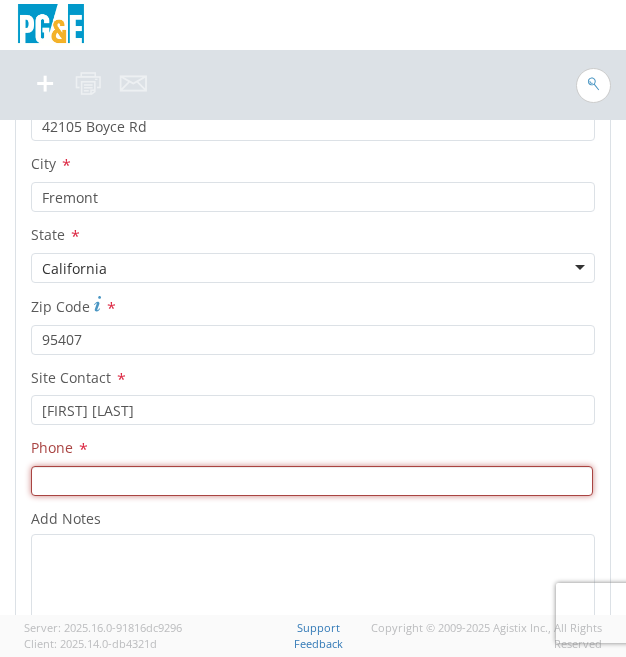 click at bounding box center (312, 481) 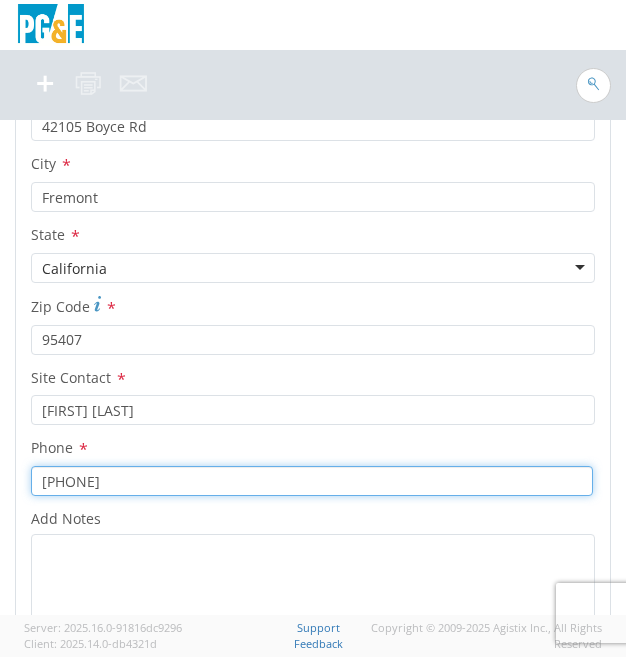 type on "[PHONE]" 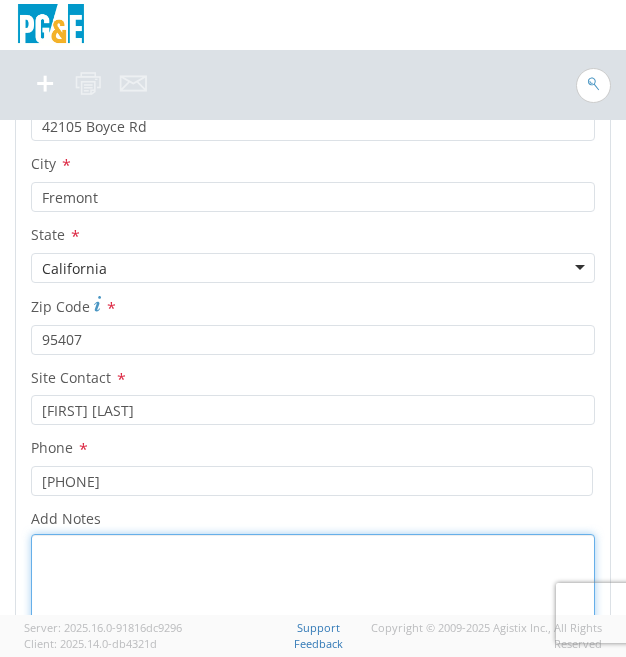 click on "Add Notes        *" at bounding box center [313, 602] 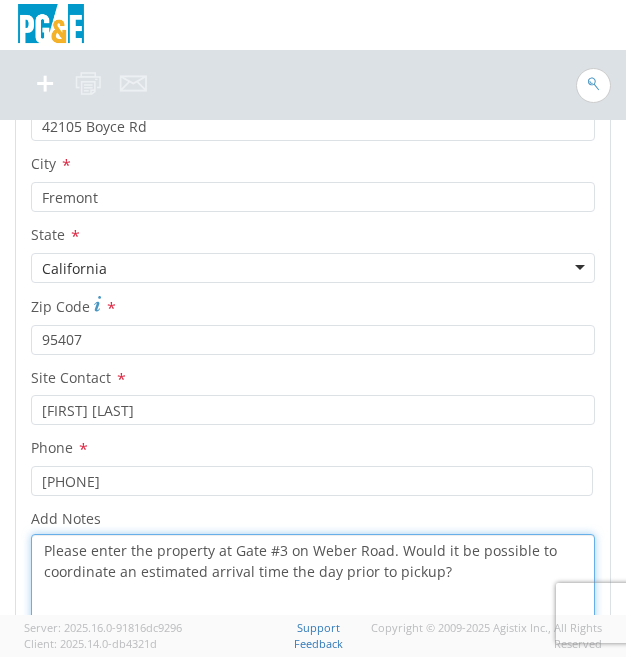 type on "Please enter the property at Gate #3 on Weber Road. Would it be possible to coordinate an estimated arrival time the day prior to pickup?" 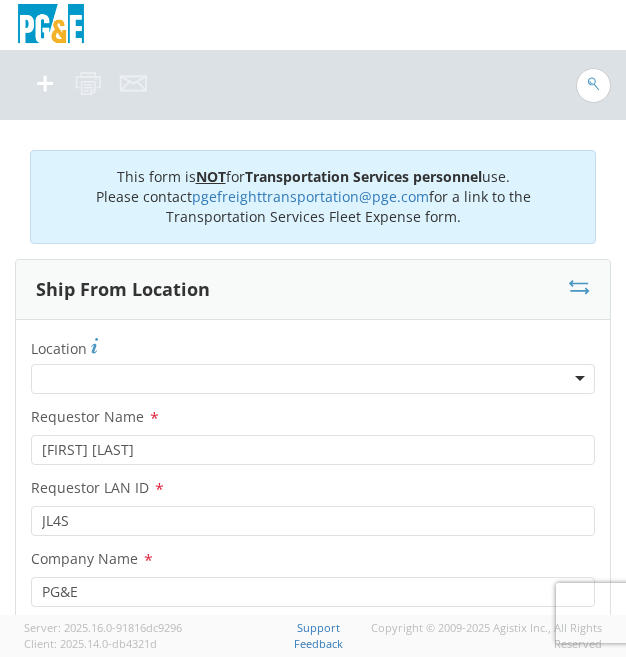 scroll, scrollTop: 0, scrollLeft: 0, axis: both 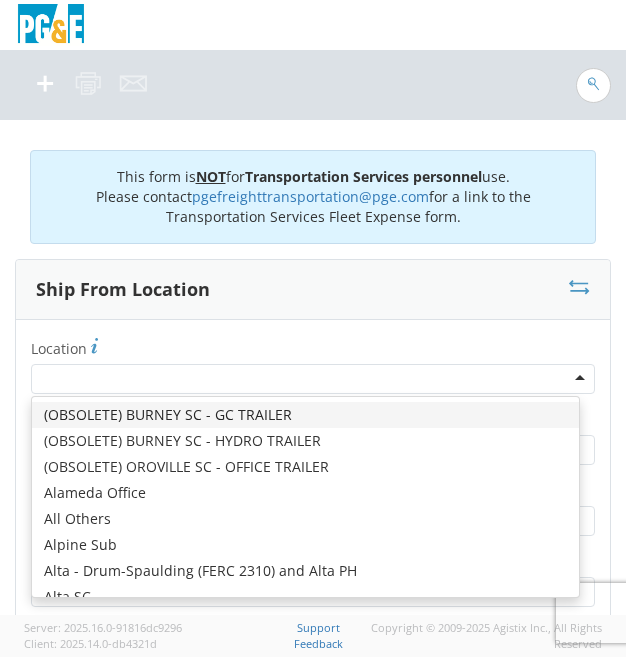 click at bounding box center [313, 379] 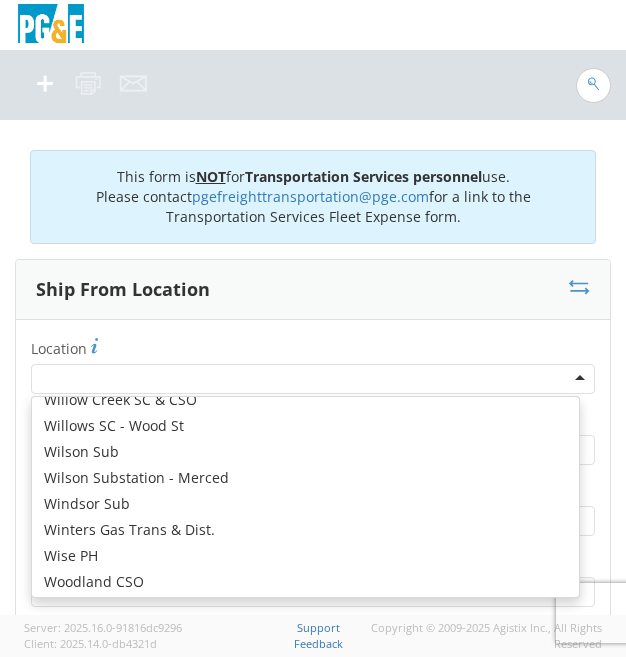 scroll, scrollTop: 12550, scrollLeft: 0, axis: vertical 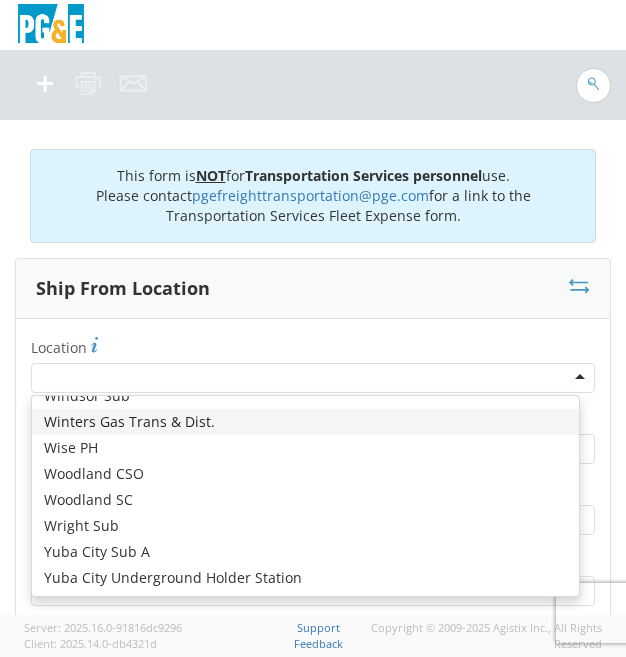 click on "Ship From Location" at bounding box center [313, 289] 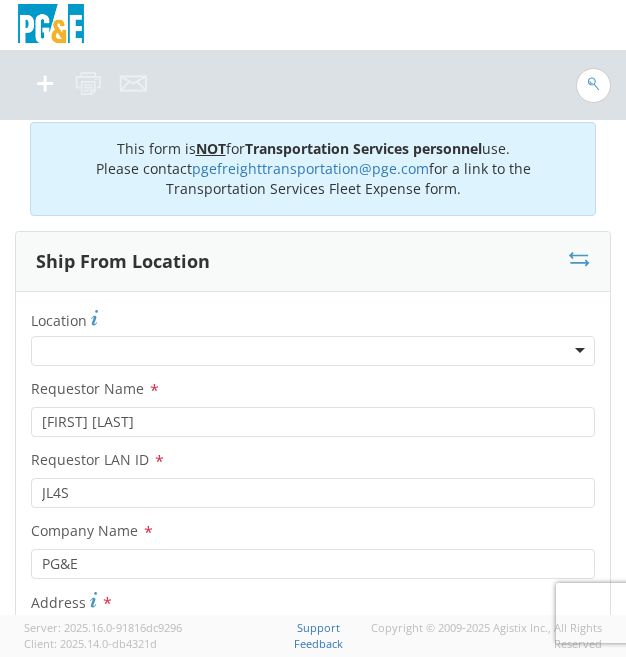 scroll, scrollTop: 0, scrollLeft: 0, axis: both 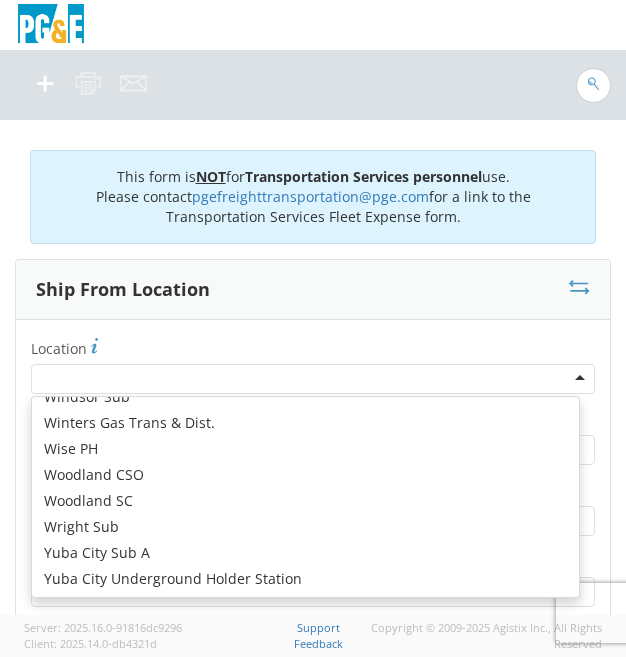 click at bounding box center (313, 379) 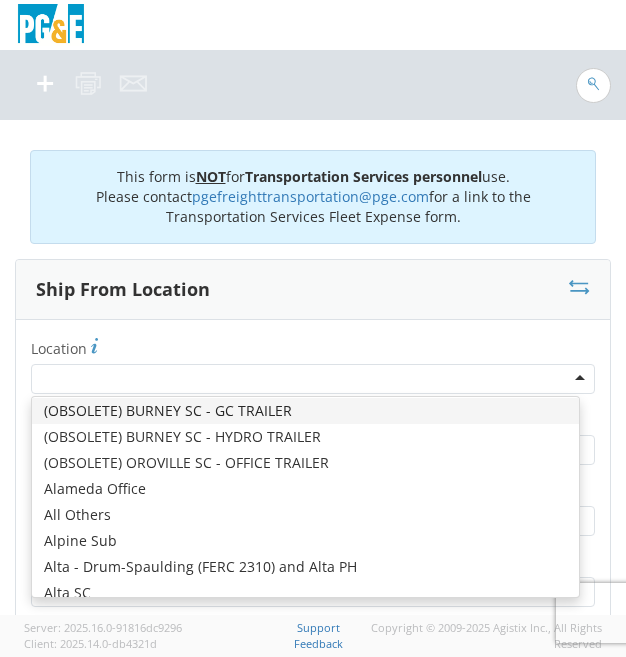 click on "Location        *" at bounding box center [313, 347] 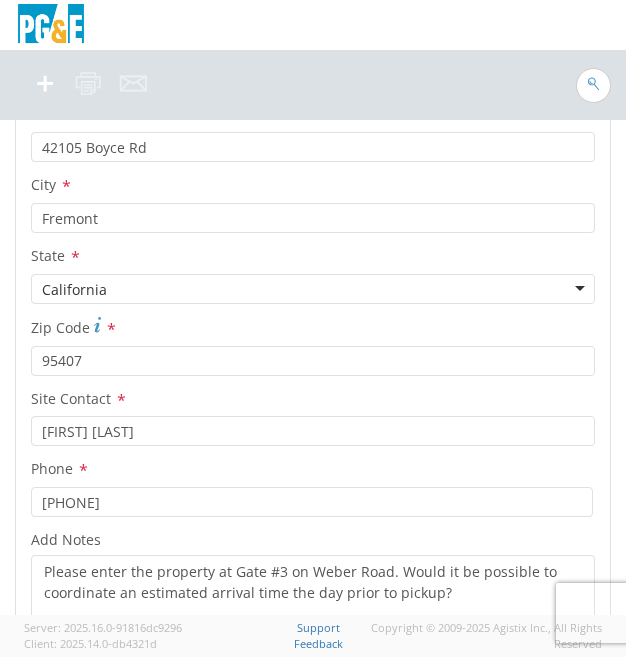 scroll, scrollTop: 515, scrollLeft: 0, axis: vertical 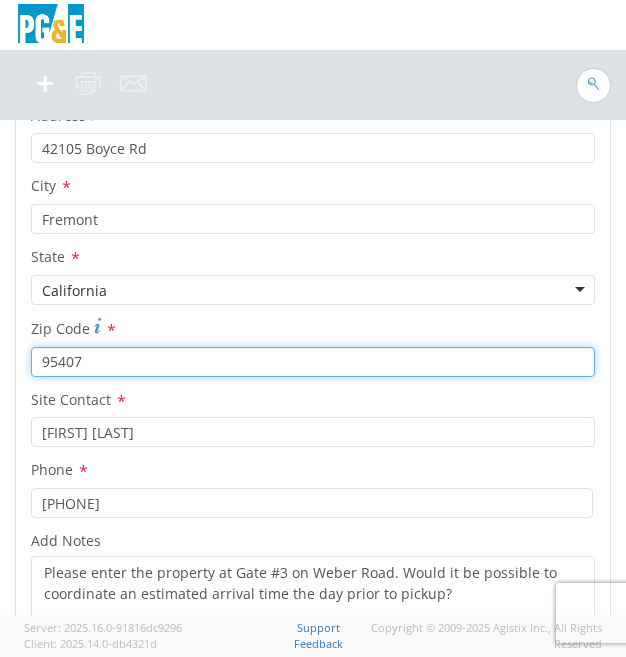 click on "95407" at bounding box center [313, 362] 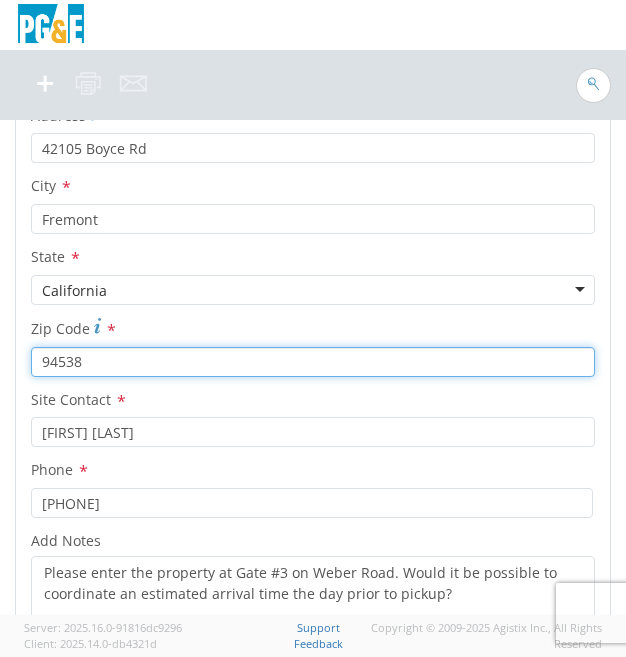 type on "94538" 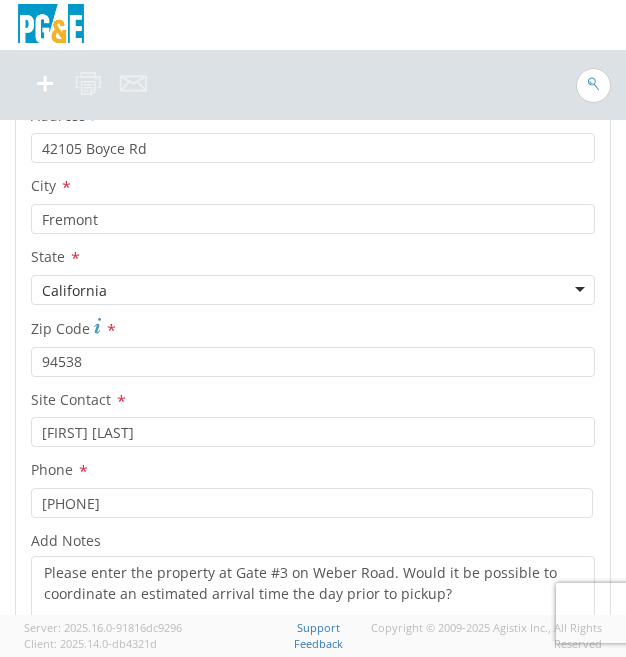 click on "Zip Code        *" at bounding box center (313, 328) 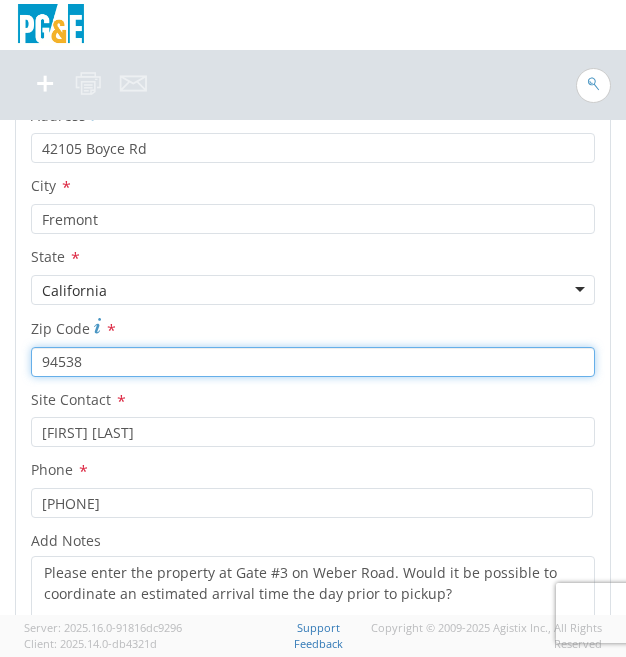 click on "94538" at bounding box center (313, 362) 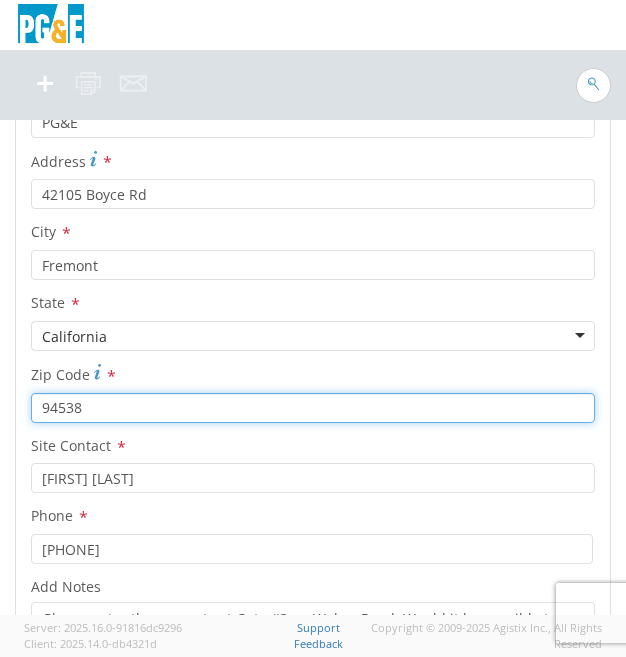 scroll, scrollTop: 466, scrollLeft: 0, axis: vertical 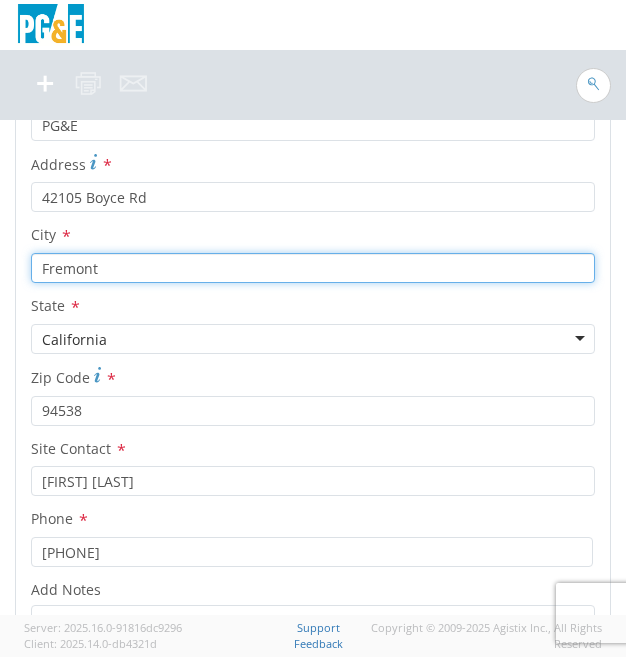 click on "Fremont" at bounding box center (313, 268) 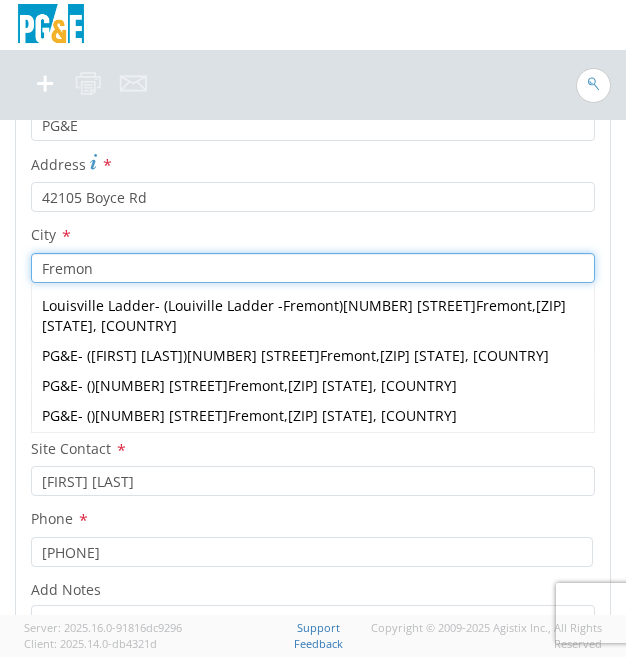 type on "Fremont" 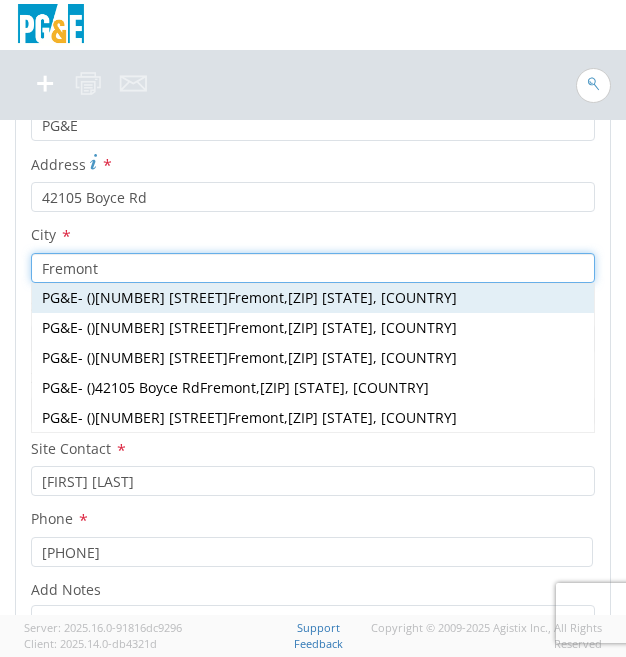scroll, scrollTop: 86, scrollLeft: 0, axis: vertical 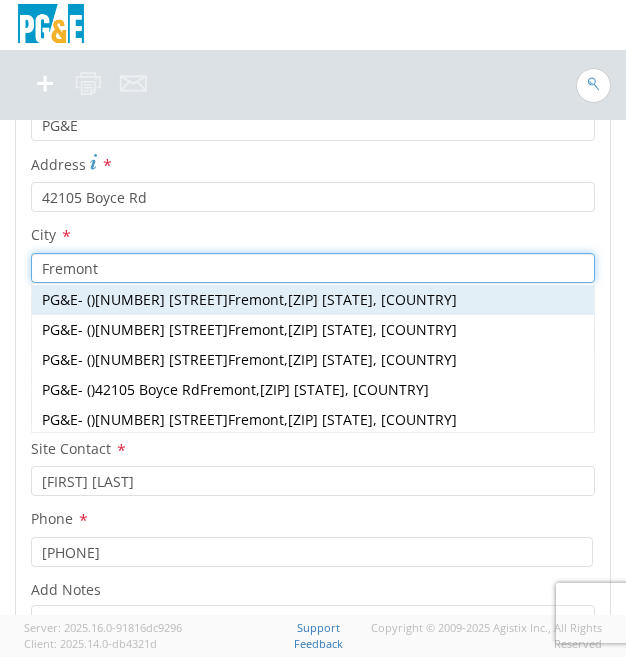 click on "[NUMBER] [STREET]  [CITY]" at bounding box center [175, 389] 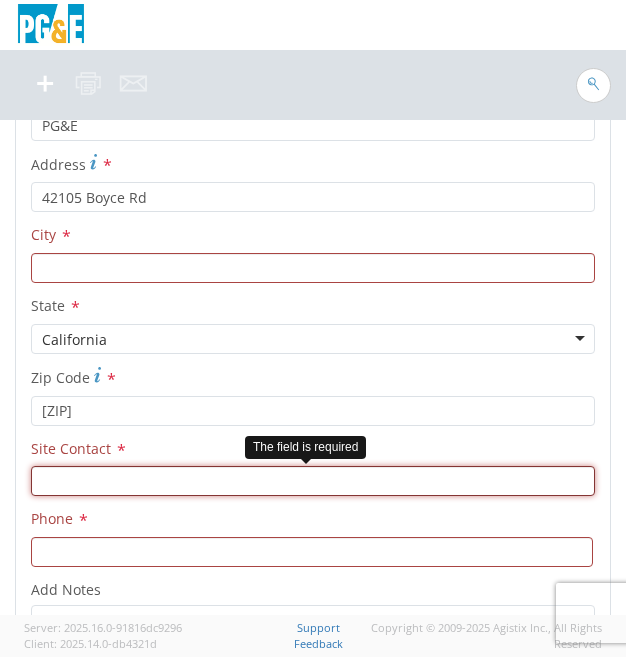 click at bounding box center (313, 481) 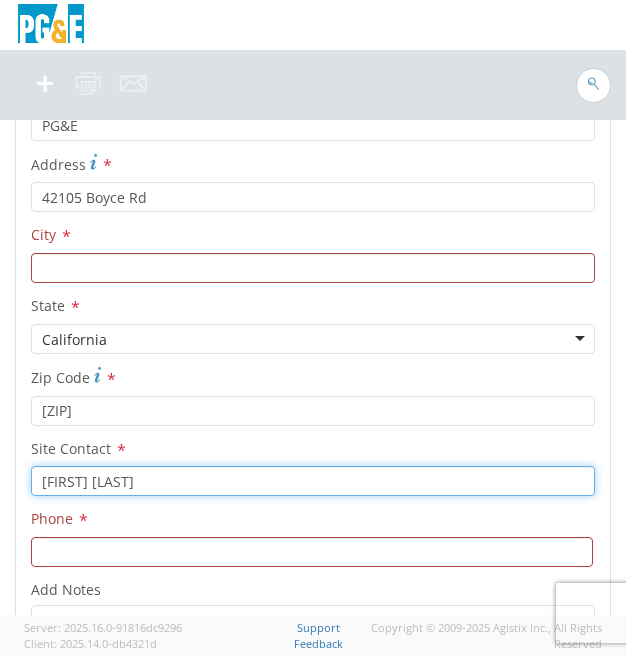 click on "[FIRST] [LAST]" at bounding box center [313, 481] 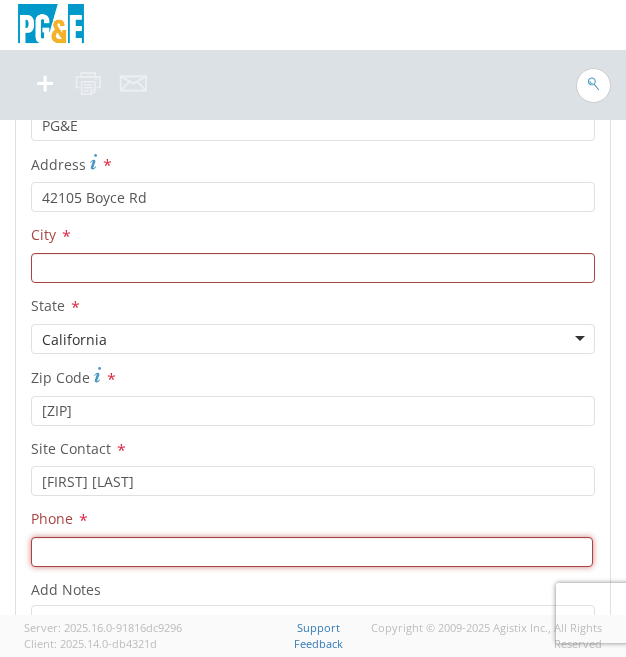 click at bounding box center [312, 552] 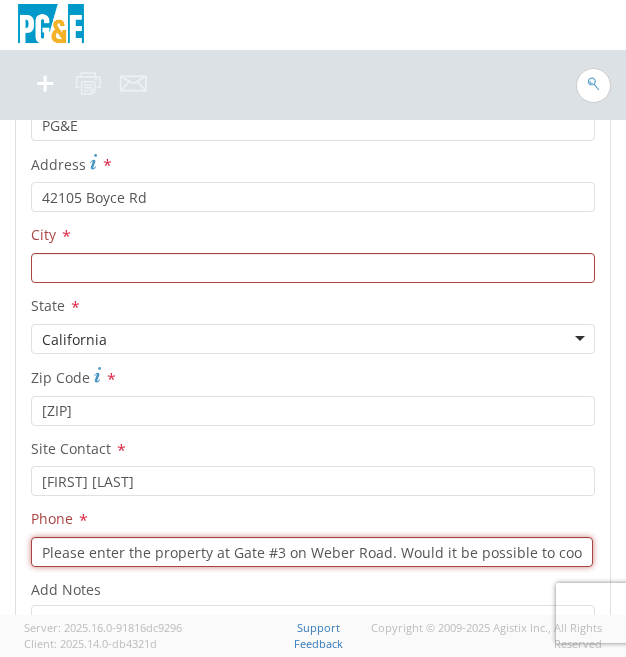 scroll, scrollTop: 0, scrollLeft: 370, axis: horizontal 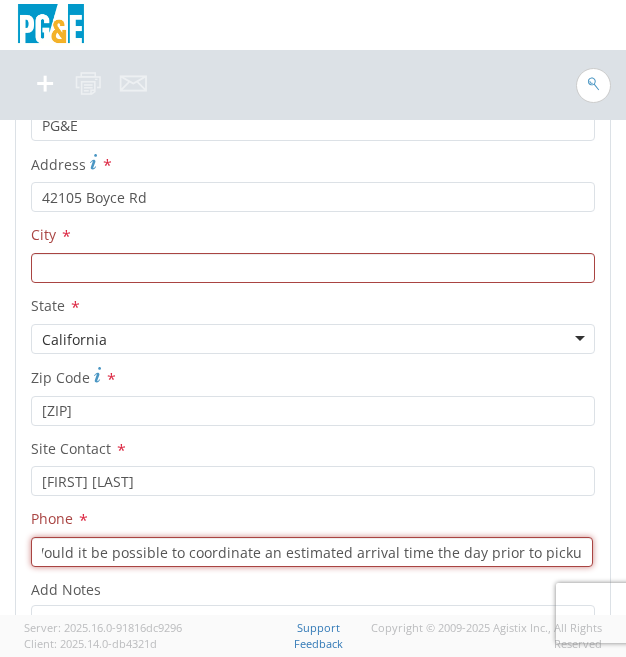 click on "Please enter the property at Gate #3 on Weber Road. Would it be possible to coordinate an estimated arrival time the day prior to pickup?" at bounding box center [312, 552] 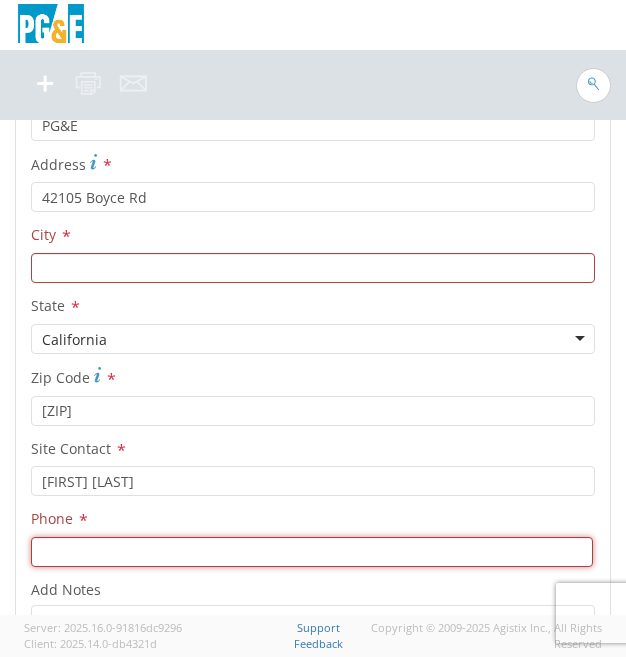 scroll, scrollTop: 0, scrollLeft: 0, axis: both 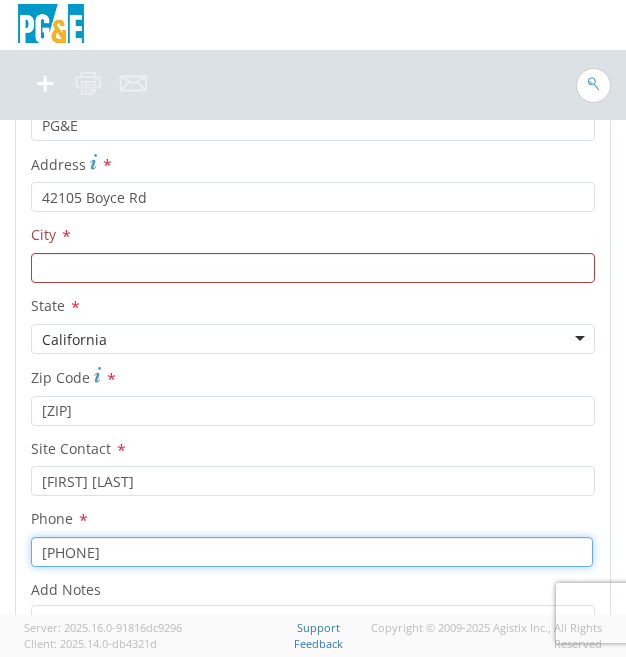 type on "[PHONE]" 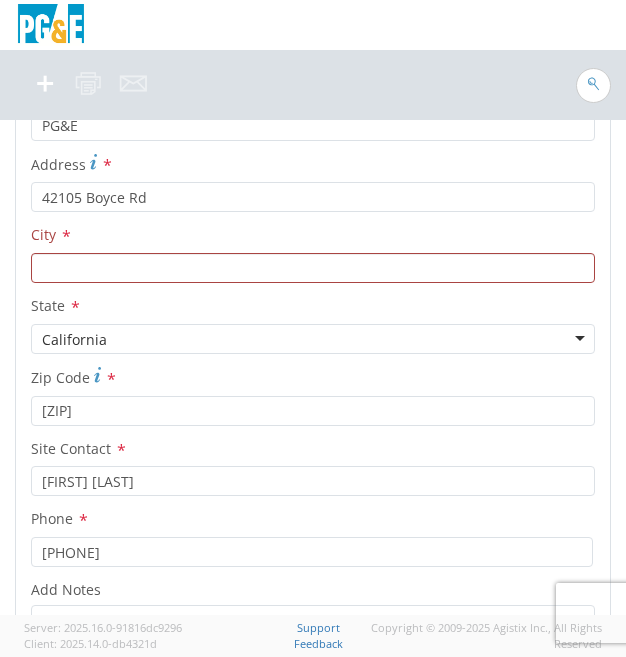 click on "City        *" at bounding box center (313, 235) 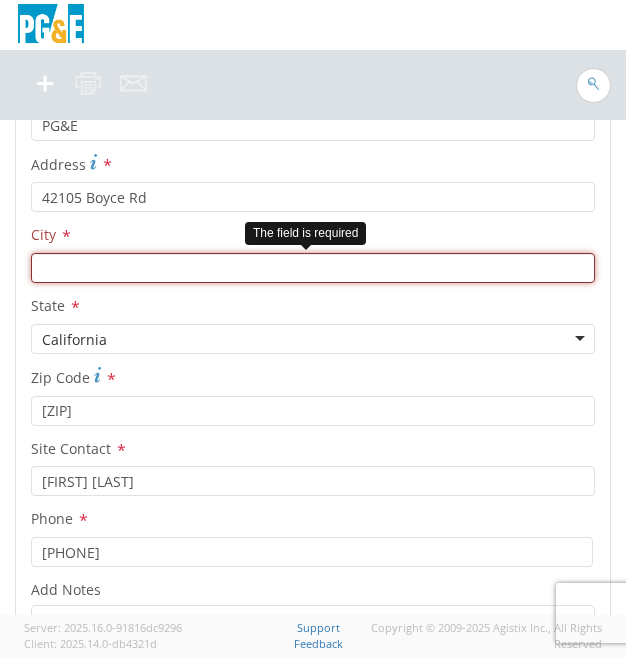click at bounding box center [313, 268] 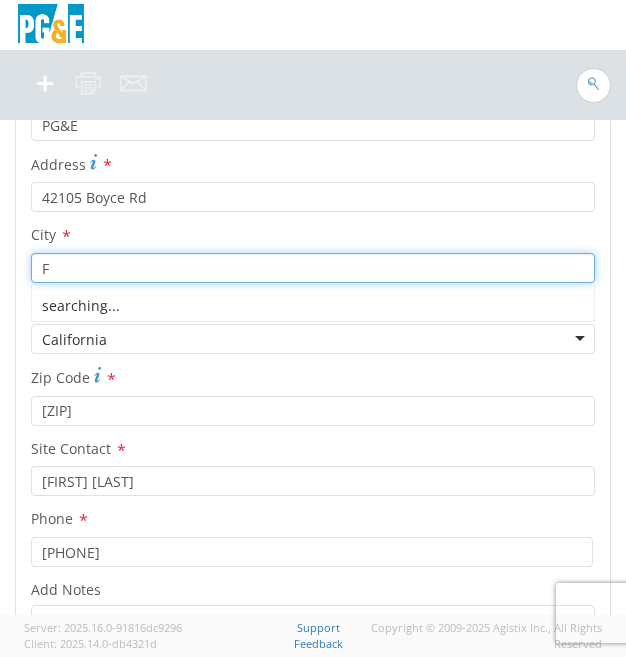 scroll, scrollTop: 0, scrollLeft: 0, axis: both 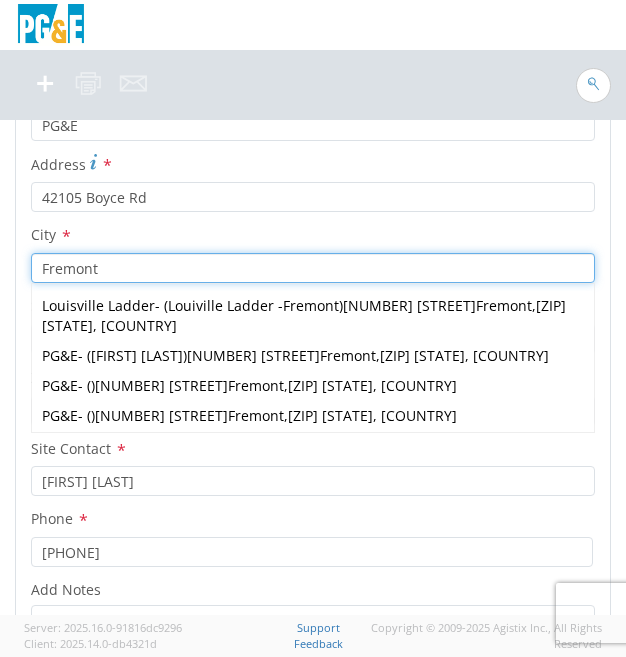 type on "Fremont" 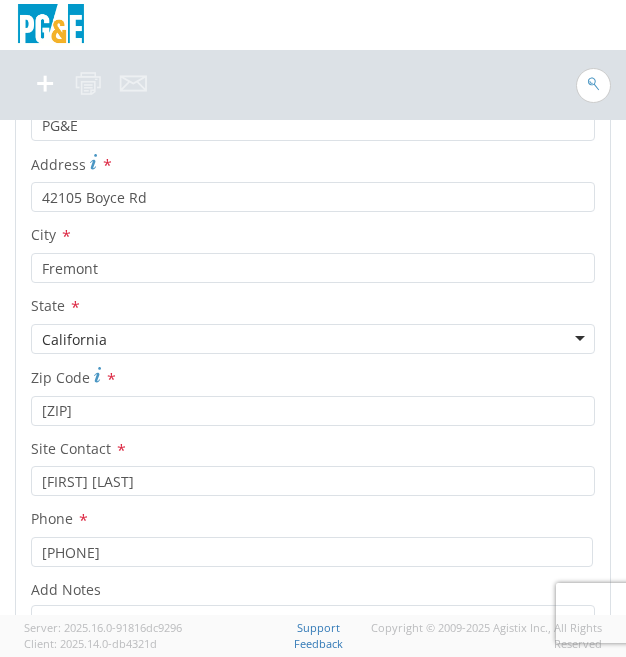 click on "City        *" at bounding box center (313, 235) 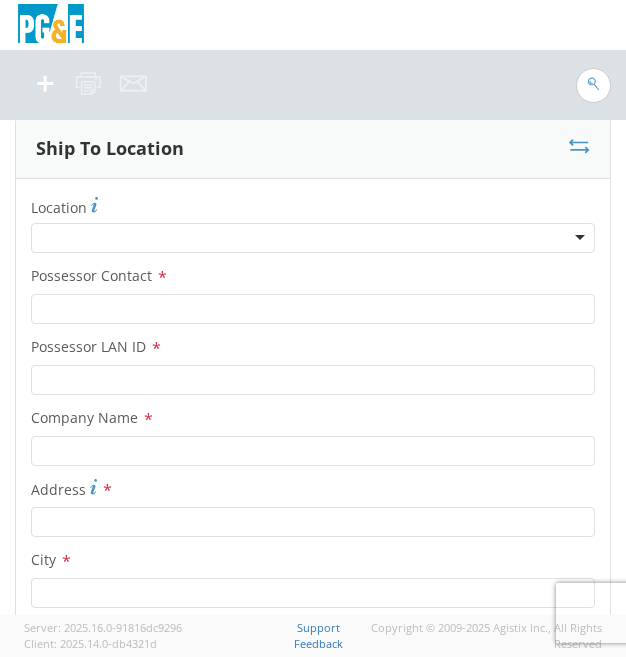 scroll, scrollTop: 1139, scrollLeft: 0, axis: vertical 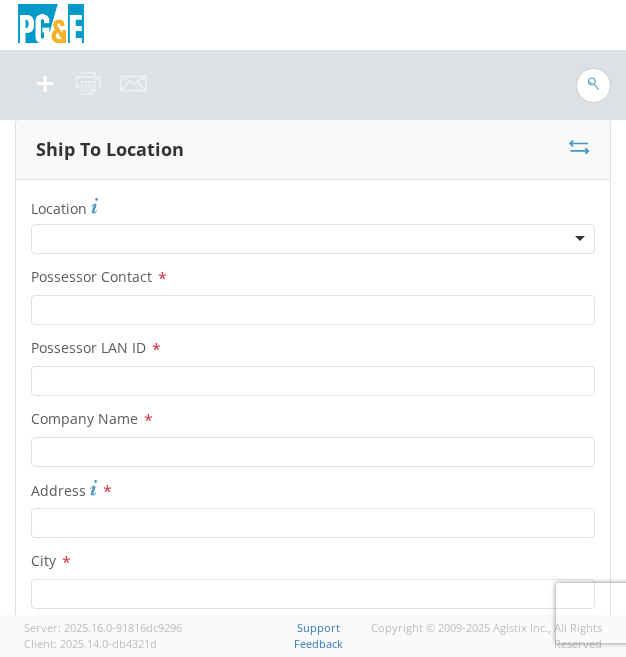 click on "Location        *" at bounding box center (313, 207) 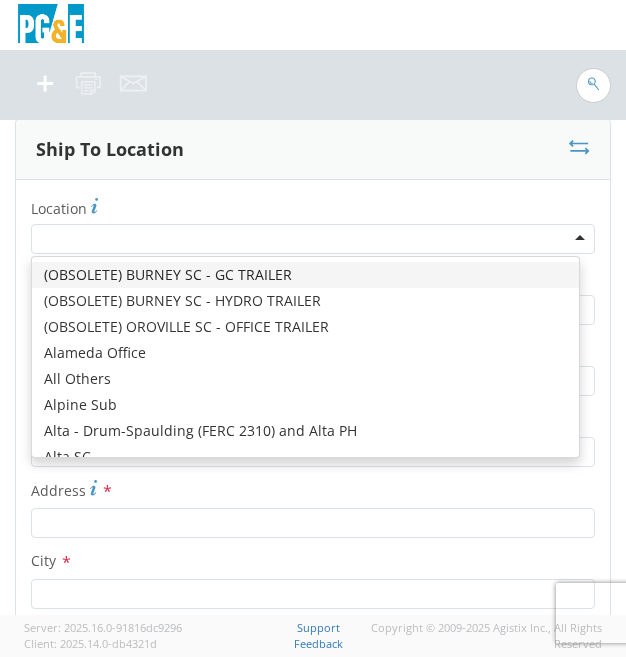 click at bounding box center (313, 239) 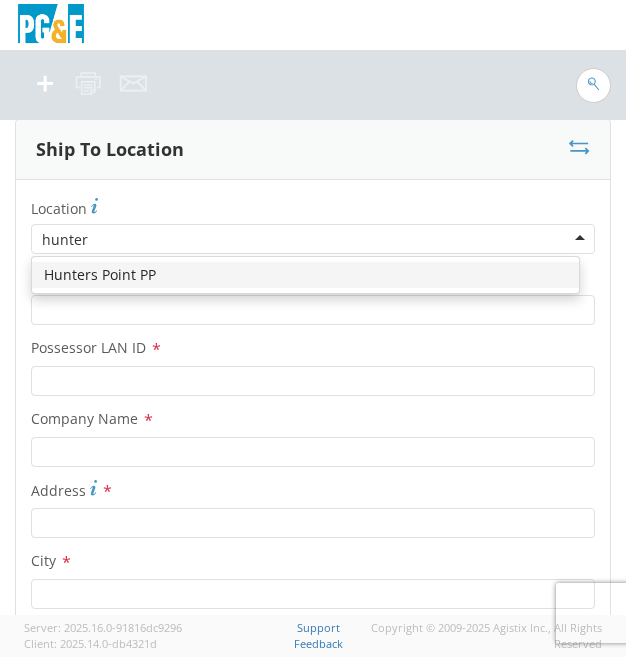 type on "[LOCATION]" 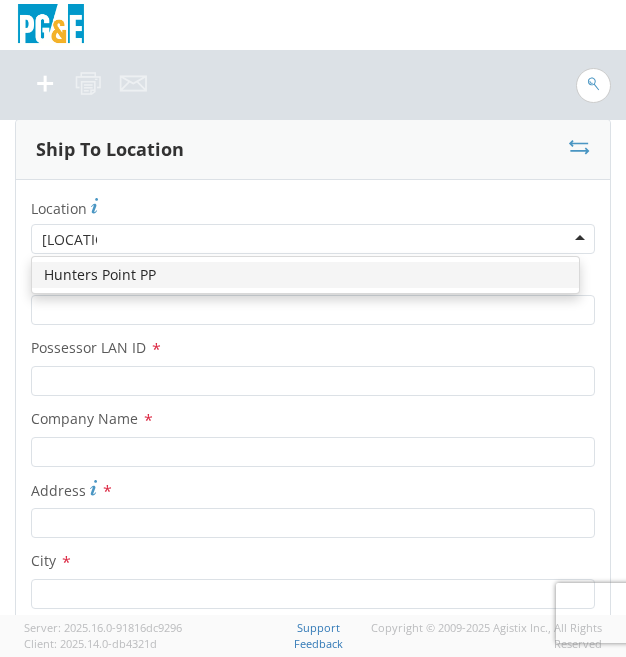 type 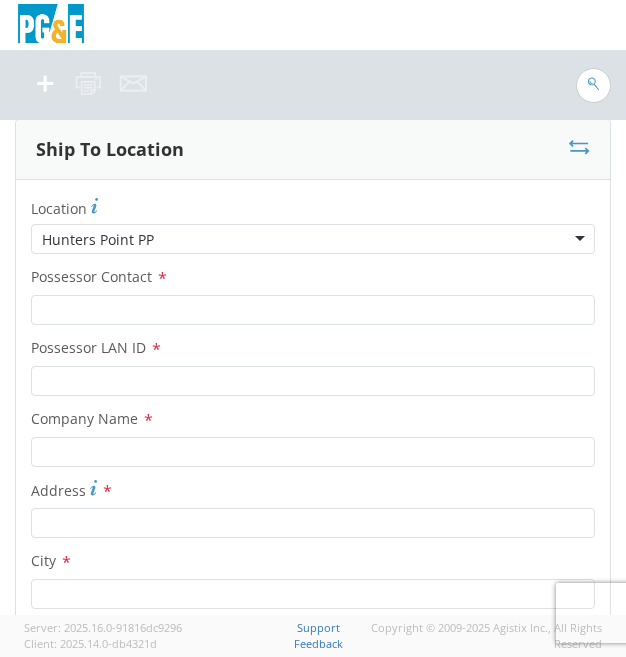 type on "PG&E" 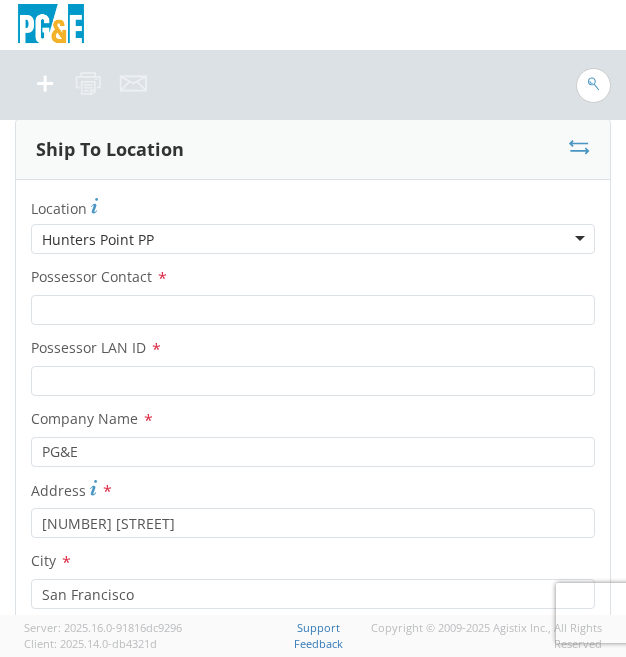 scroll, scrollTop: 0, scrollLeft: 0, axis: both 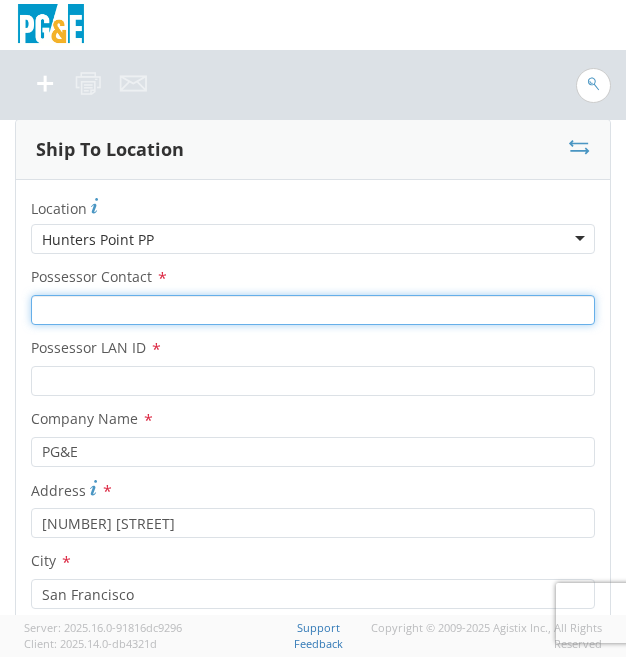 click on "Possessor Contact        *" at bounding box center (313, 310) 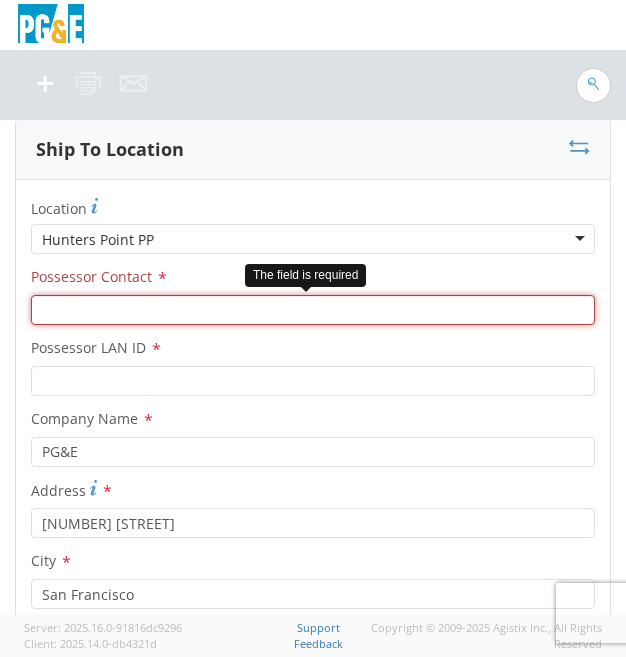click on "Possessor Contact        *" at bounding box center (313, 310) 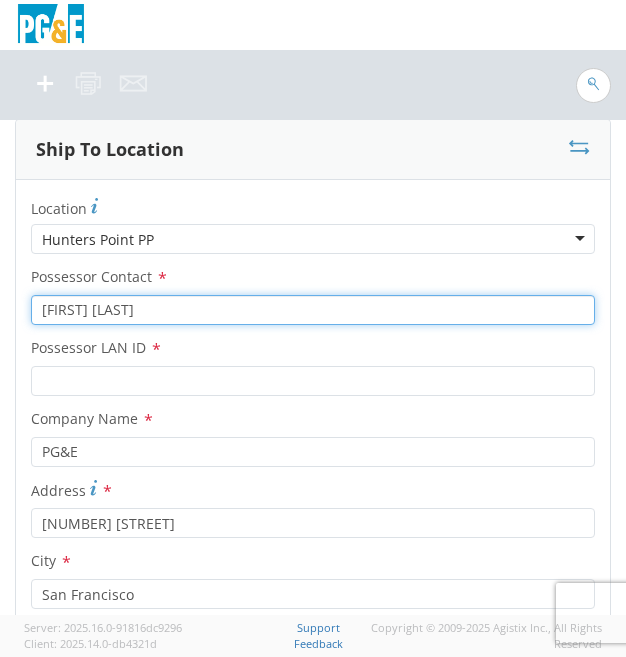 type on "[FIRST] [LAST]" 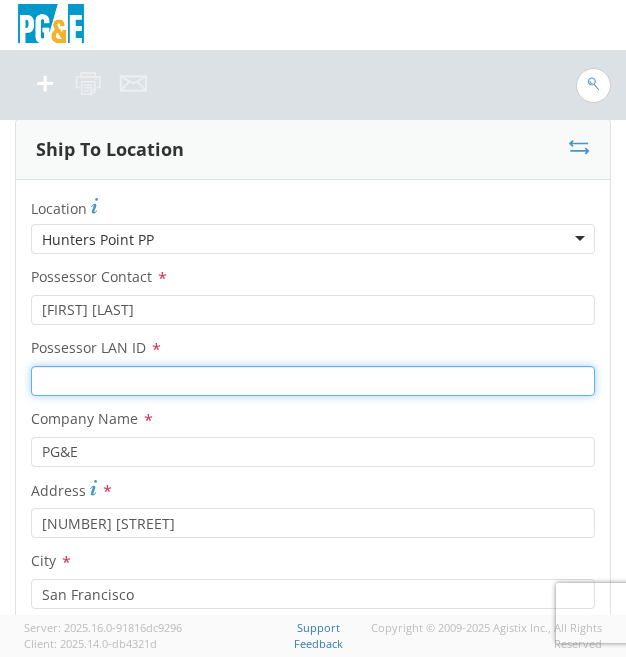 click on "Possessor LAN ID        *" at bounding box center (313, 381) 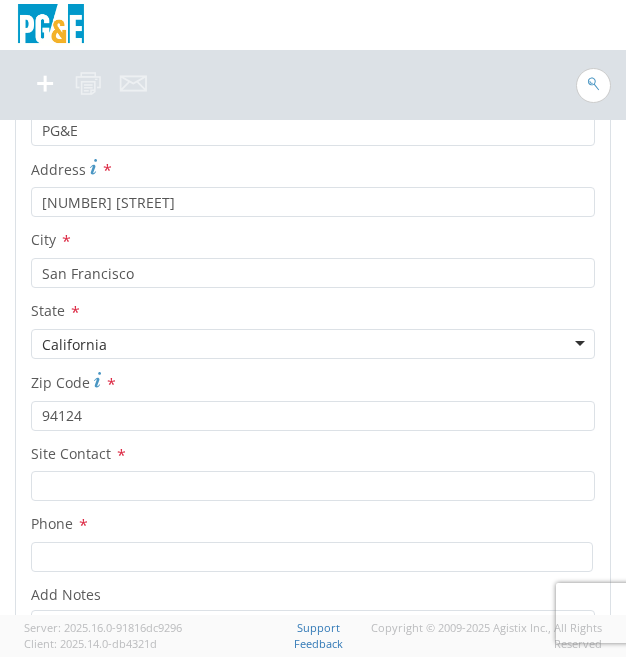 scroll, scrollTop: 1454, scrollLeft: 0, axis: vertical 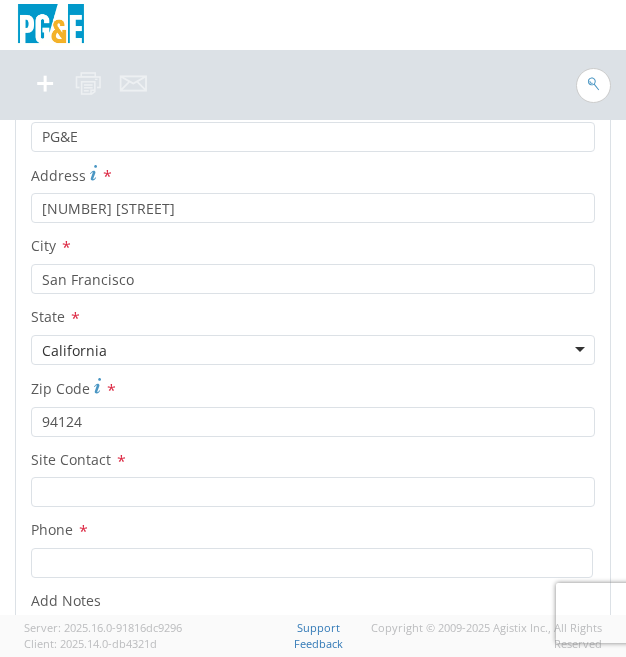 type on "[EMAIL]" 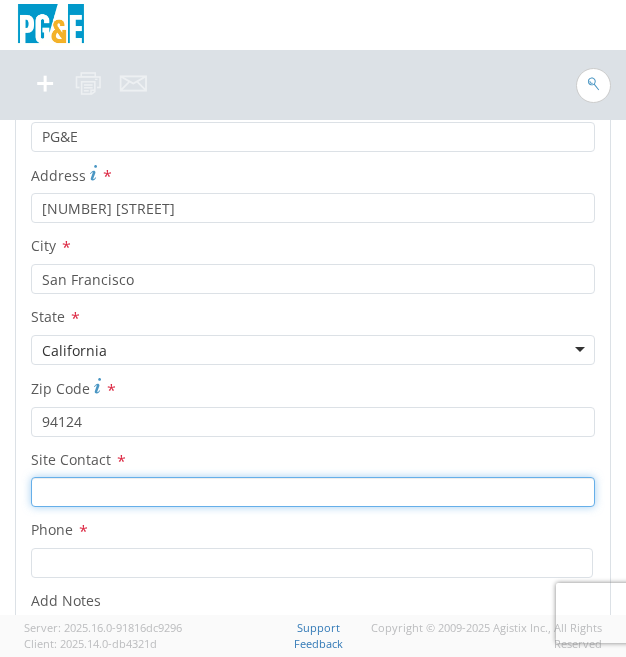 click at bounding box center [313, 492] 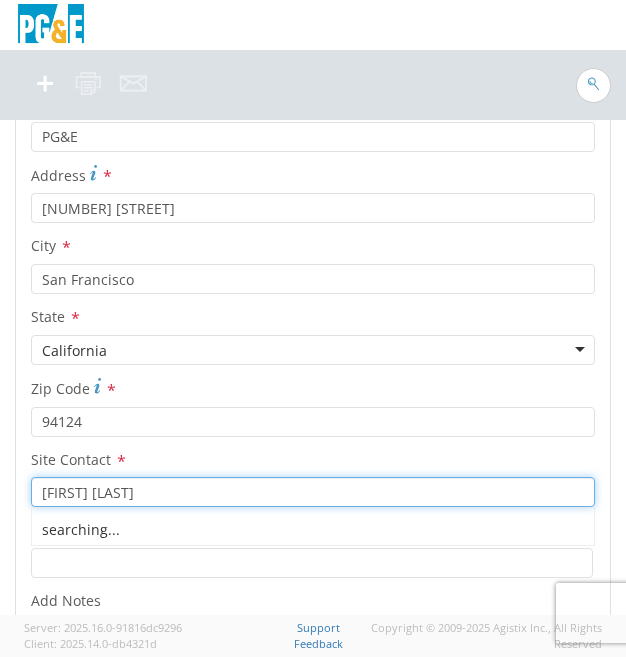 type on "[FIRST] [LAST]" 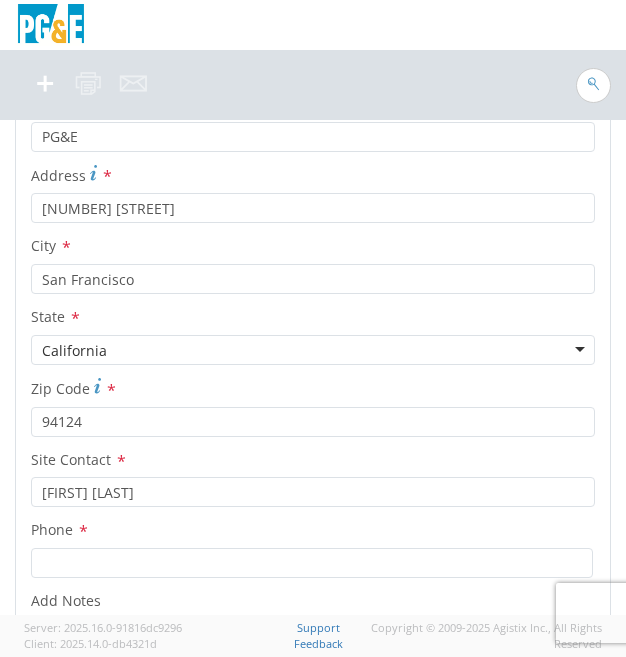 scroll, scrollTop: 1596, scrollLeft: 0, axis: vertical 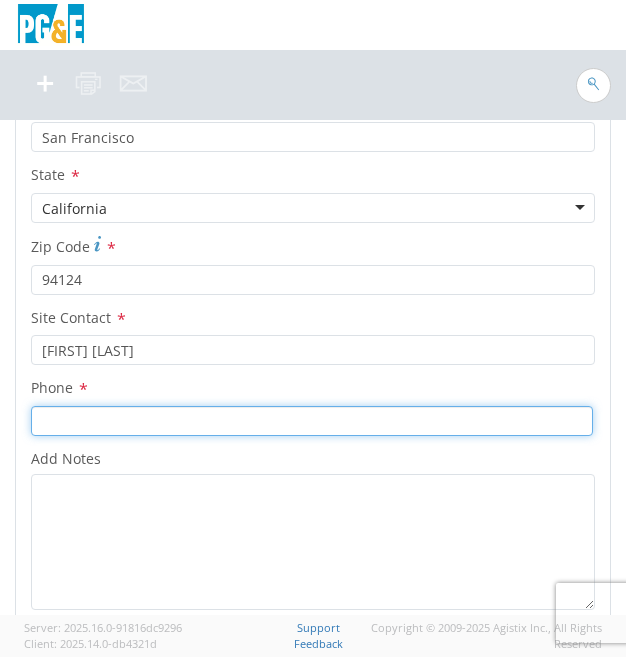 click at bounding box center [312, 421] 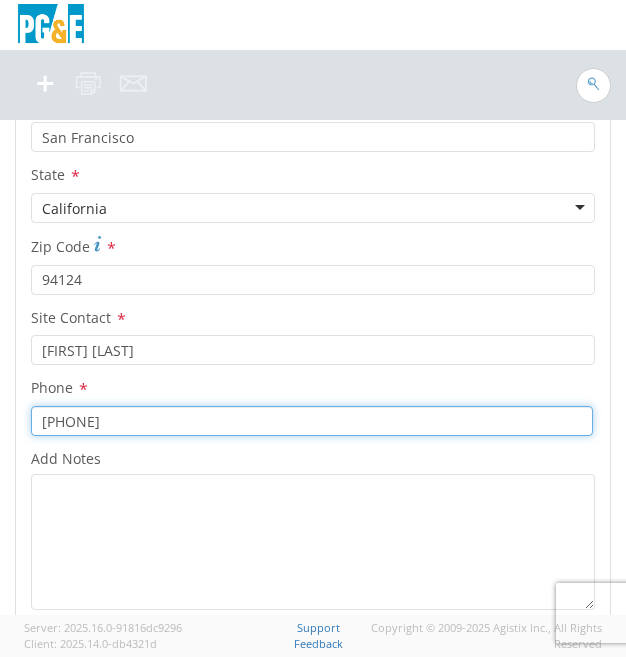 type on "[PHONE]" 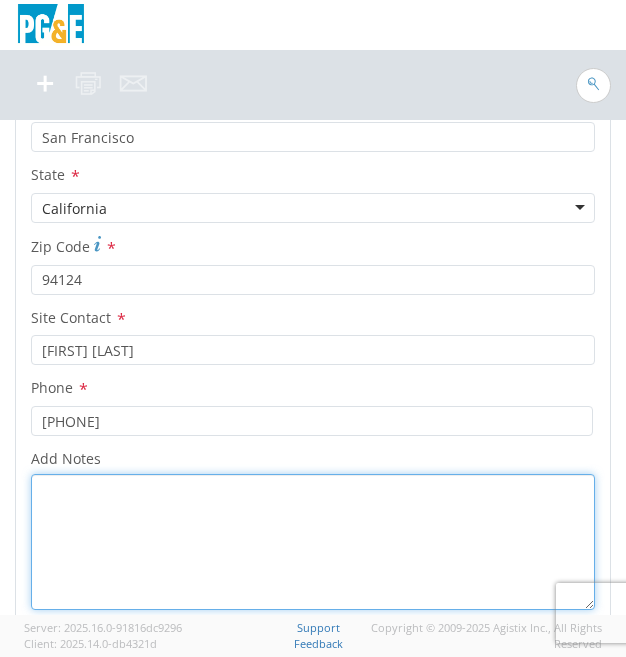 click on "Add Notes        *" at bounding box center (313, 542) 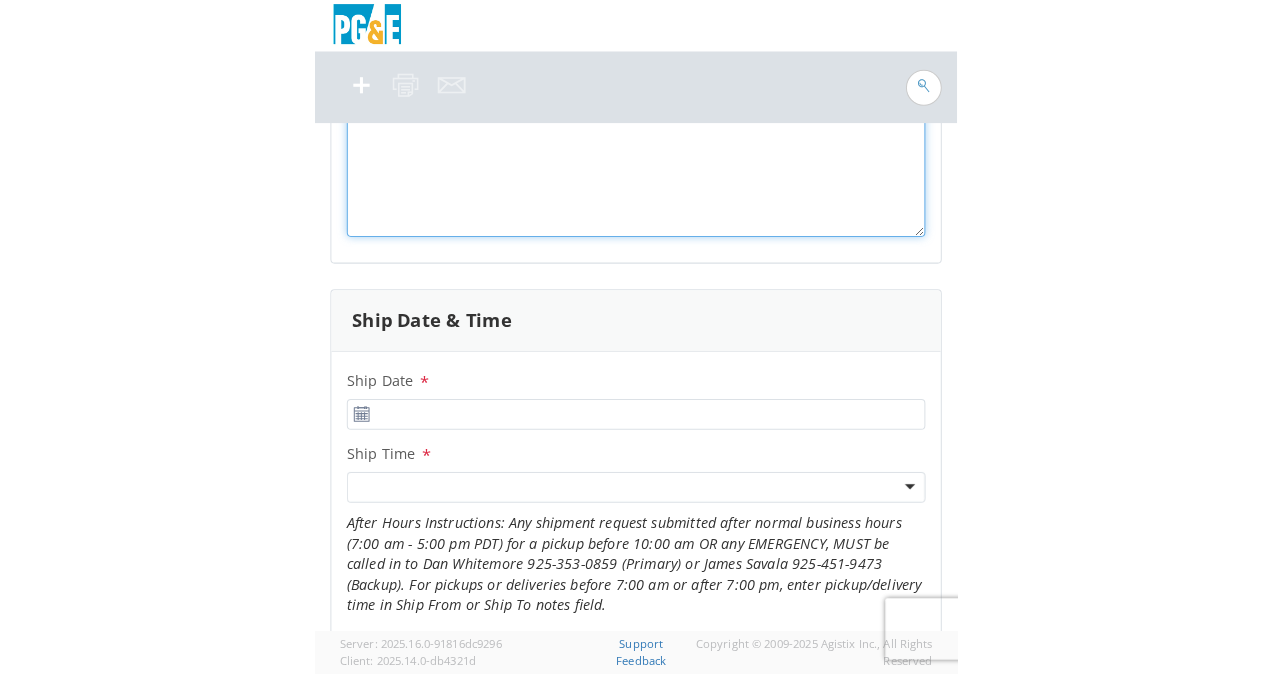 scroll, scrollTop: 1974, scrollLeft: 0, axis: vertical 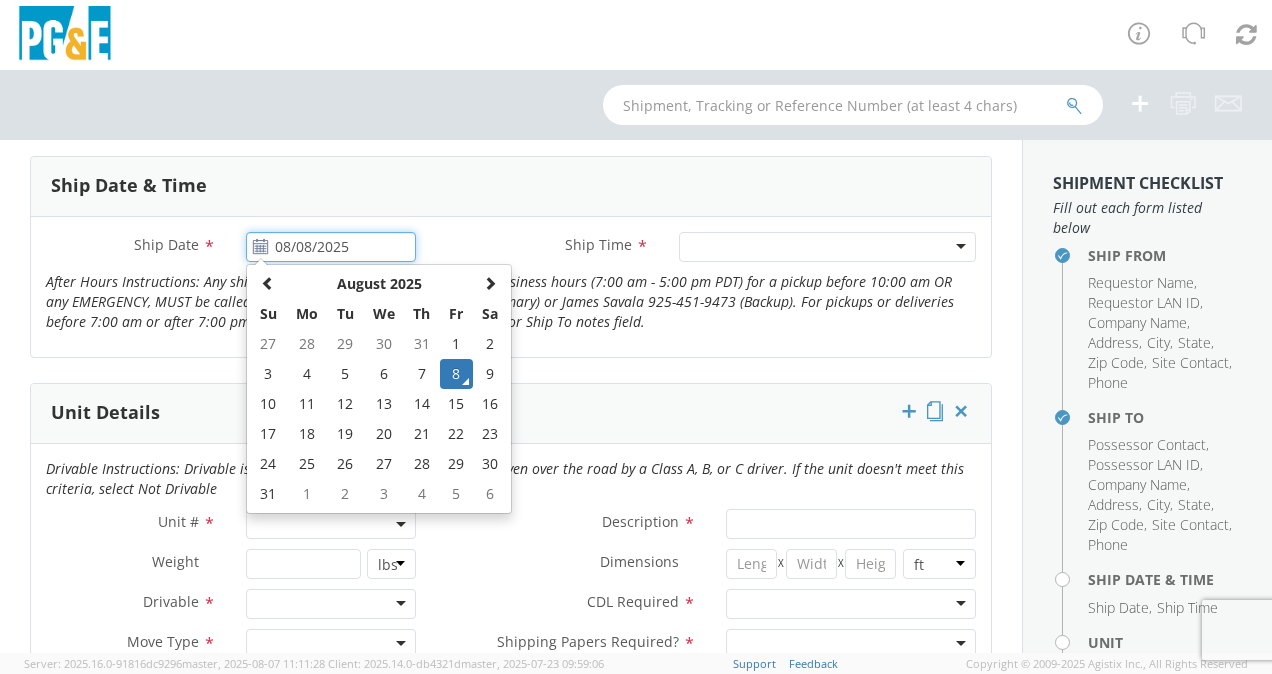 click on "08/08/2025" at bounding box center [331, 247] 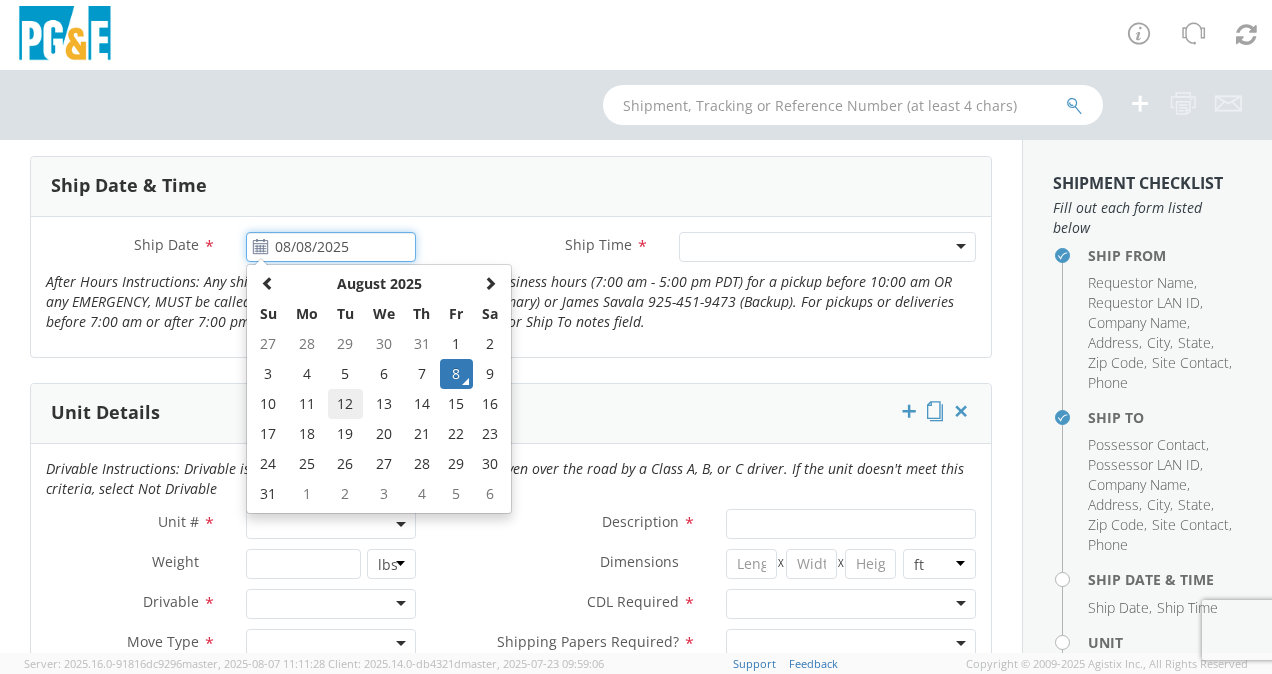 click on "12" 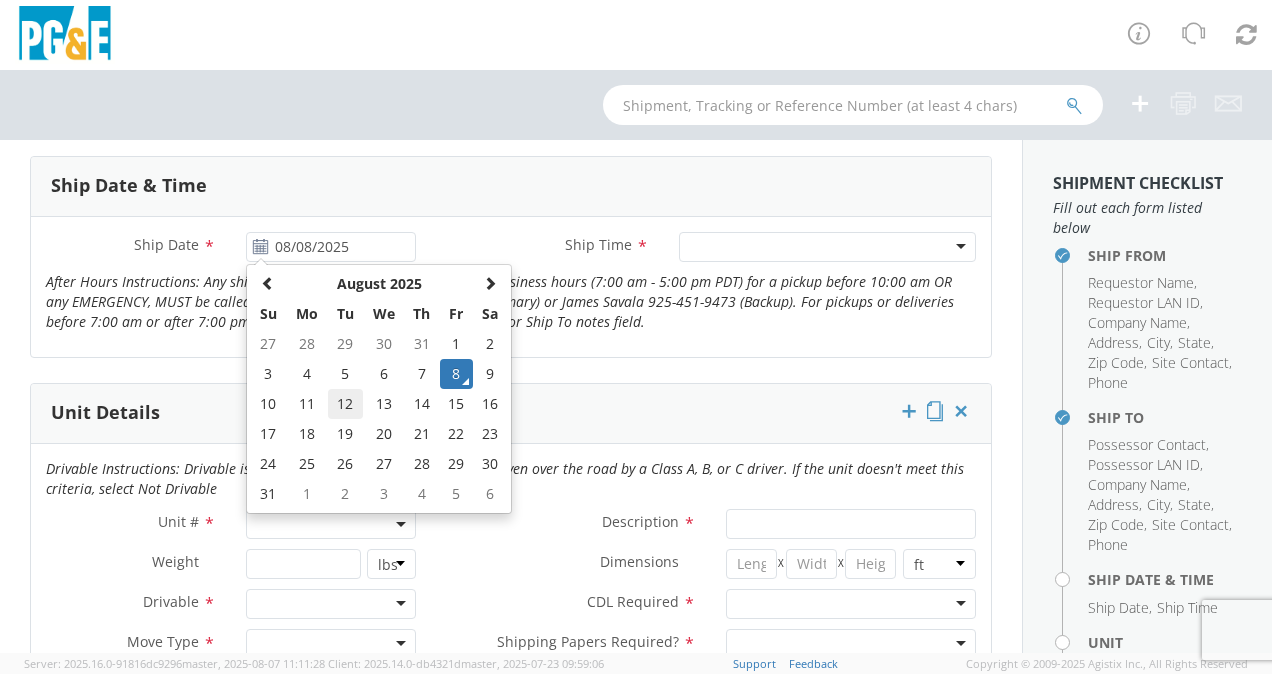 type on "08/12/2025" 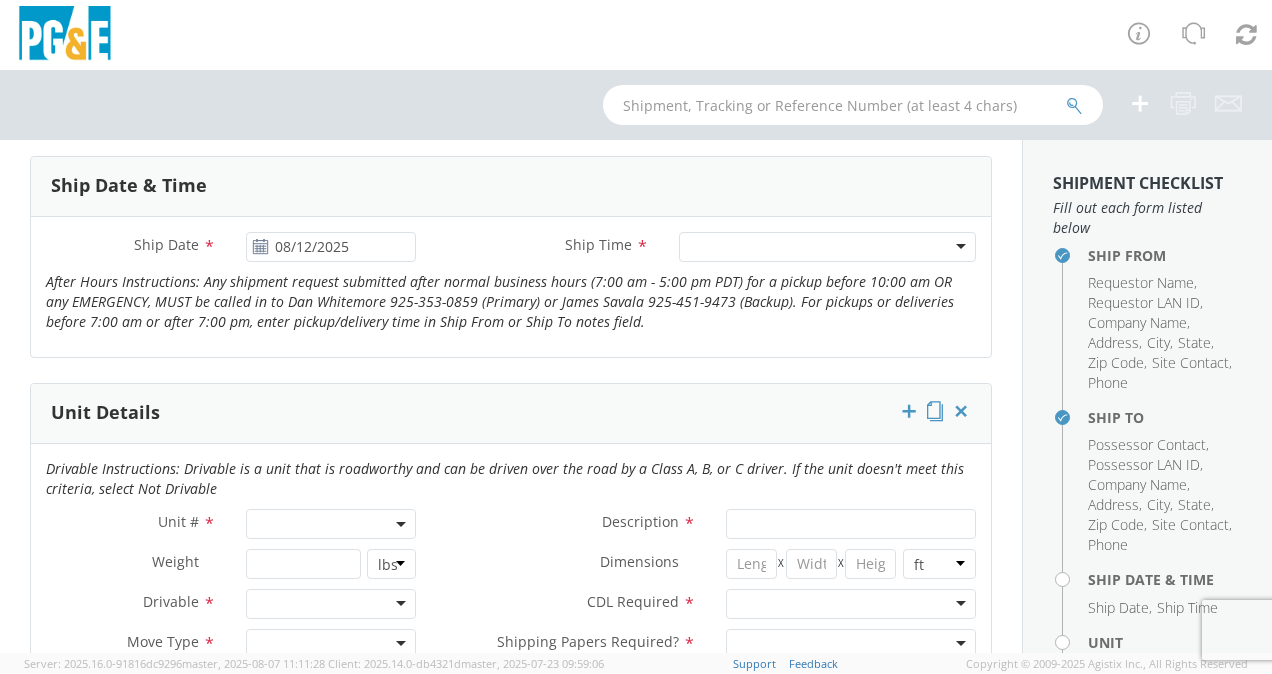 click 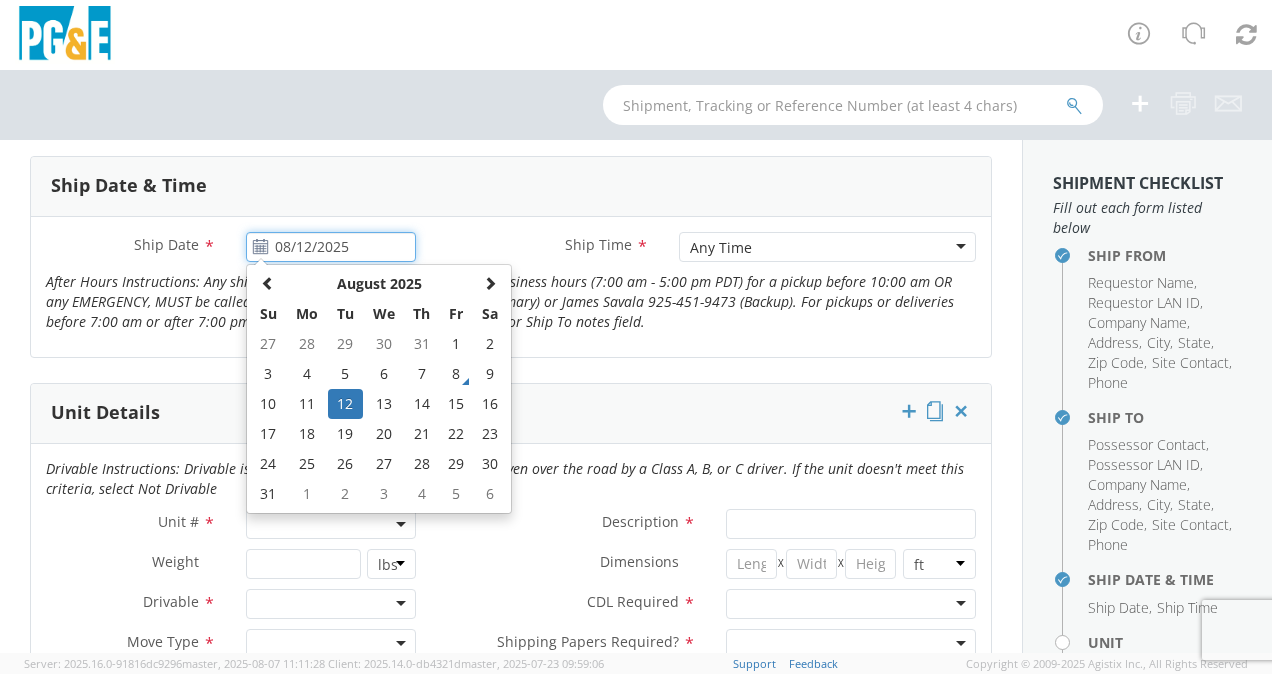 click on "08/12/2025" at bounding box center [331, 247] 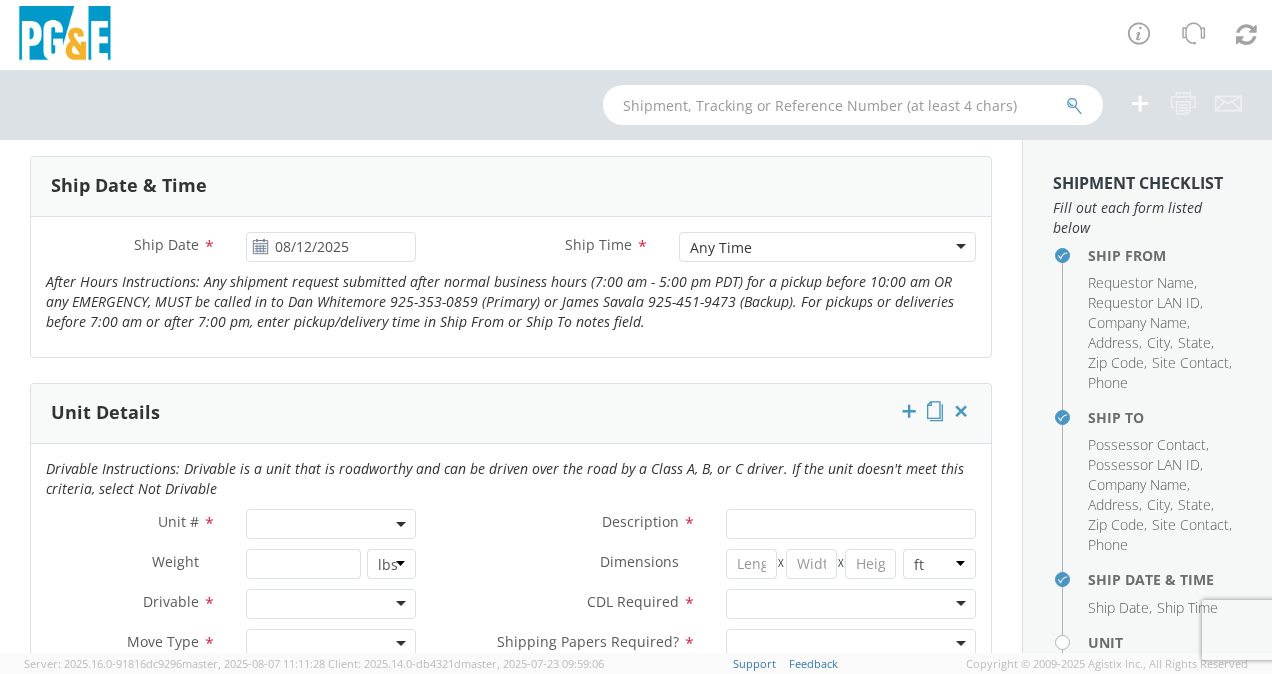click on "Ship Time        *" 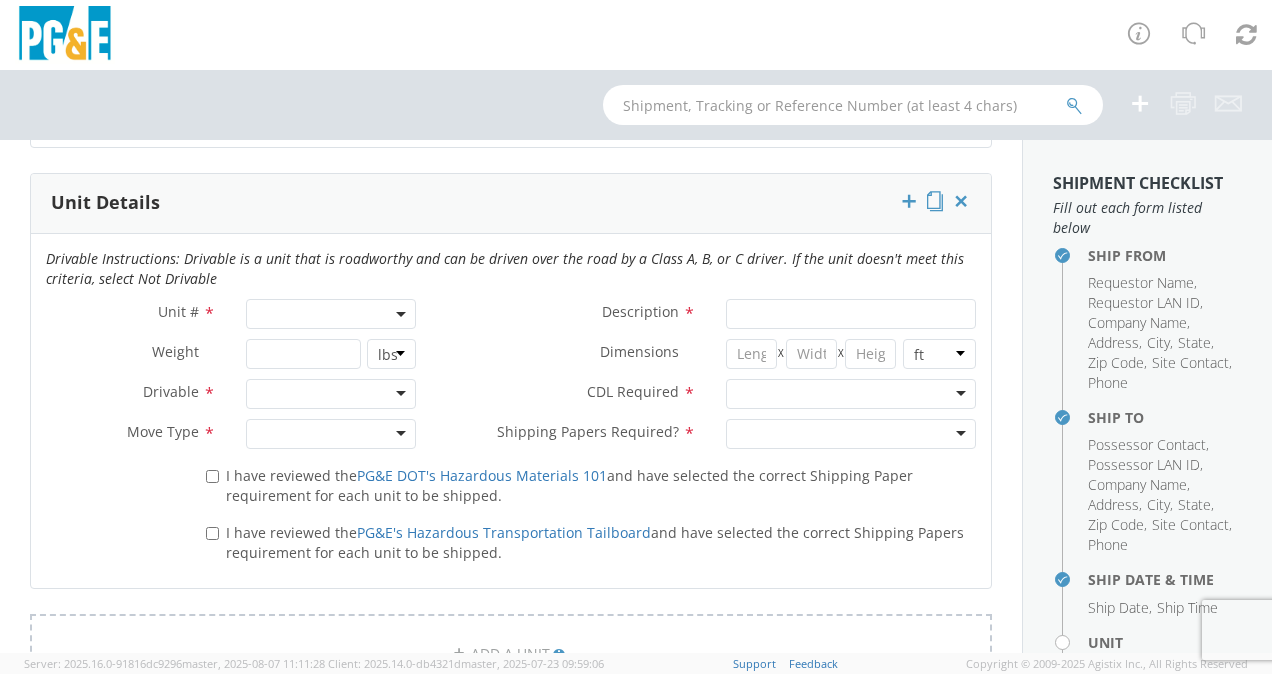 scroll, scrollTop: 985, scrollLeft: 0, axis: vertical 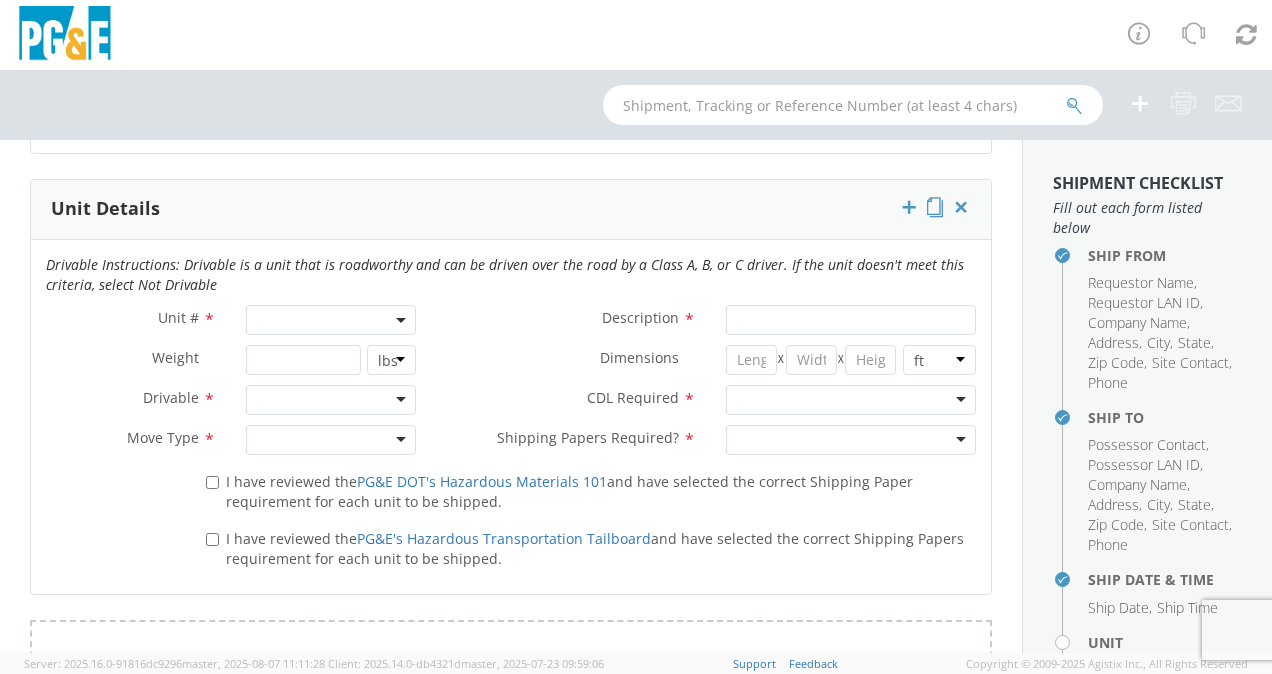 click on "Drivable Instructions: Drivable is a unit that is roadworthy and can be driven over the road by a Class A, B, or C driver. If the unit doesn't meet this criteria, select Not Drivable" at bounding box center (511, 843) 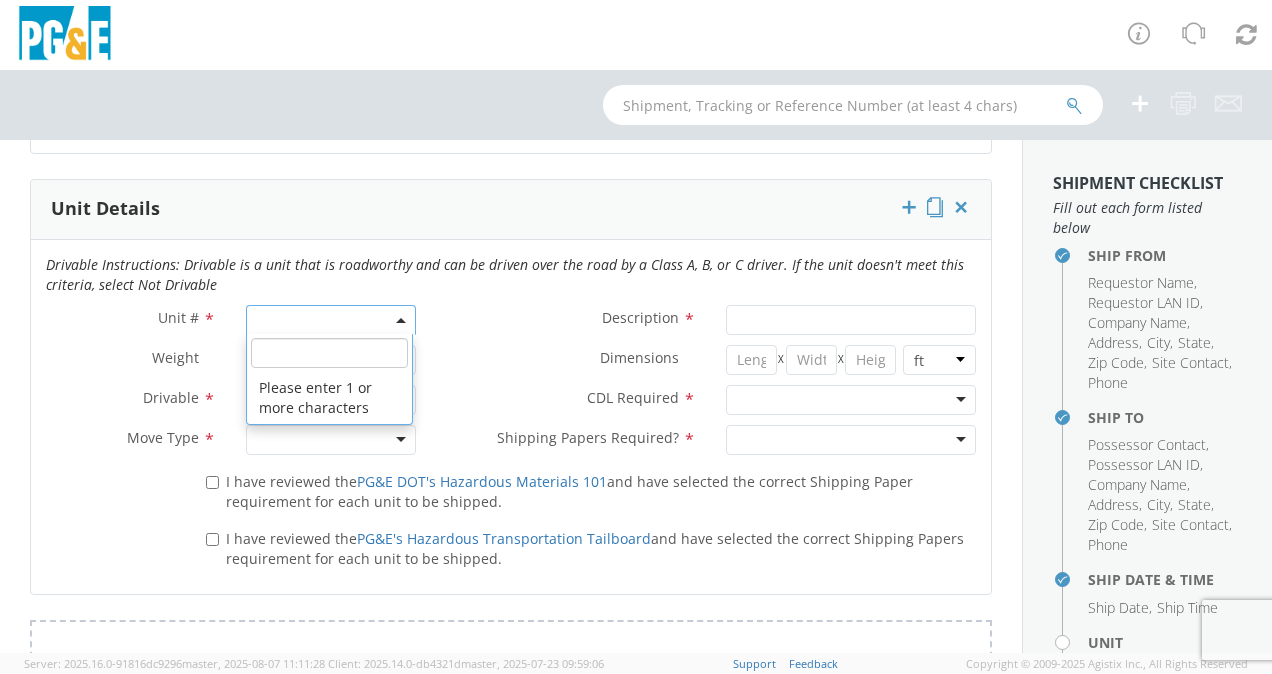 click 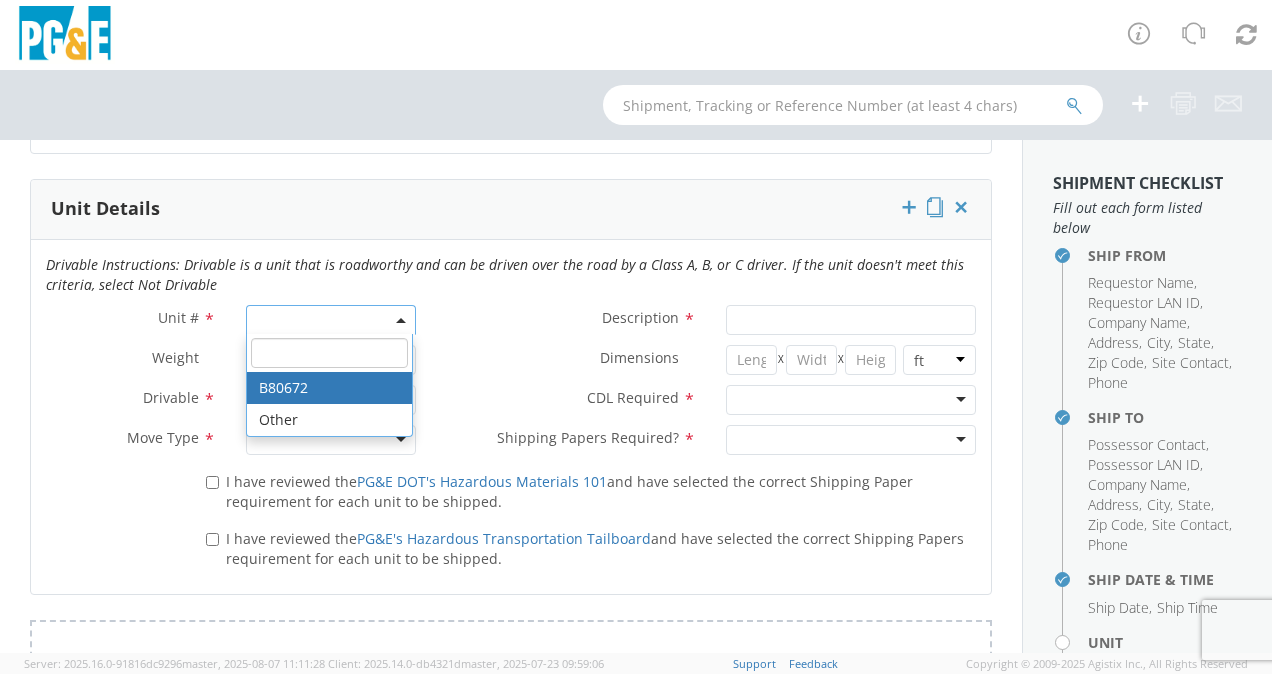 click on "Description        *" 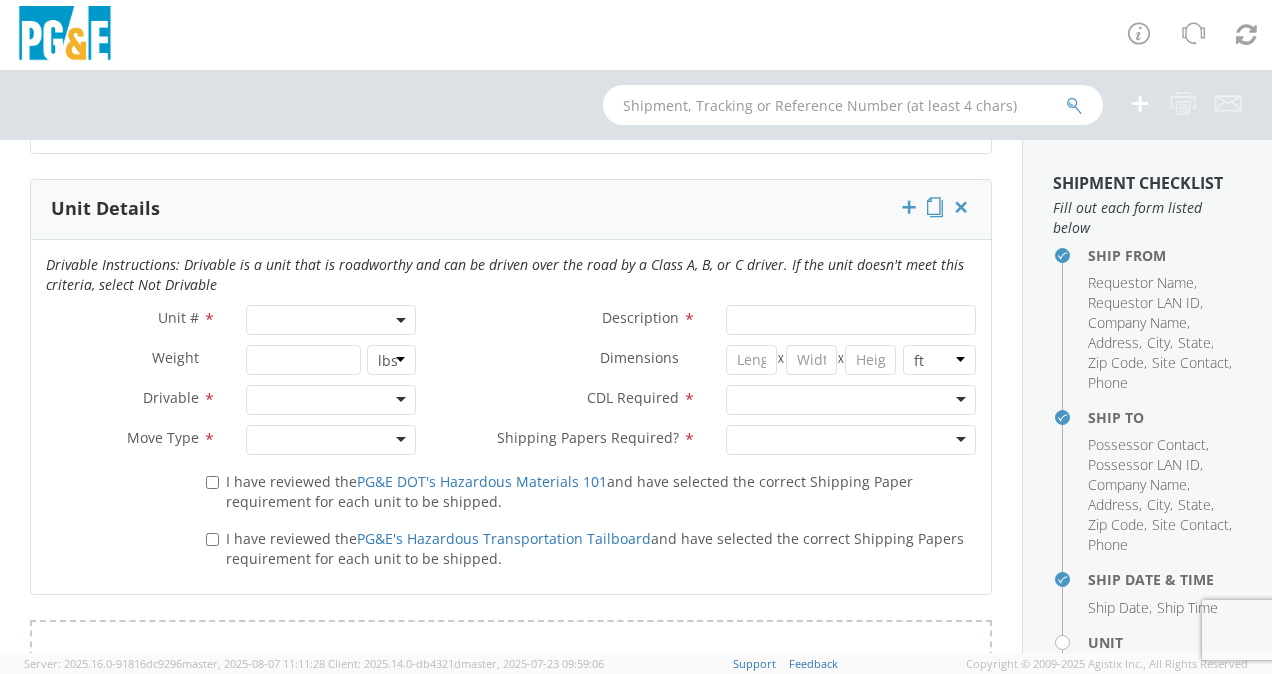 click 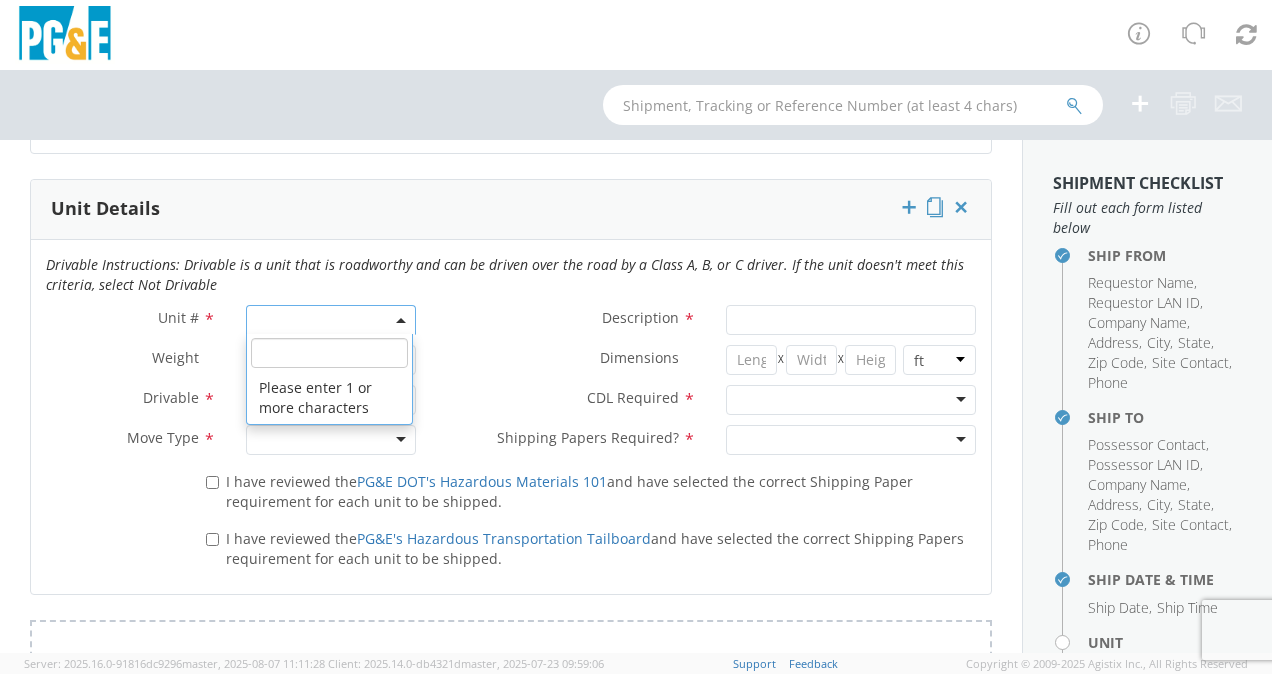 click 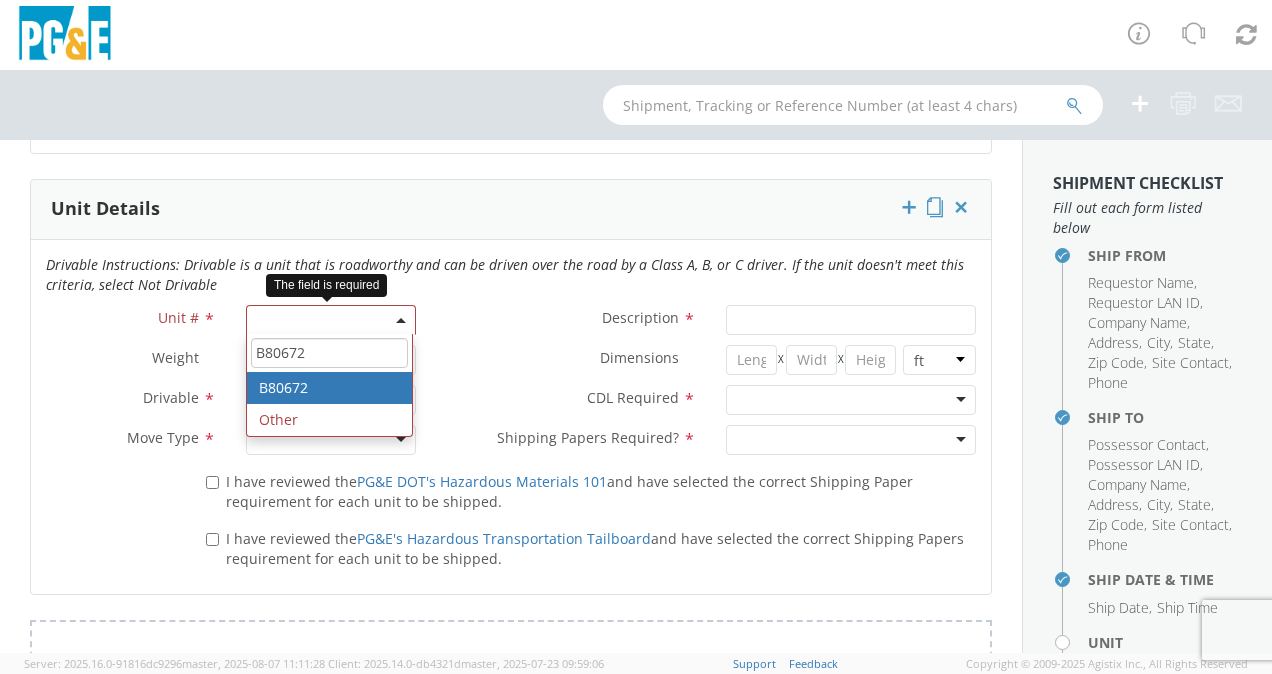 type on "B80672" 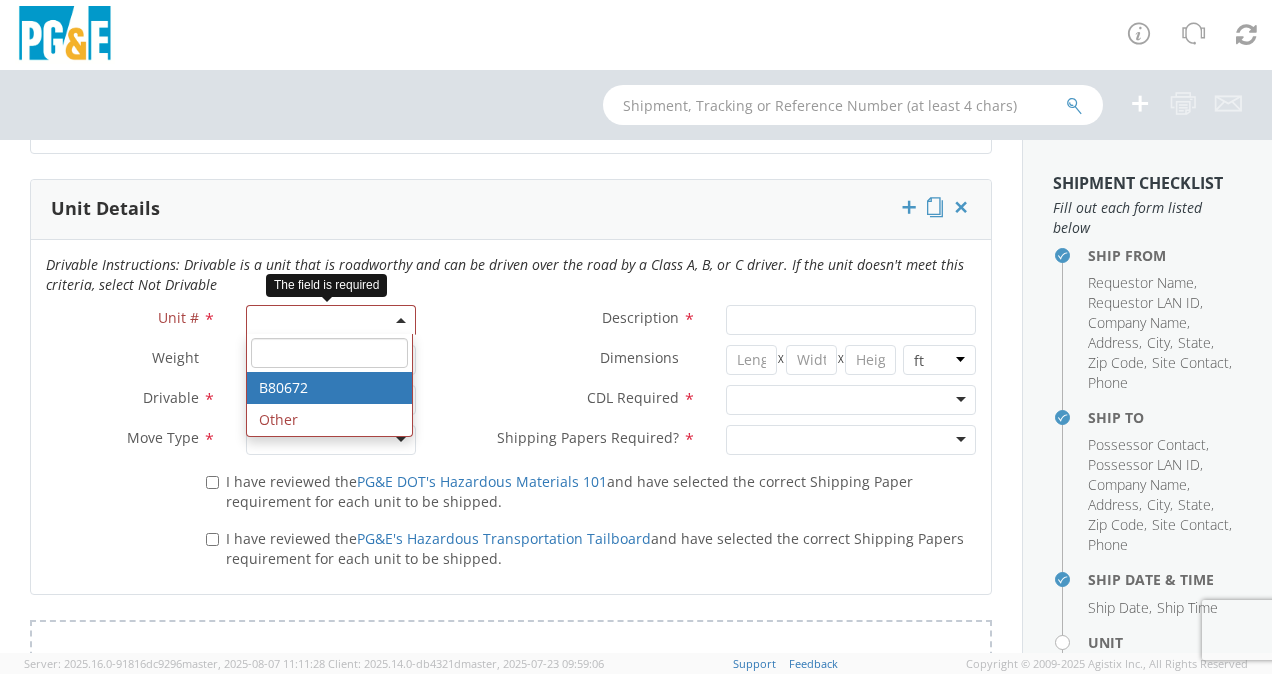 type on "TRAILER; GENERATOR/LIGHT PLANT" 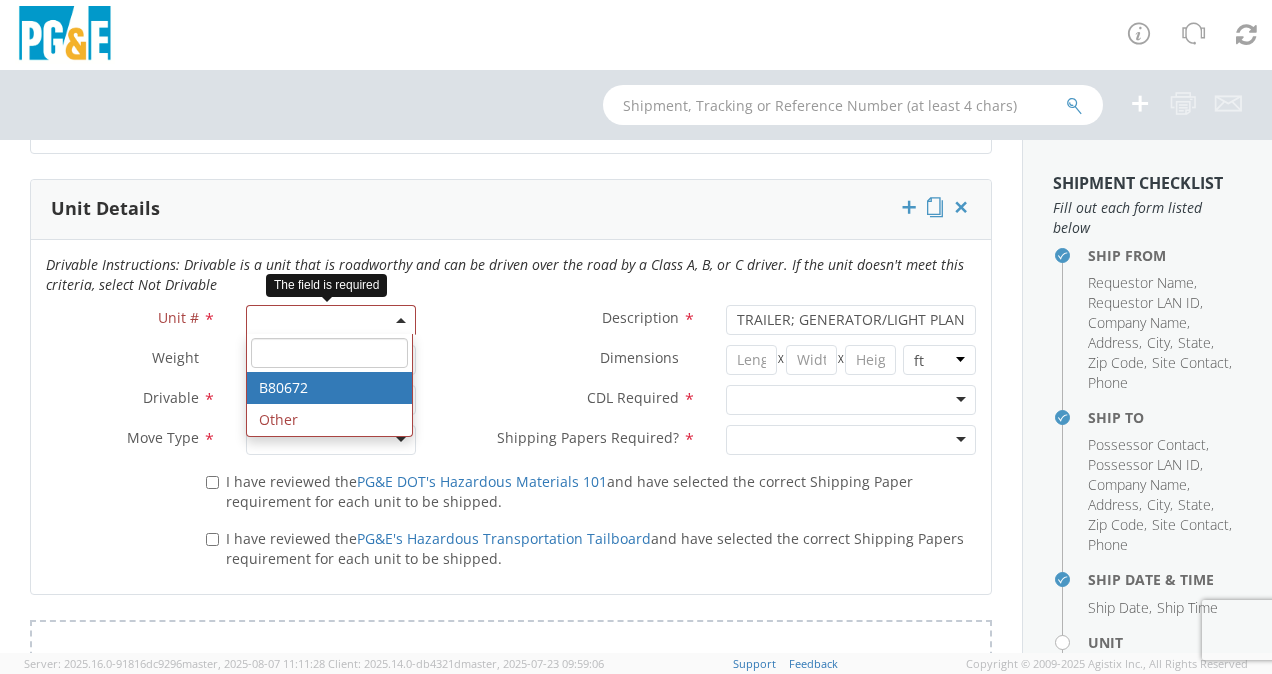 select on "B80672" 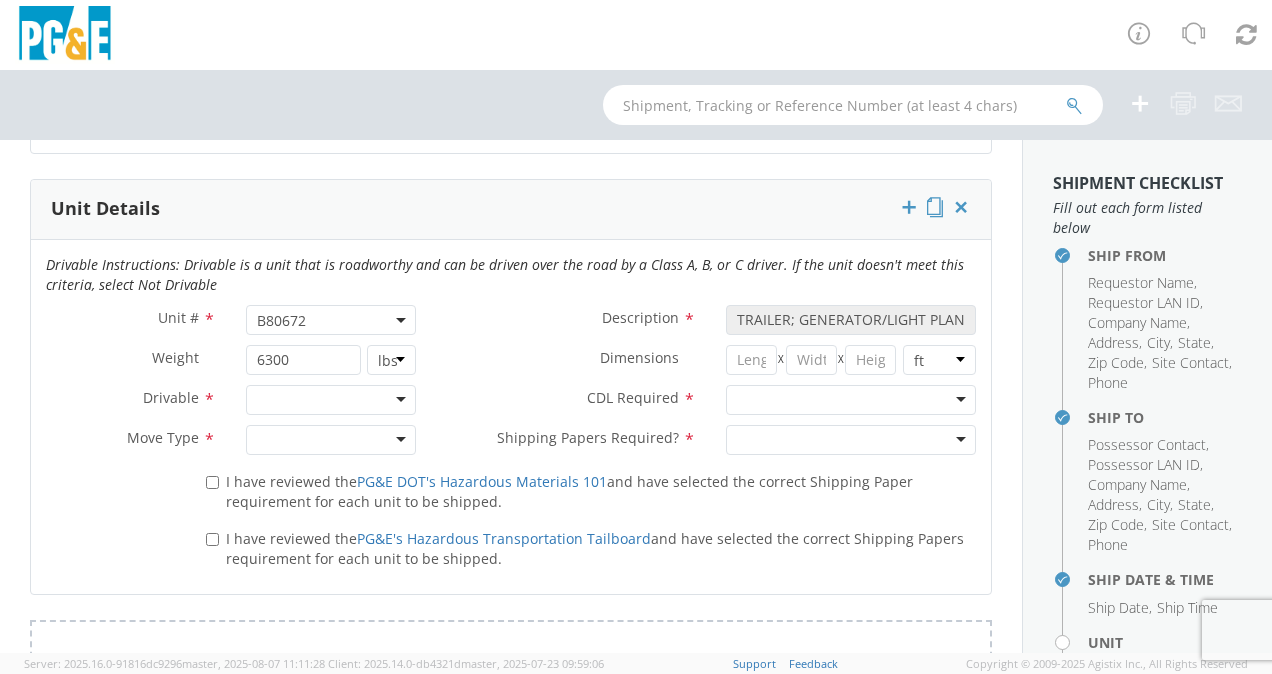 click 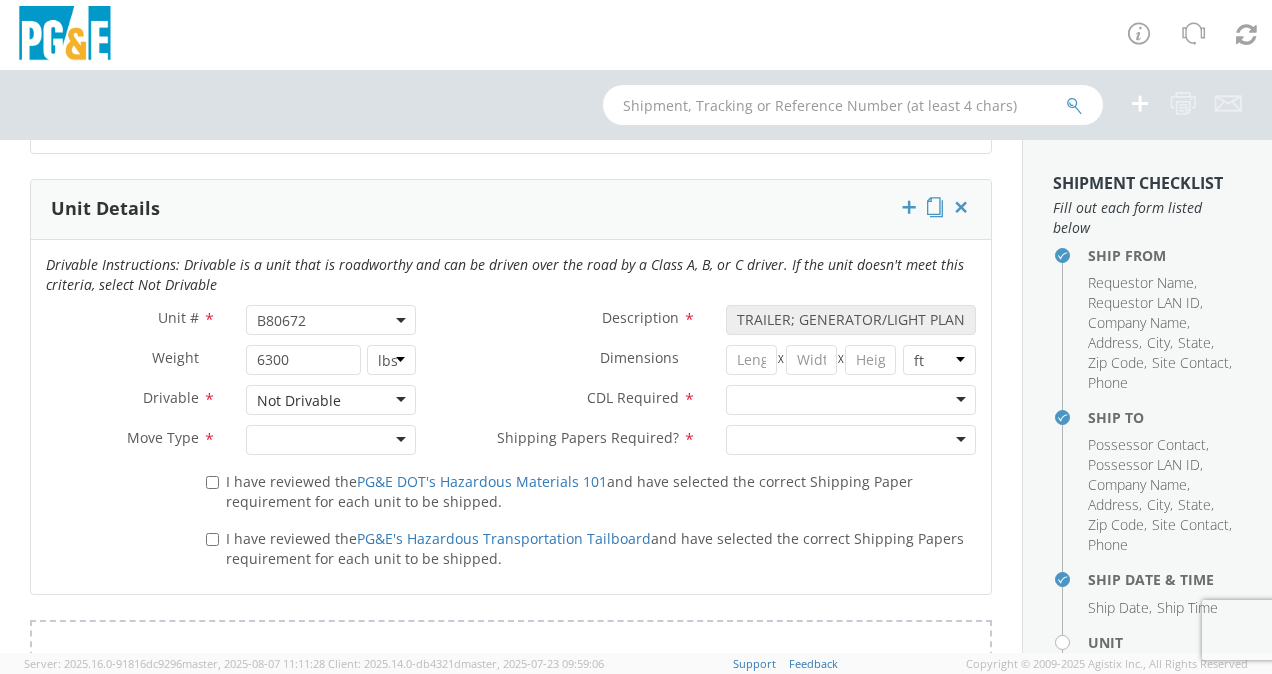 click 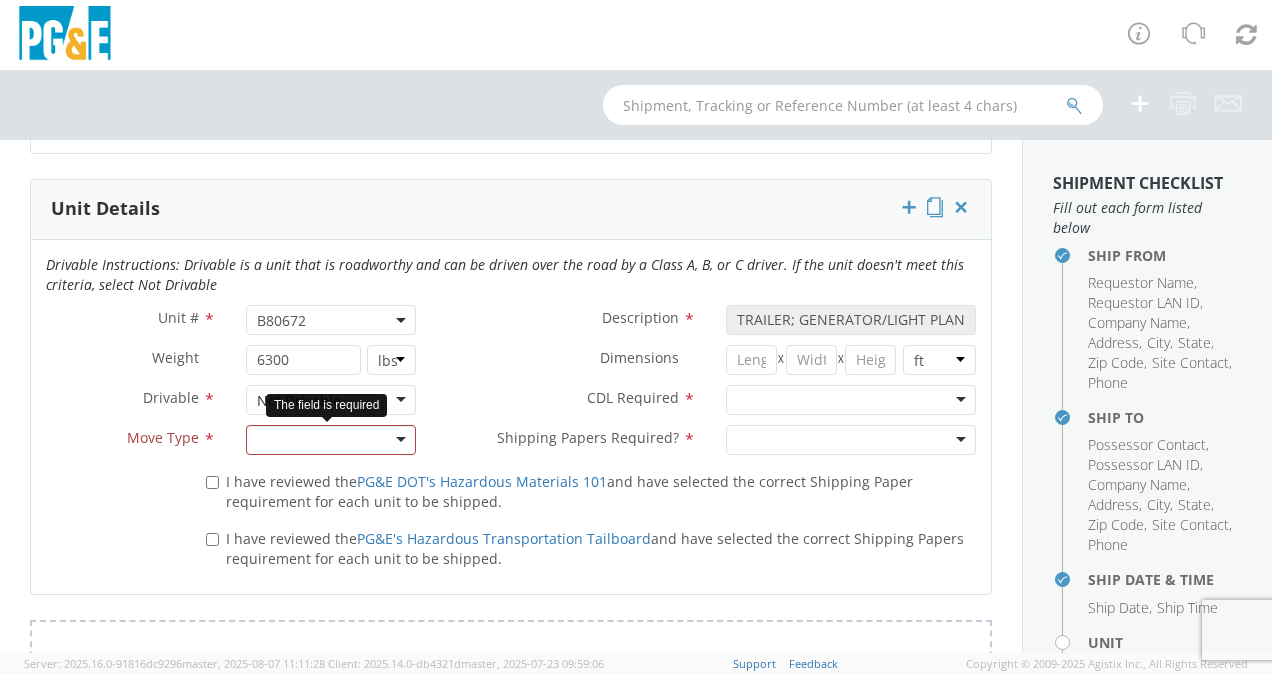 click 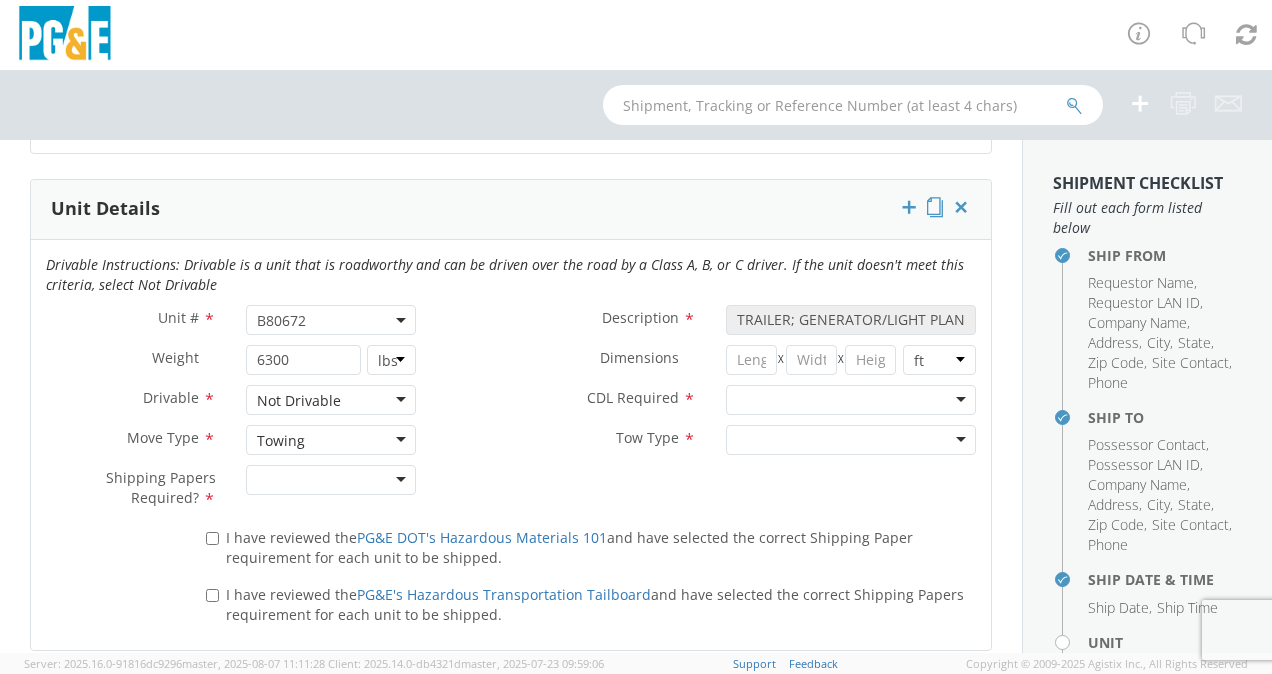 click 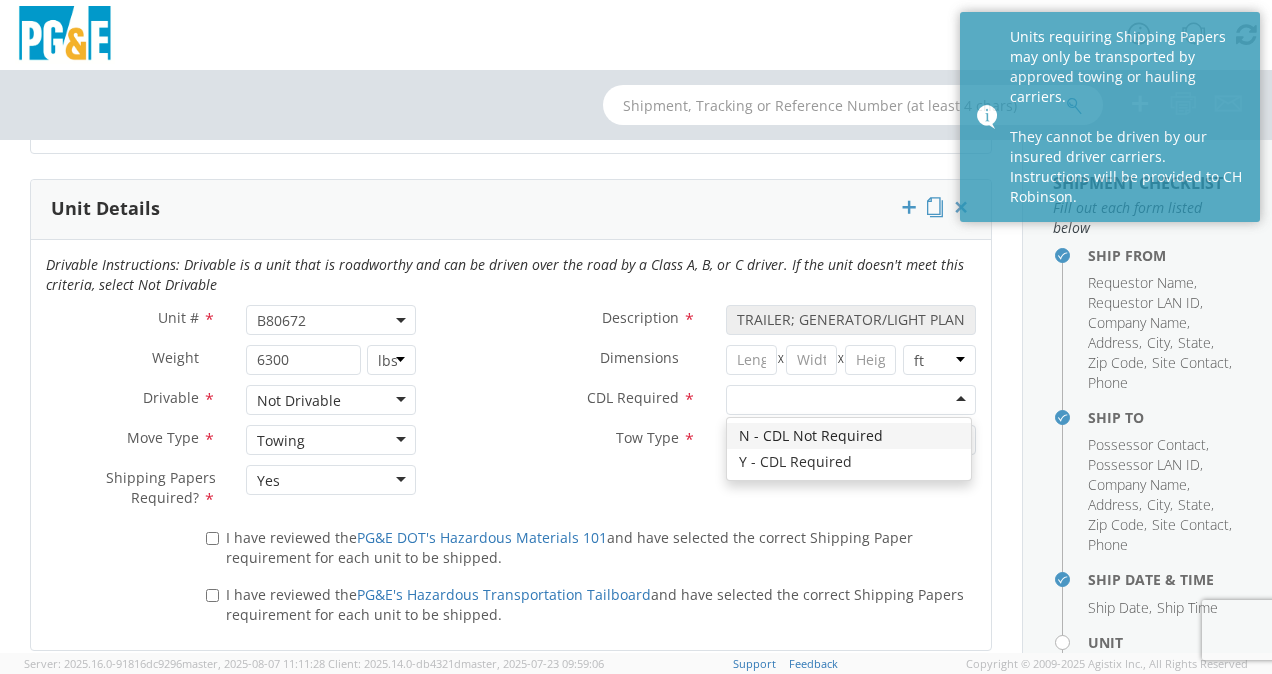 click 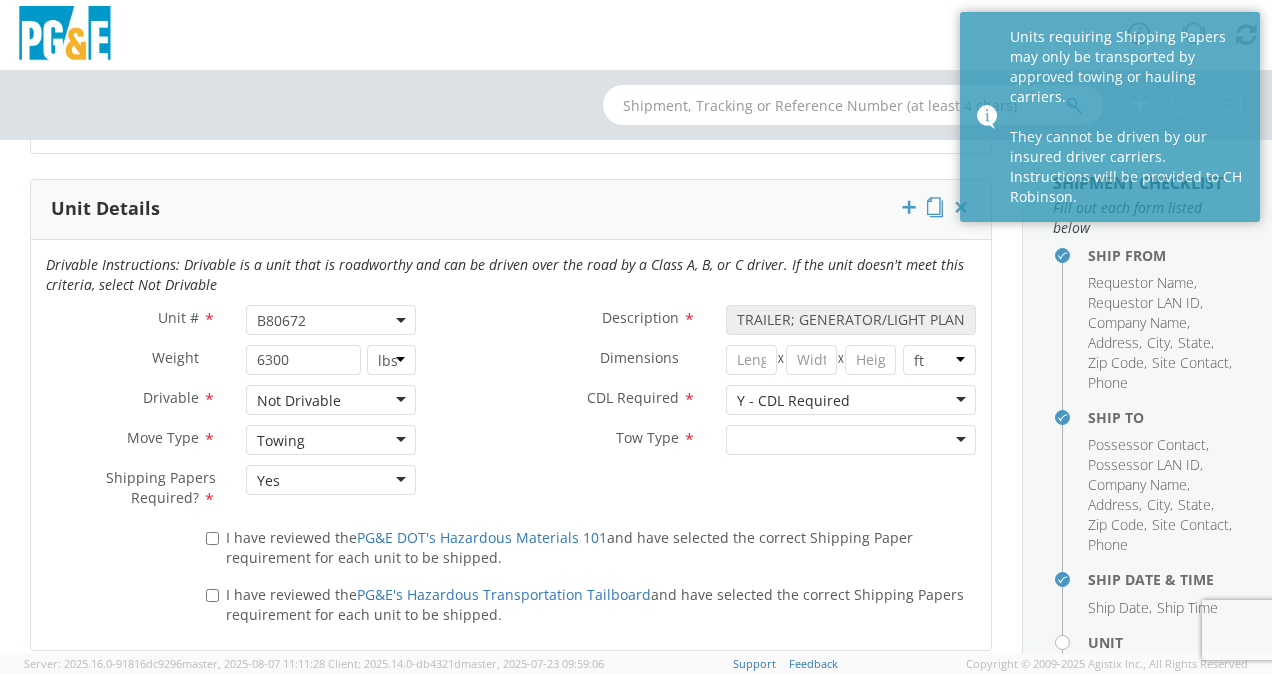 click on "Y - CDL Required" 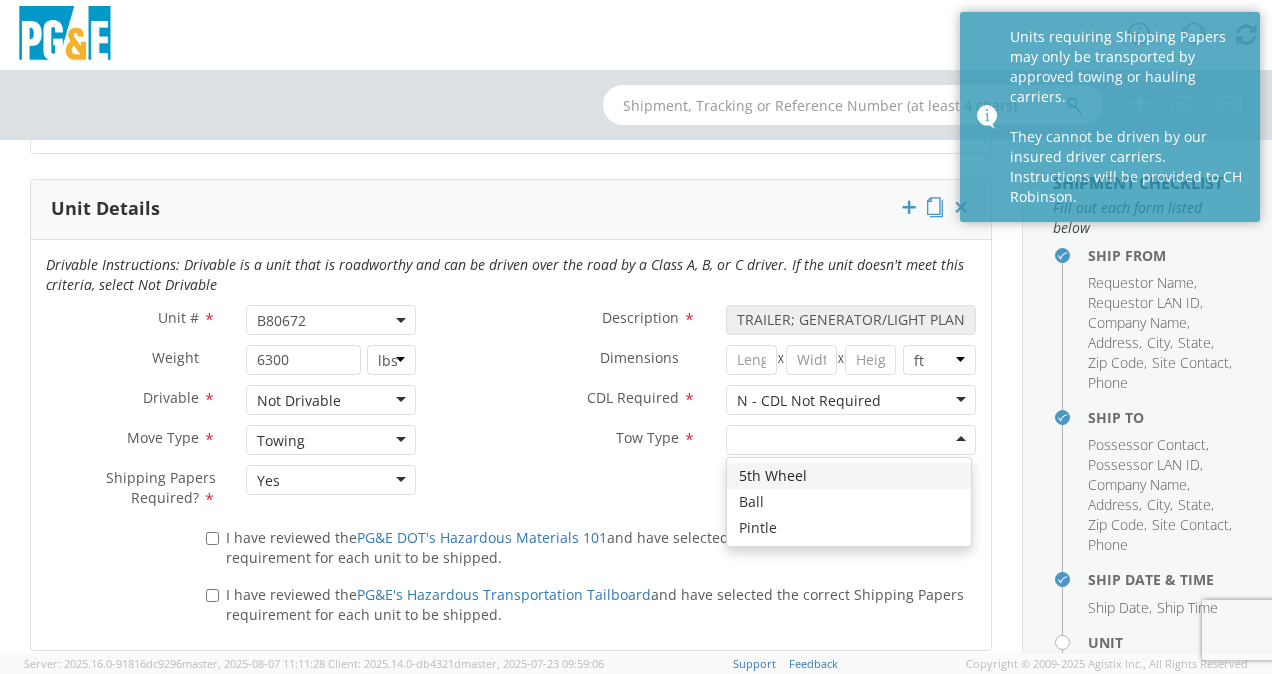 click 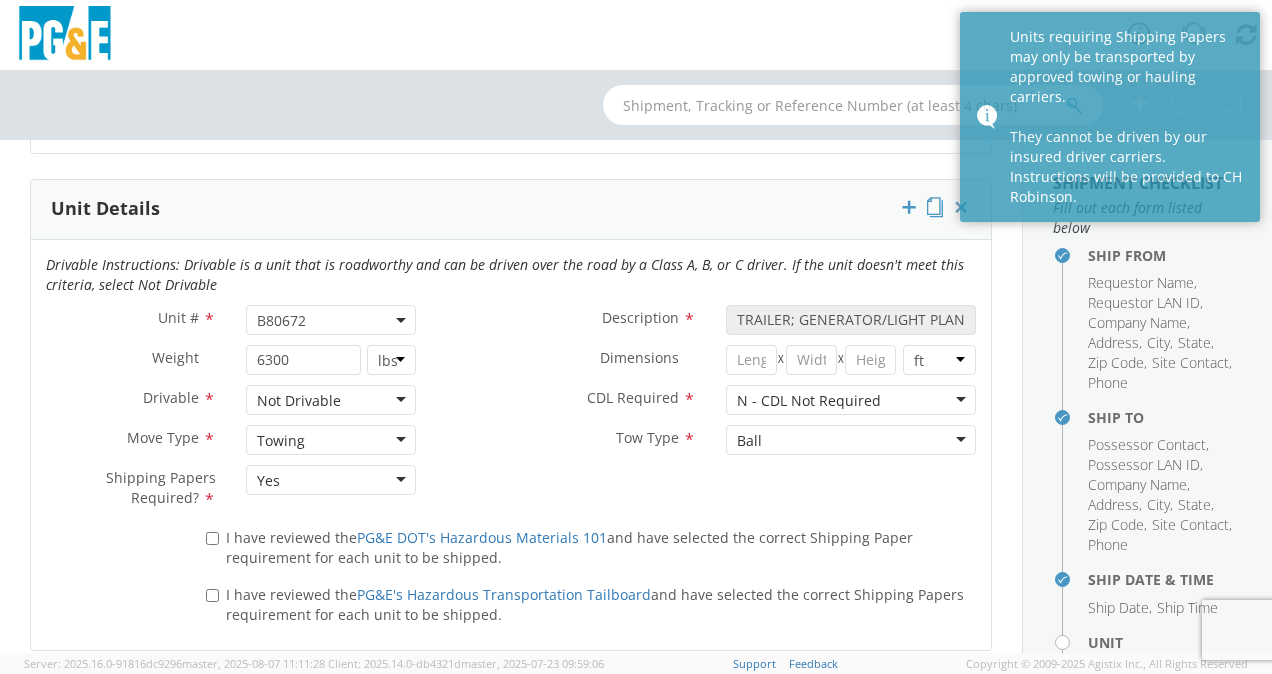 click on "Yes" 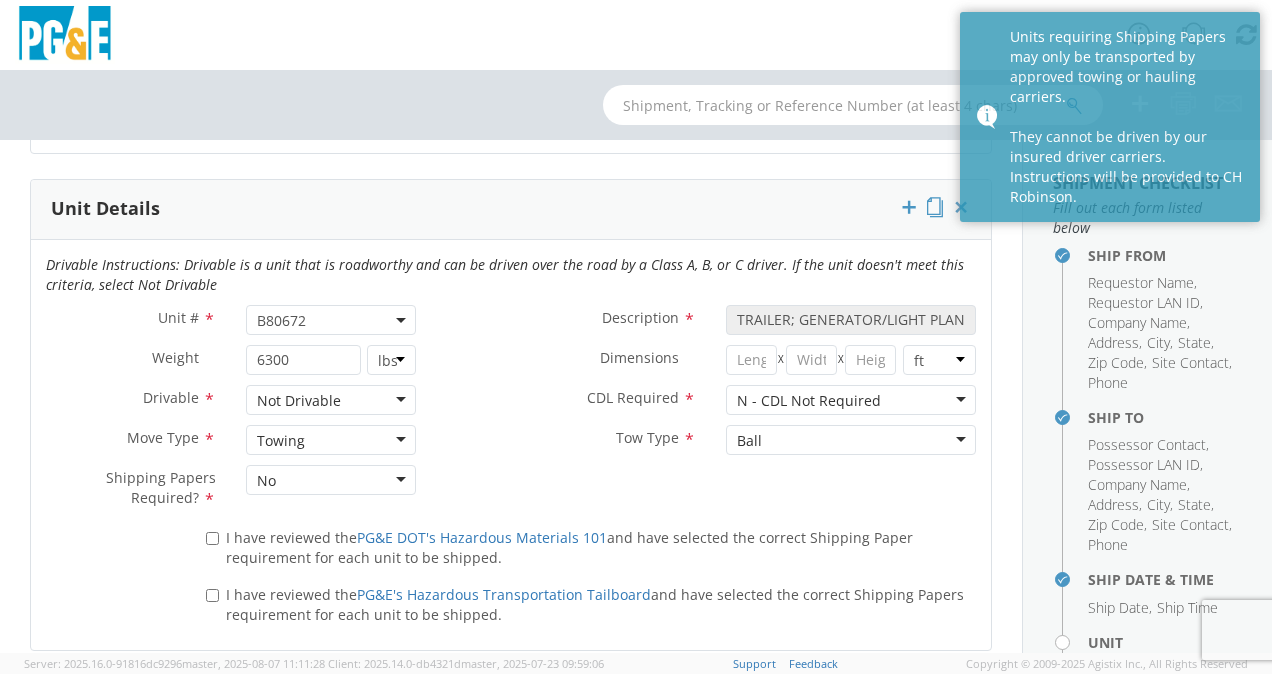 click on "Unit #       *               B80672 B80672                                           Description       *       TRAILER; GENERATOR/LIGHT PLANT                                                   Weight       *                         6300     lbs kgs                                       Dimensions       *                       X X     in cm ft                                         Drivable       *             Not Drivable Not Drivable Drivable Not Drivable                                             CDL Required       *             N - CDL Not Required N - CDL Not Required N - CDL Not Required Y - CDL Required                                             Move Type       *             Towing Towing Auction Critical Emergency Hauling Non-Emergency Towing                                             Tow Type       *             Ball Ball 5th Wheel Ball Pintle                                             Shipping Papers Required?       *             No No No Yes" 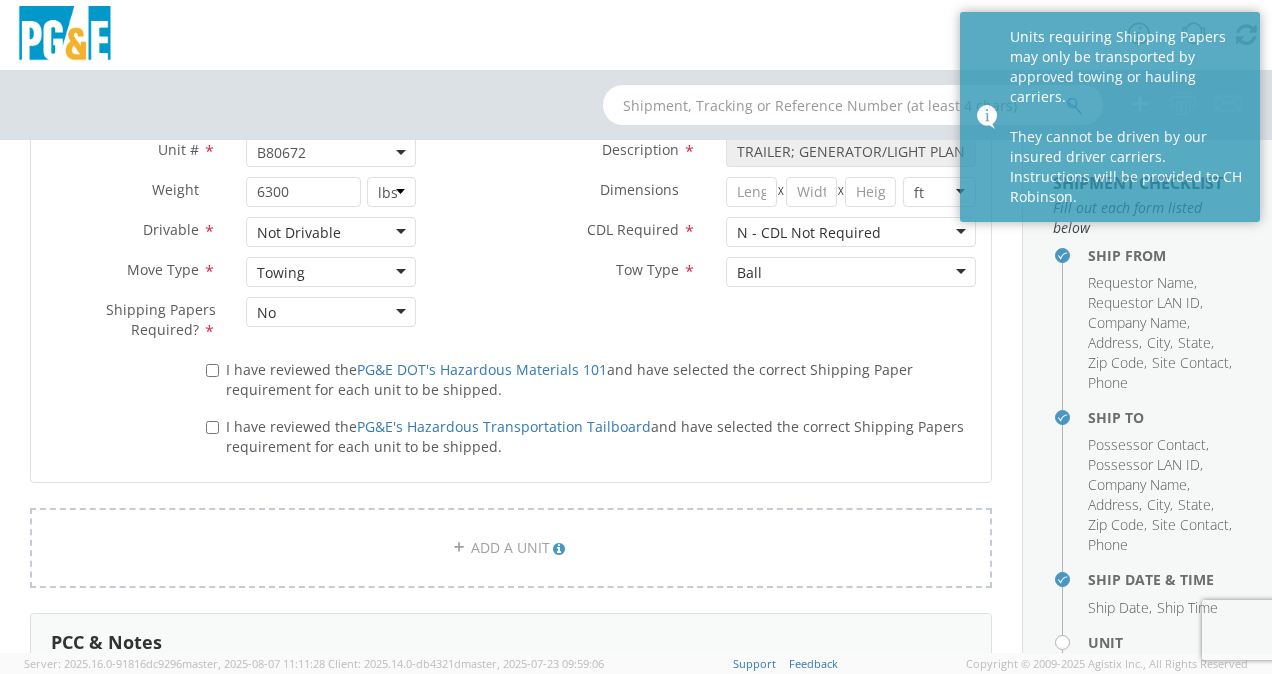 scroll, scrollTop: 1151, scrollLeft: 0, axis: vertical 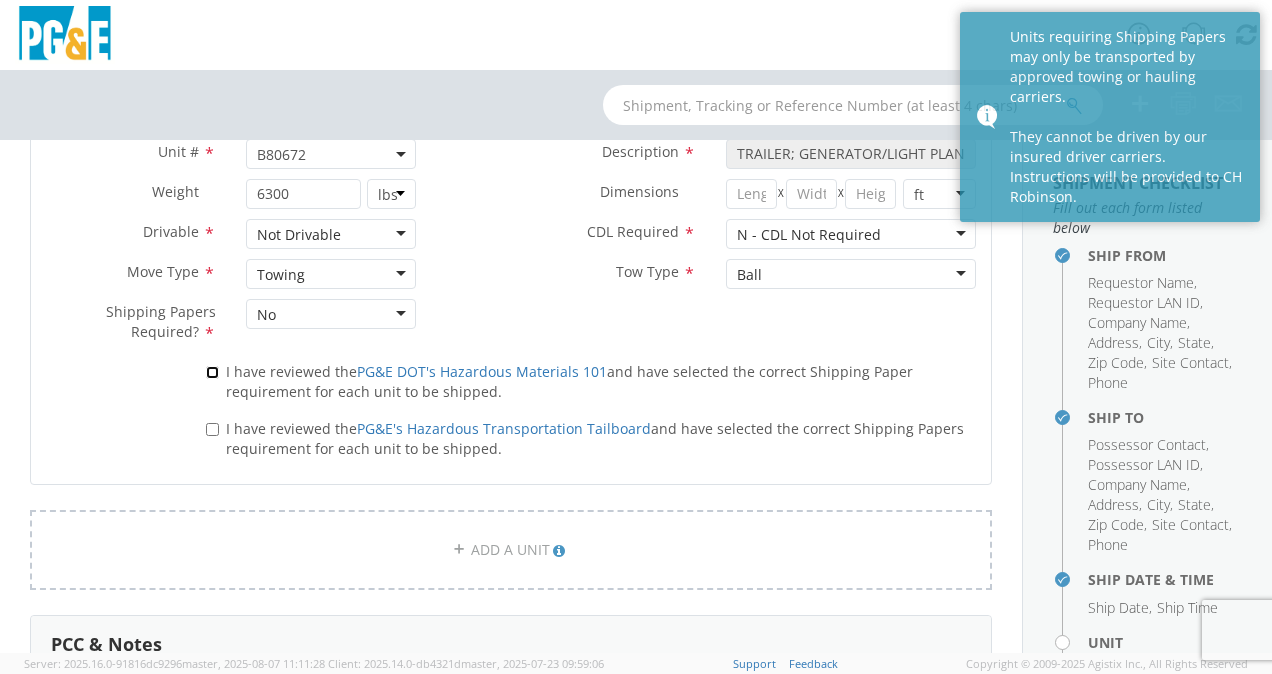 click on "I have reviewed the  PG&E DOT's Hazardous Materials 101
and have selected the correct Shipping Paper requirement for each unit to be shipped." at bounding box center [212, 372] 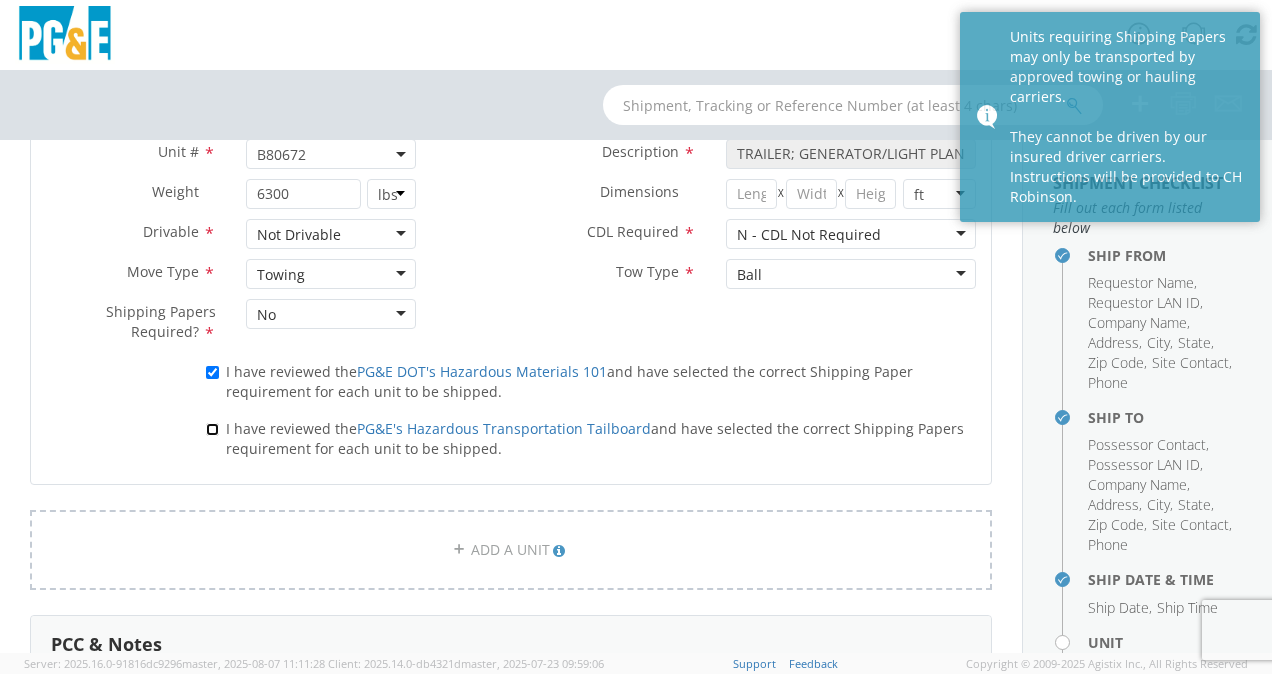 click on "I have reviewed the  PG&E's Hazardous Transportation Tailboard
and have selected the correct Shipping Papers requirement for each unit to be shipped." at bounding box center [212, 429] 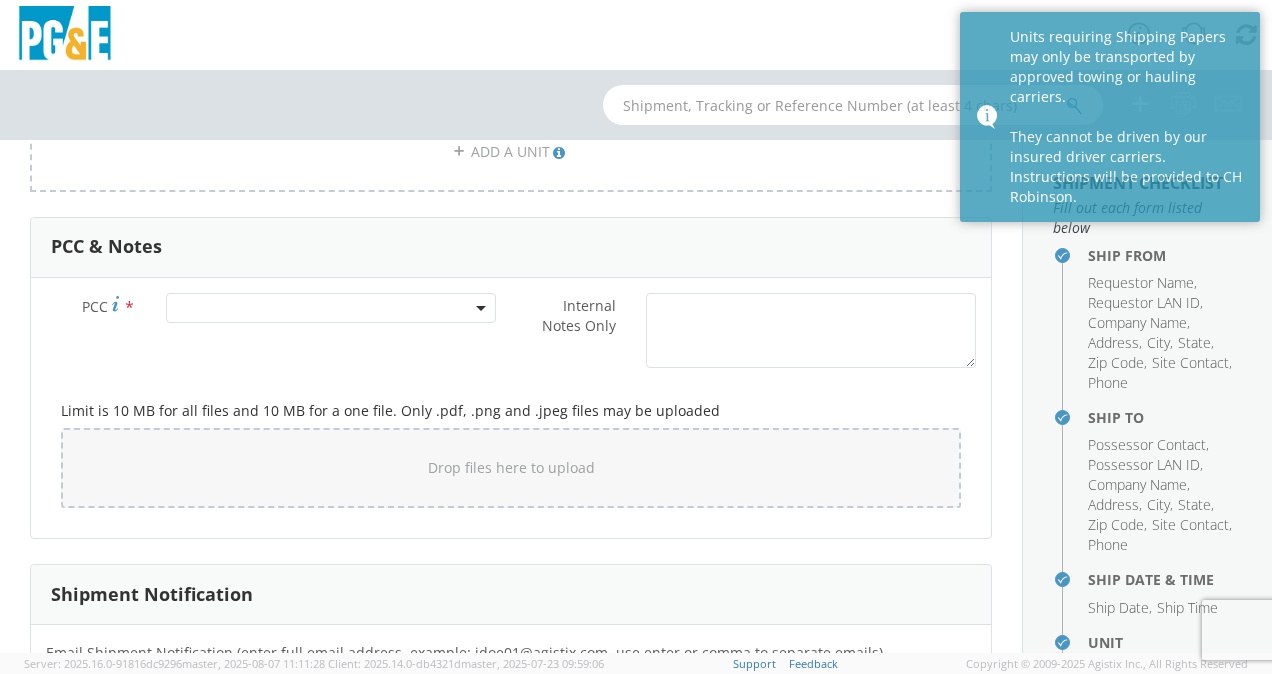 scroll, scrollTop: 1547, scrollLeft: 0, axis: vertical 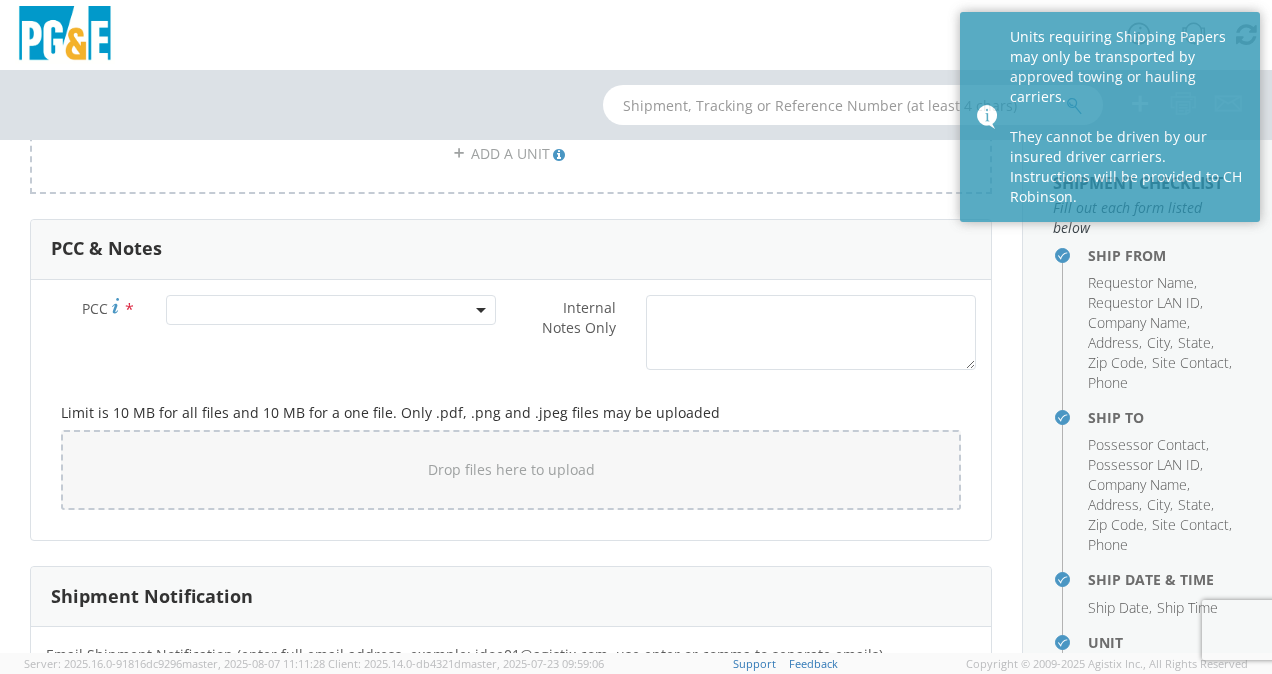 click 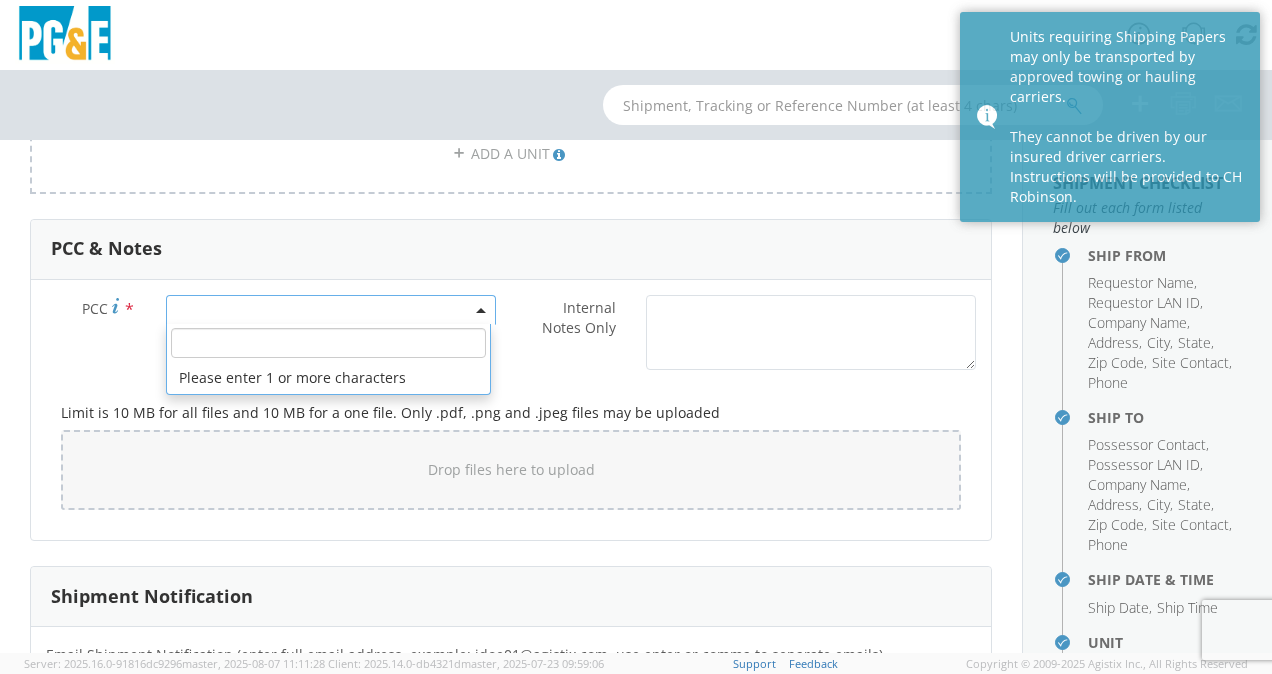 click 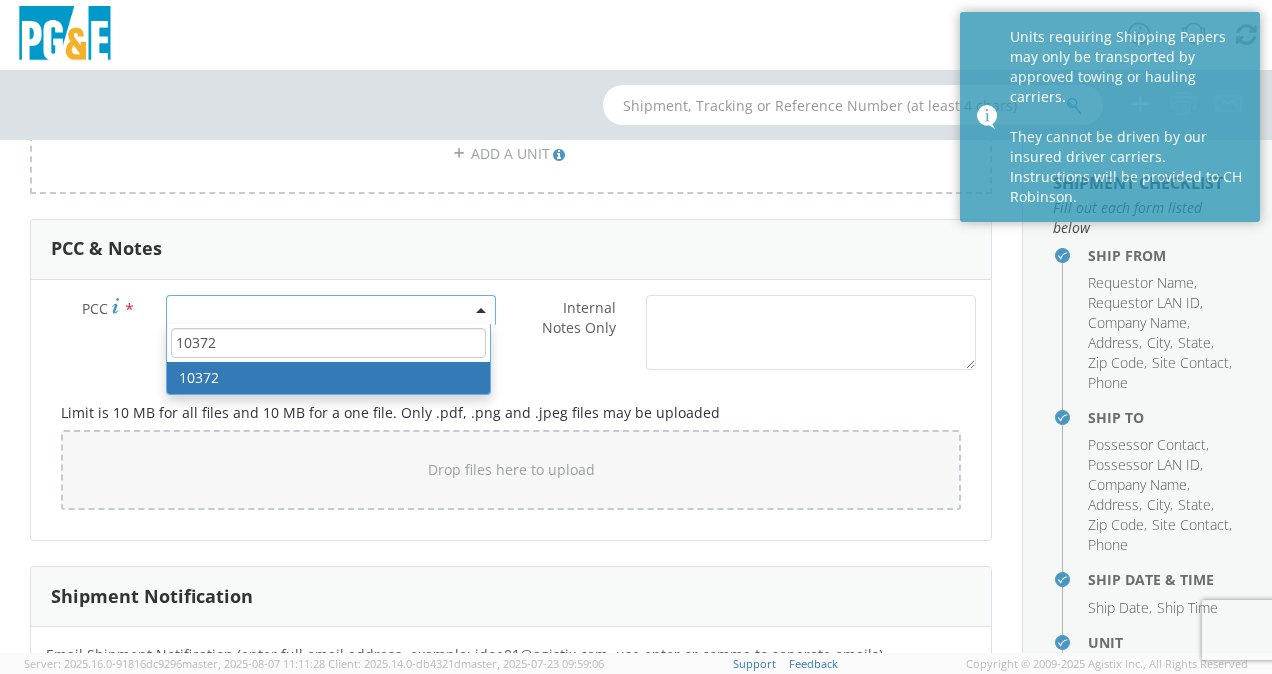 type on "10372" 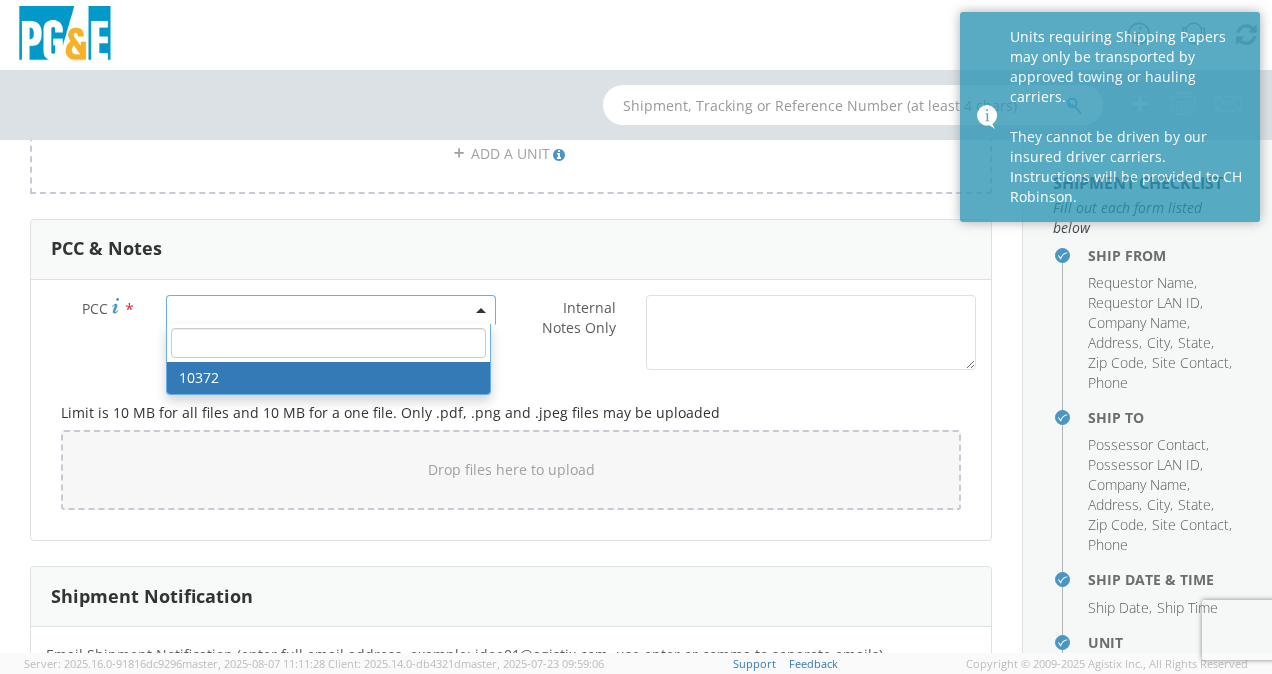 select on "10372" 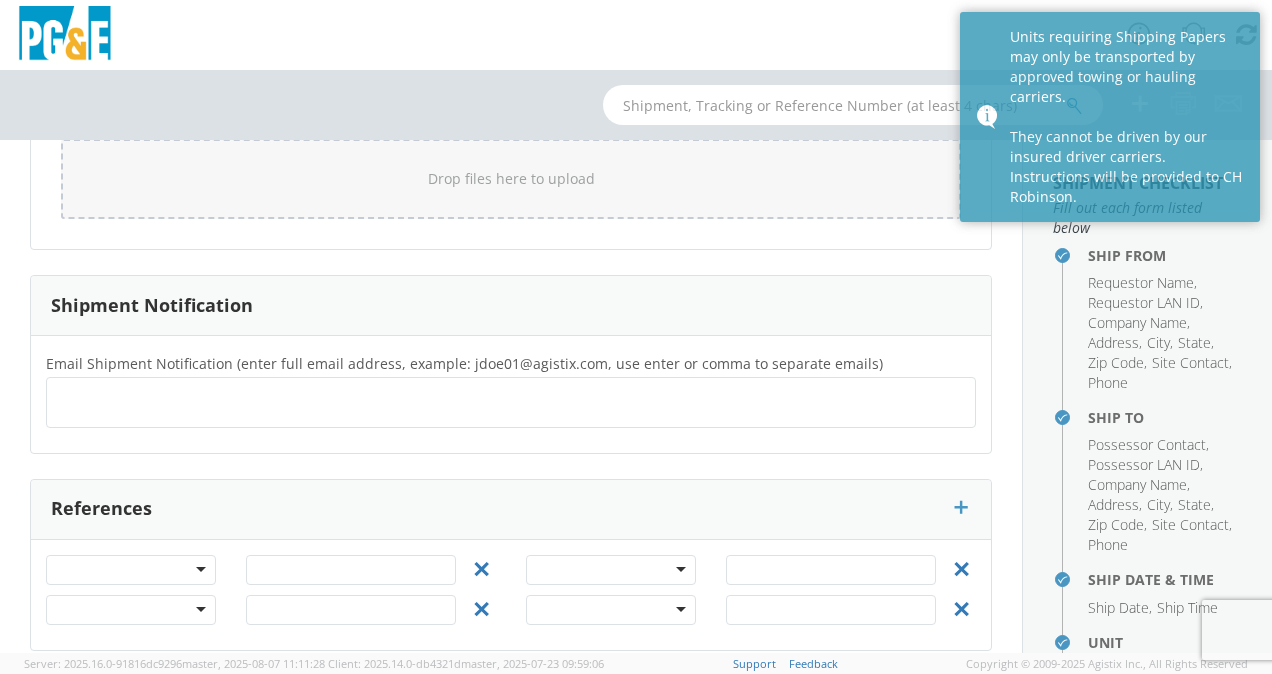 scroll, scrollTop: 1835, scrollLeft: 0, axis: vertical 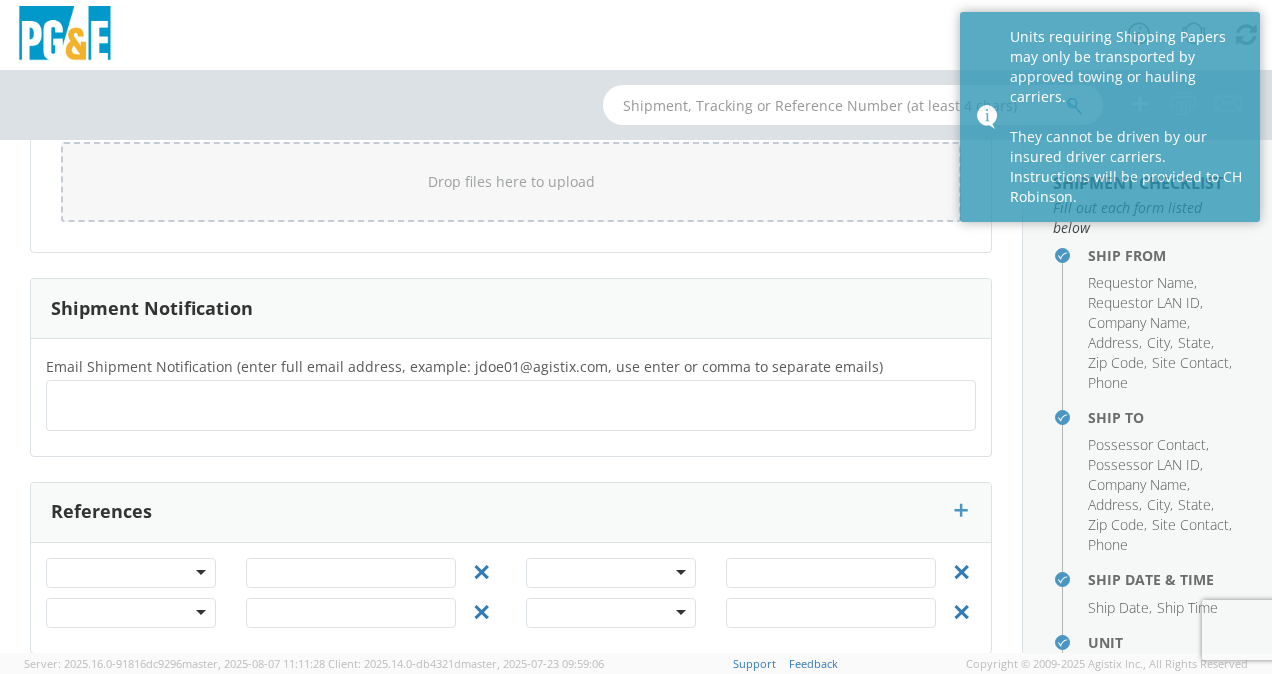 click 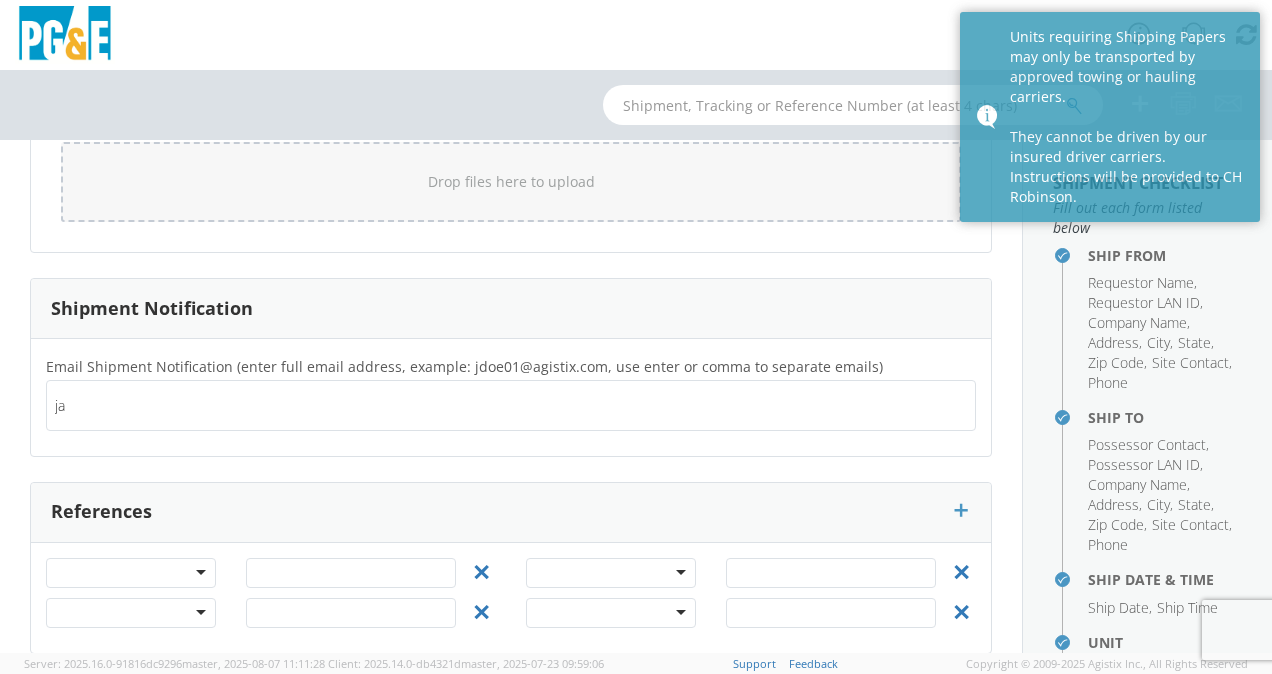 type on "j" 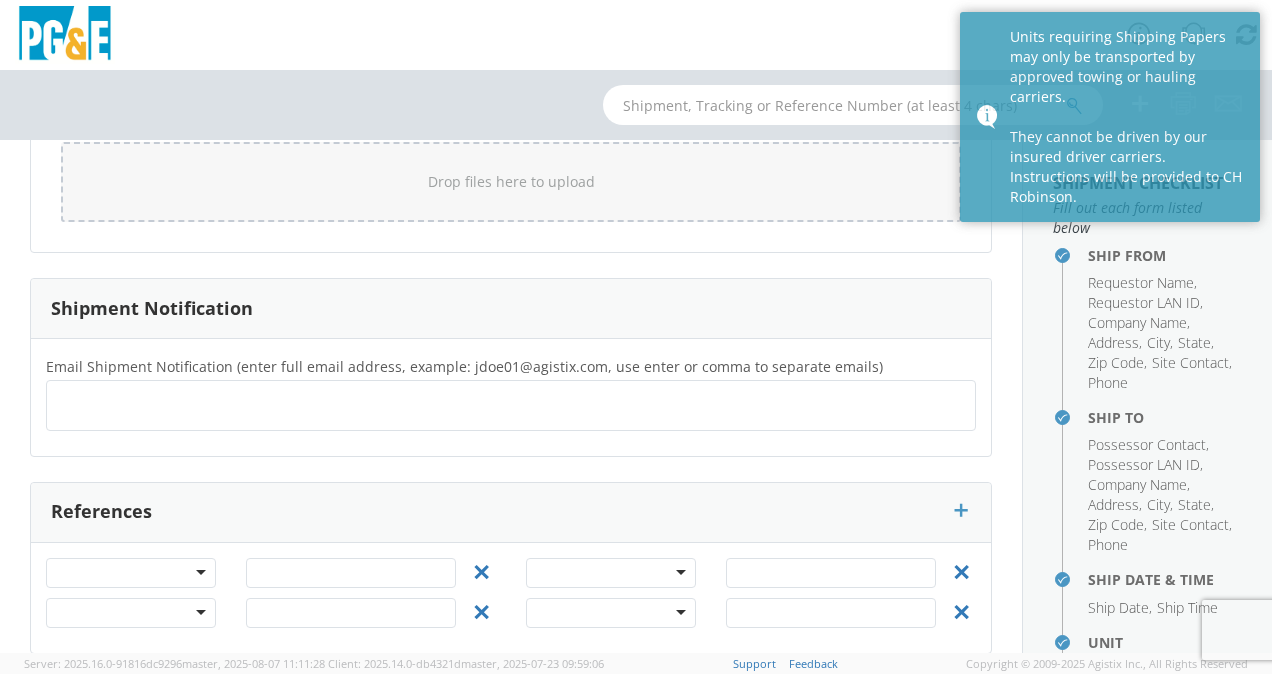 click 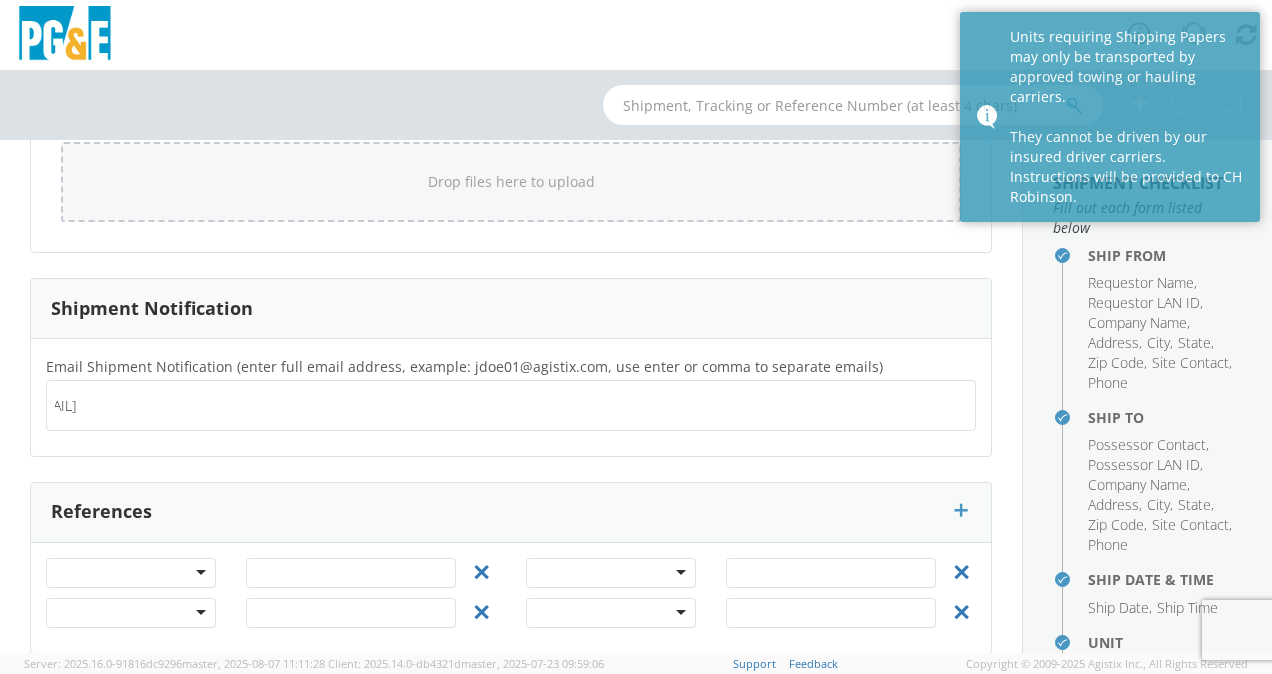scroll, scrollTop: 0, scrollLeft: 0, axis: both 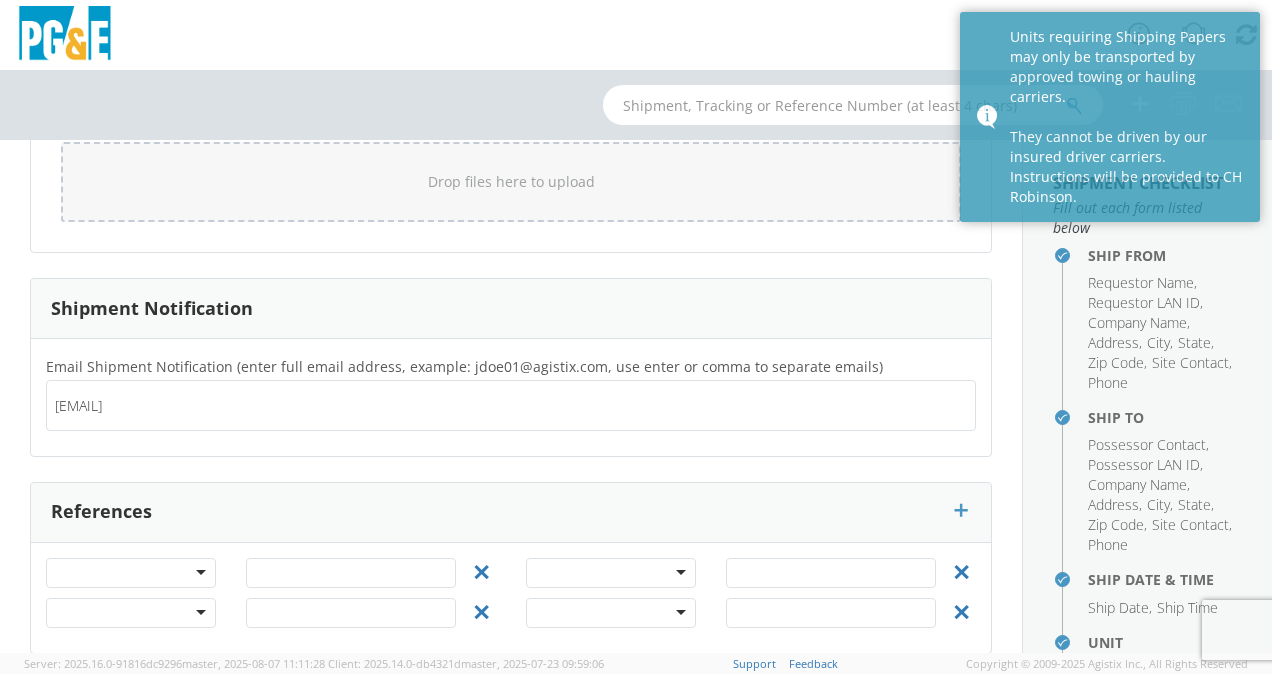 type on "[EMAIL]" 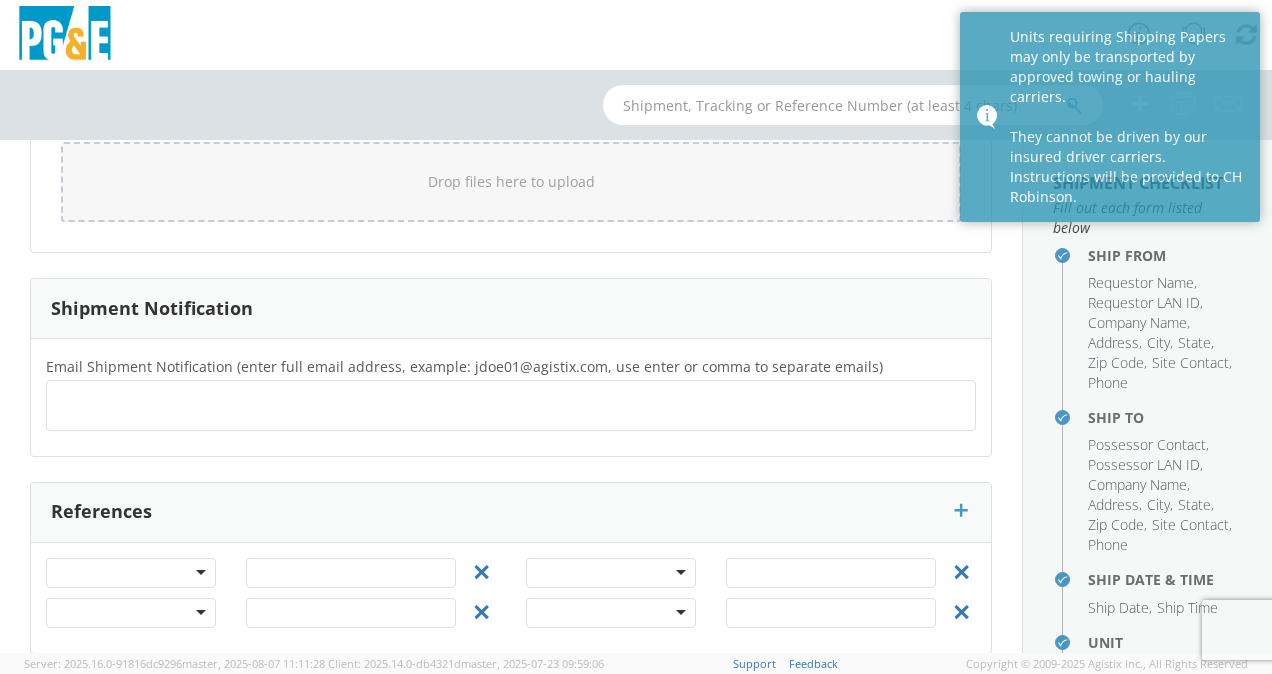 click 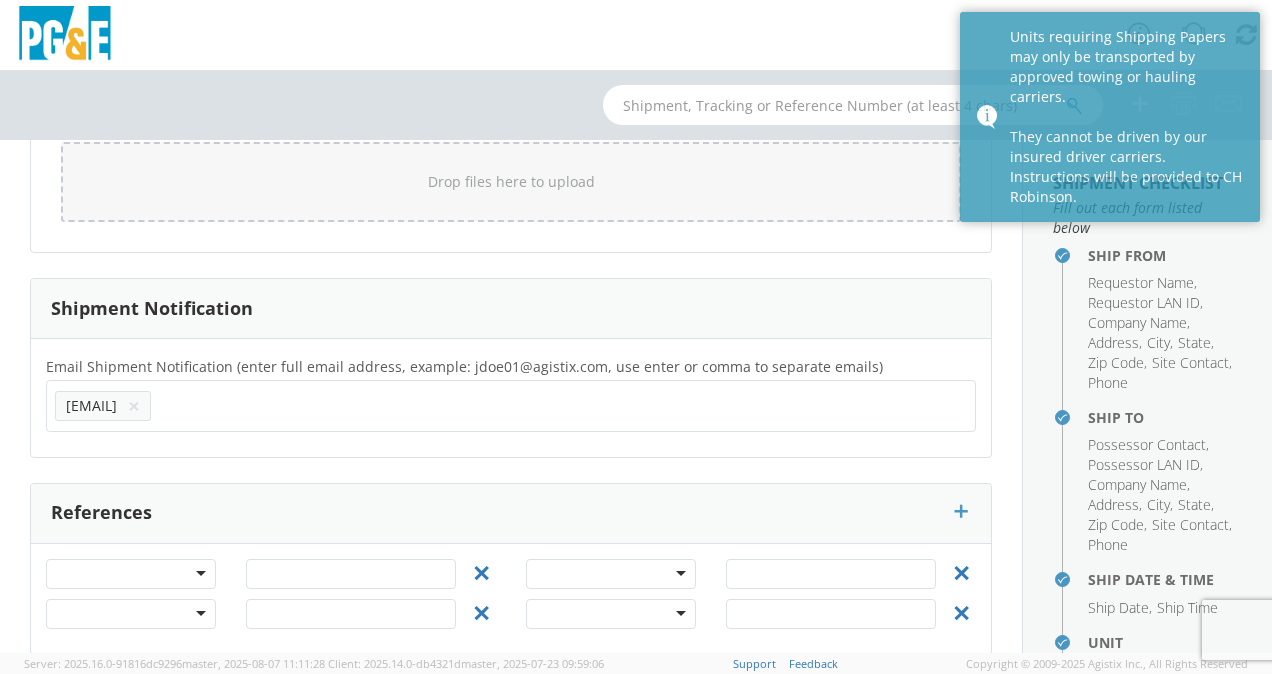 paste on "[EMAIL]" 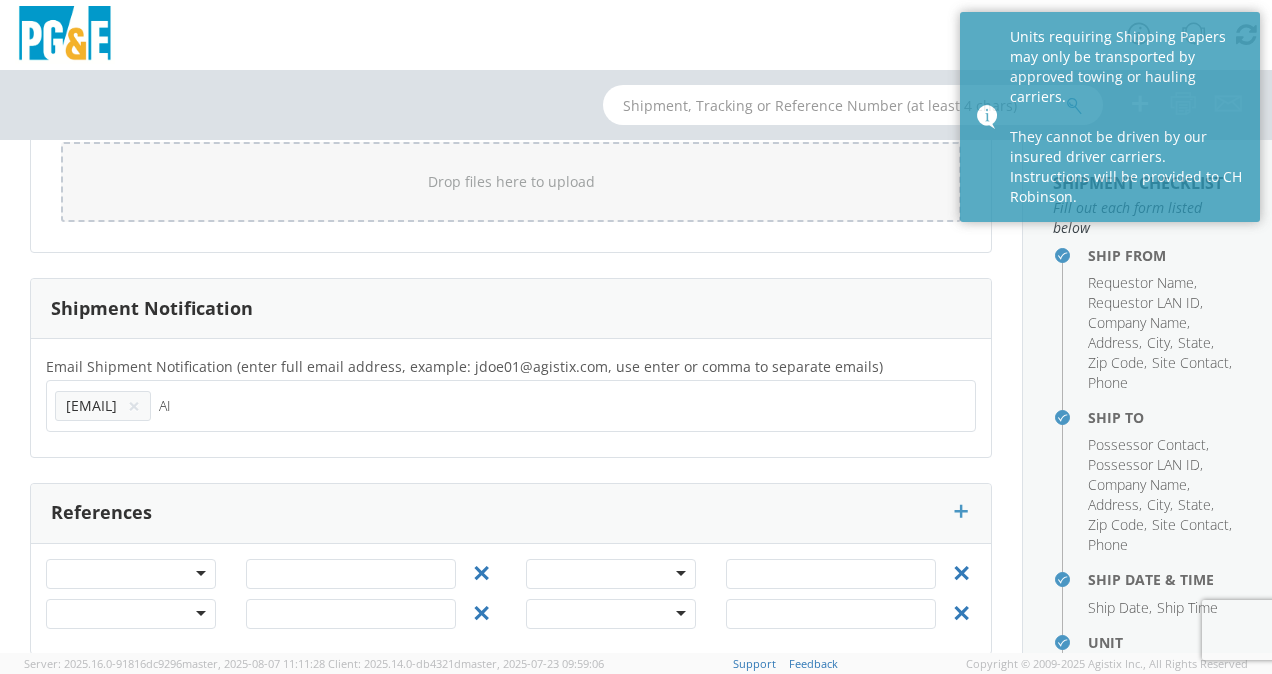 type on "A" 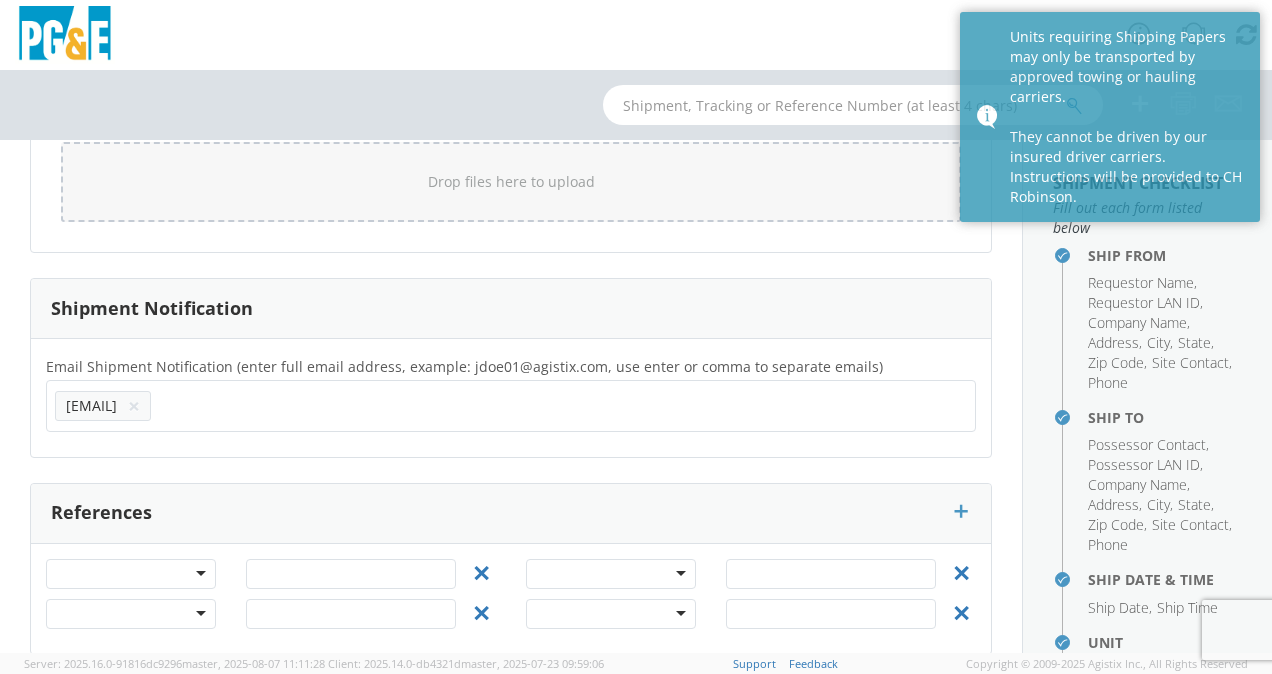 click on "[EMAIL]" 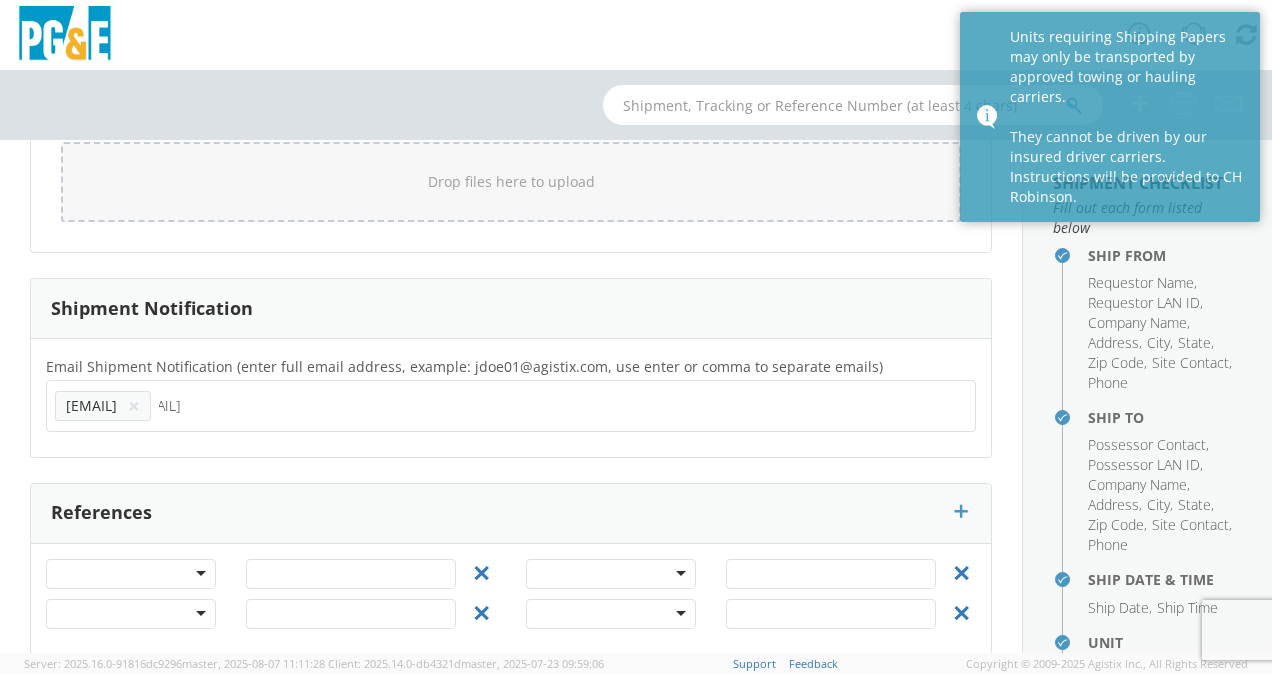 scroll, scrollTop: 0, scrollLeft: 0, axis: both 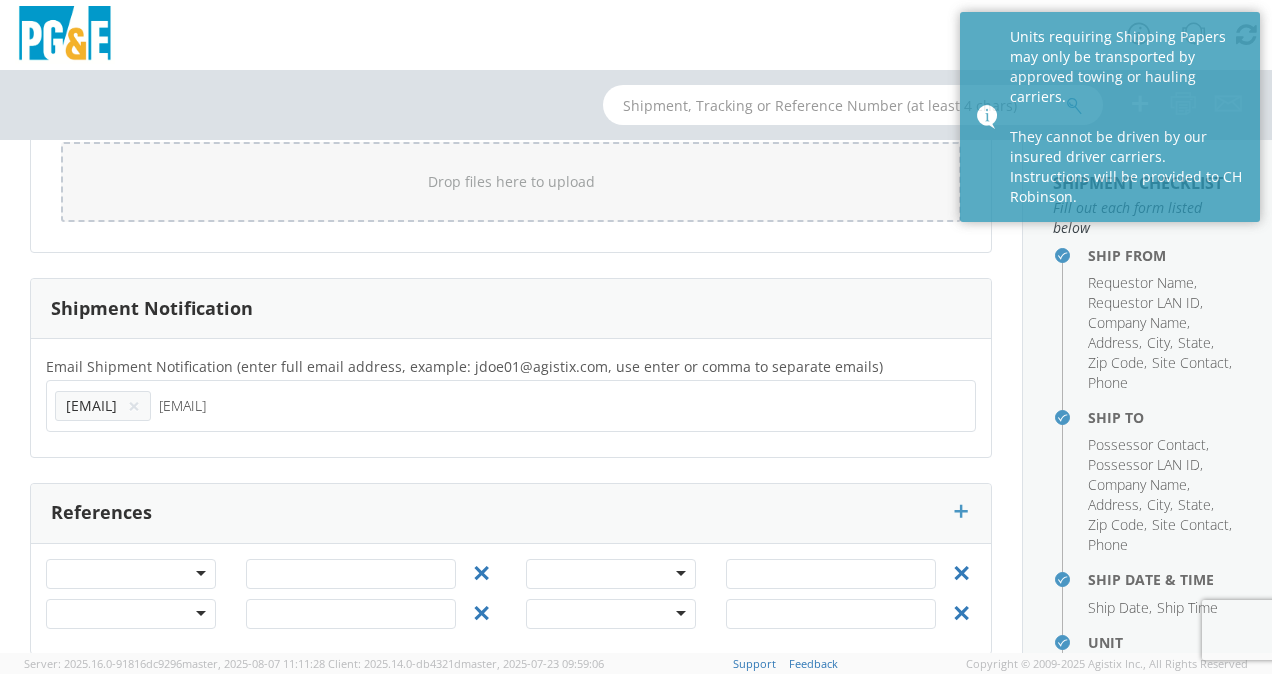 paste on "[EMAIL]" 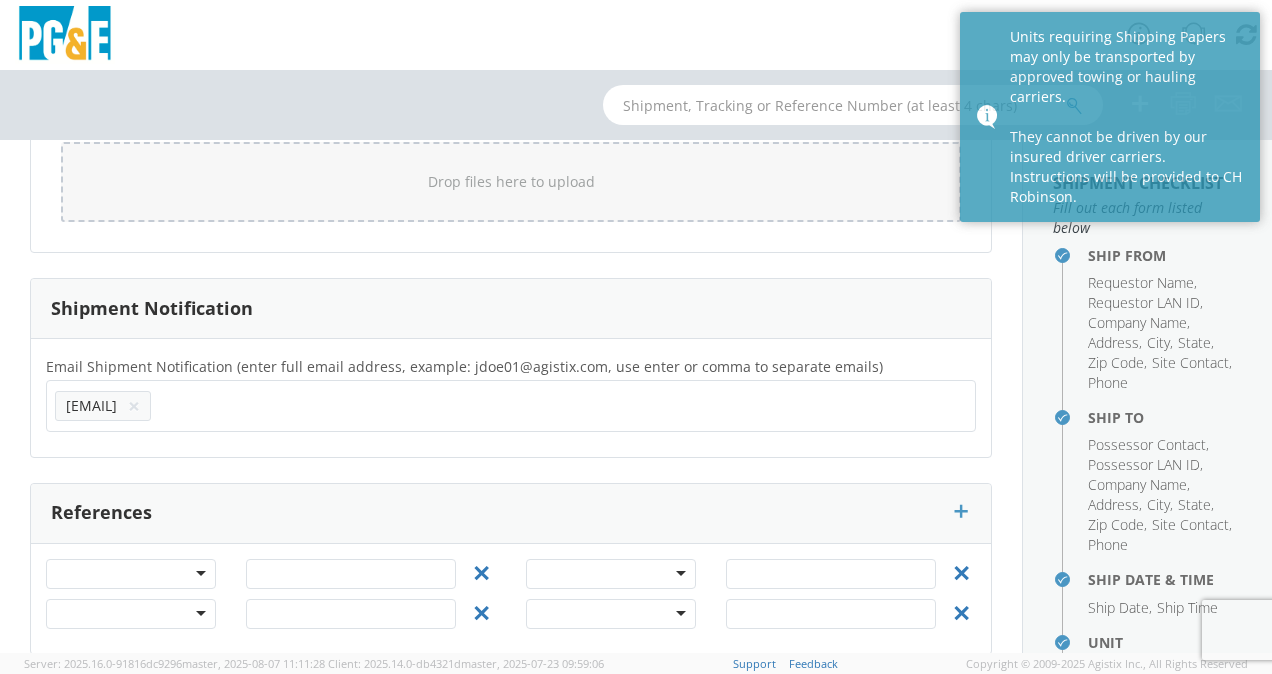 click on "Email Shipment Notification (enter full email address, example: jdoe01@[EXAMPLE.COM], use enter or comma to separate emails)       *                                       [EMAIL] × [EMAIL]" 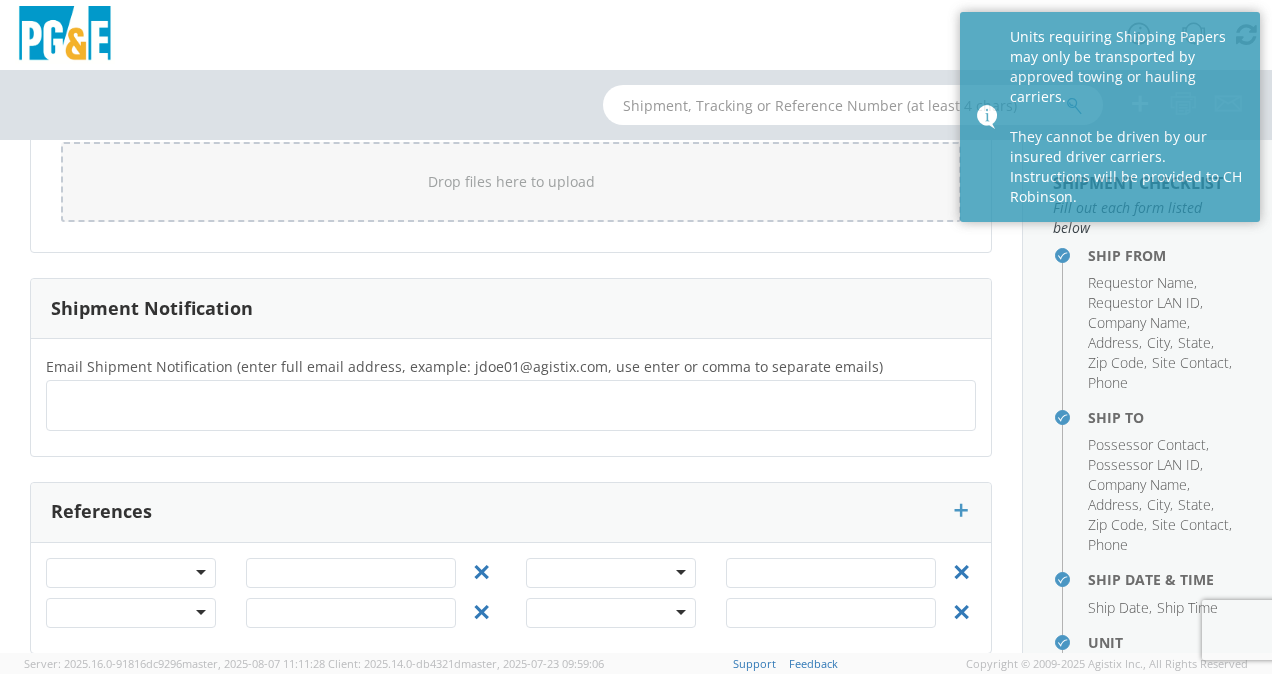 click 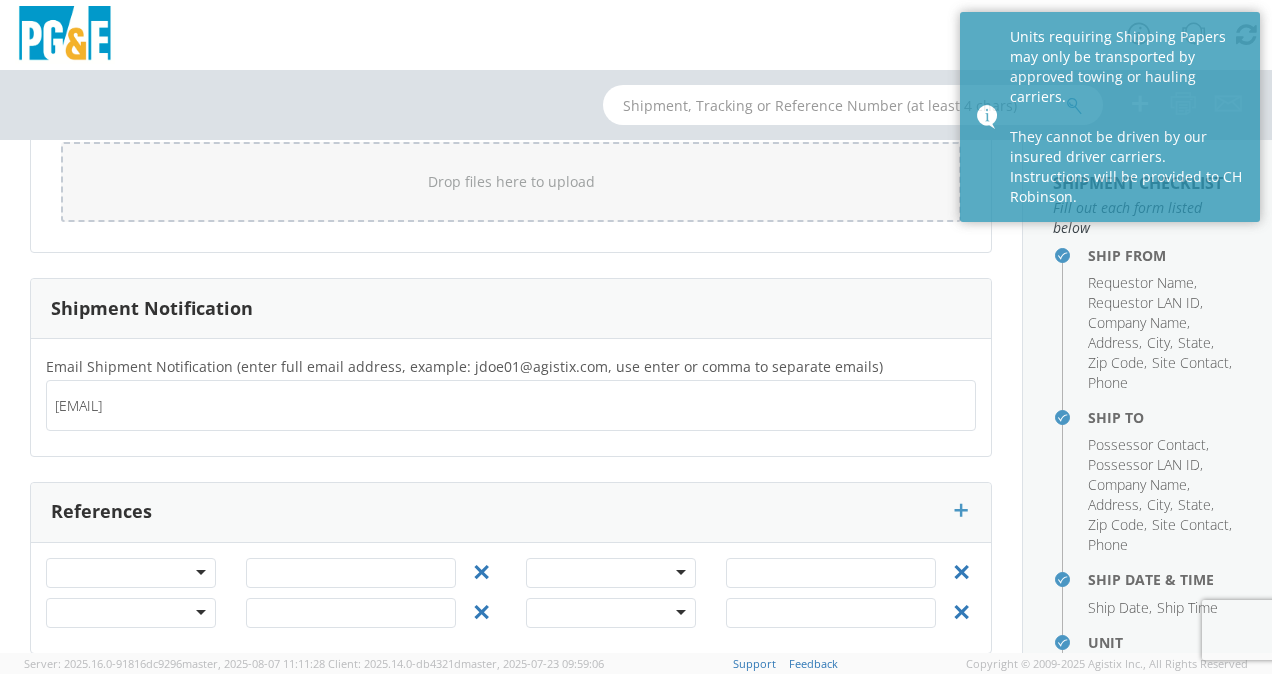 type on "[EMAIL]" 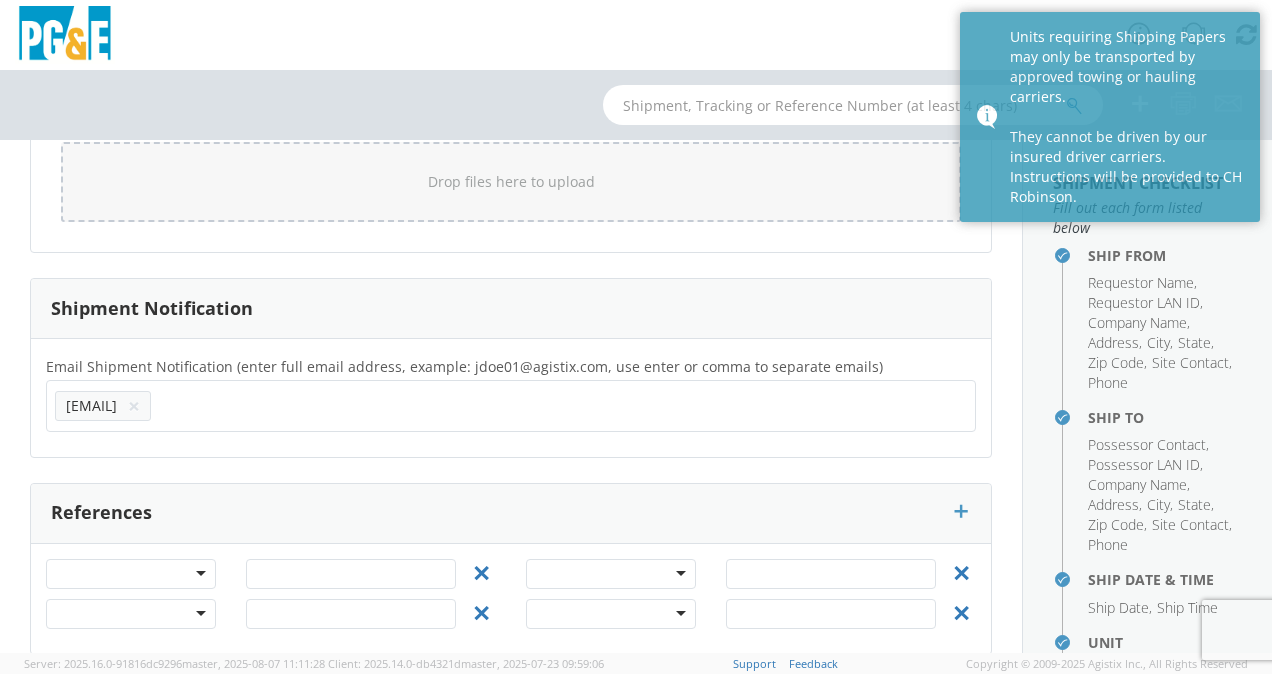 click on "Email Shipment Notification (enter full email address, example: jdoe01@[EXAMPLE.COM], use enter or comma to separate emails)       *                                       [EMAIL] × [EMAIL]" 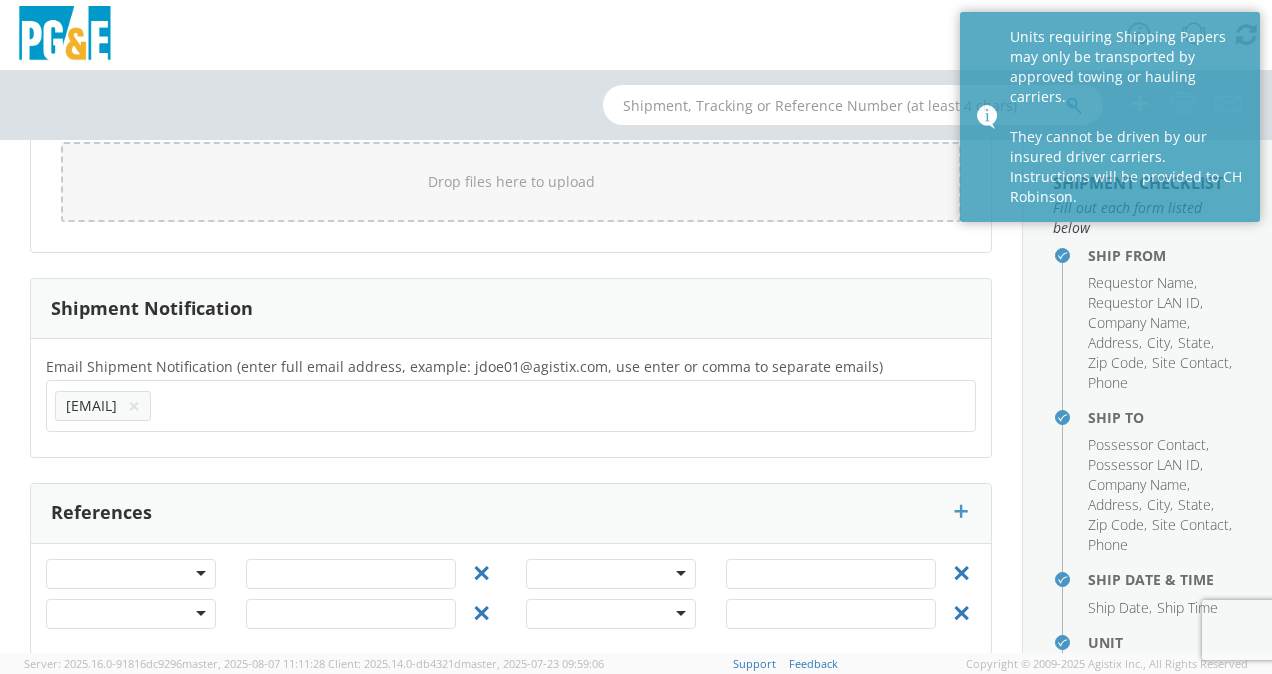 click on "[EMAIL]" 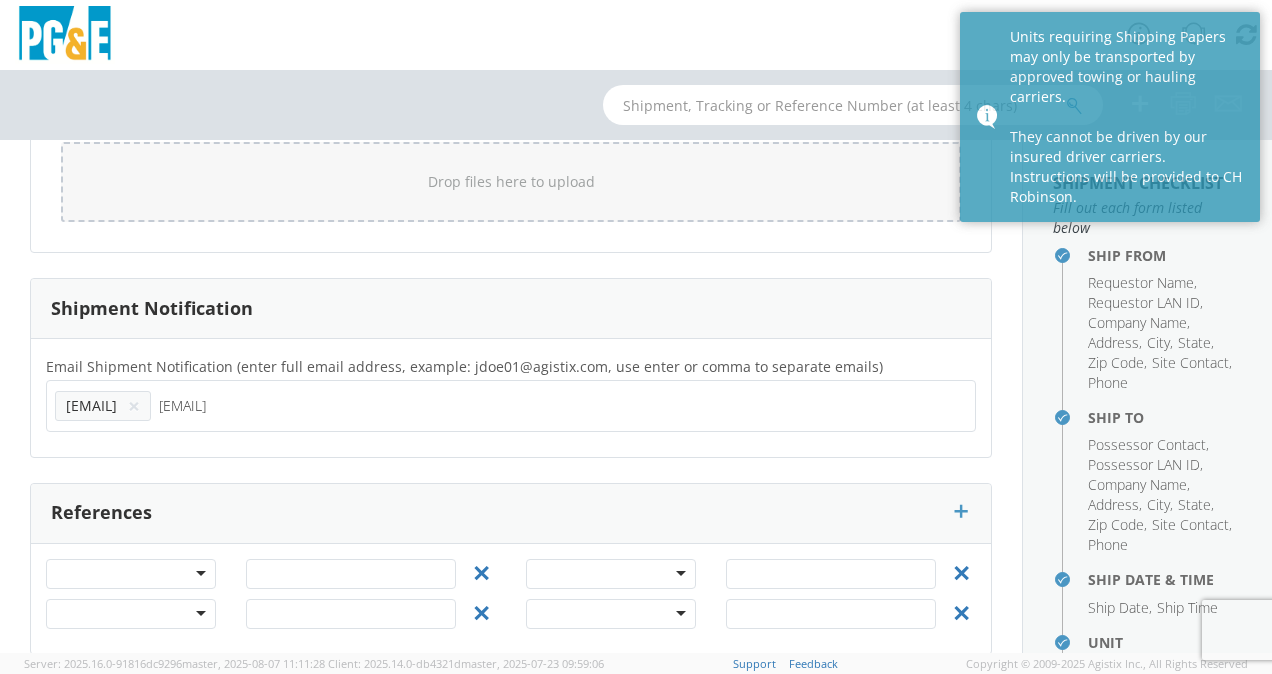 type on "[EMAIL]" 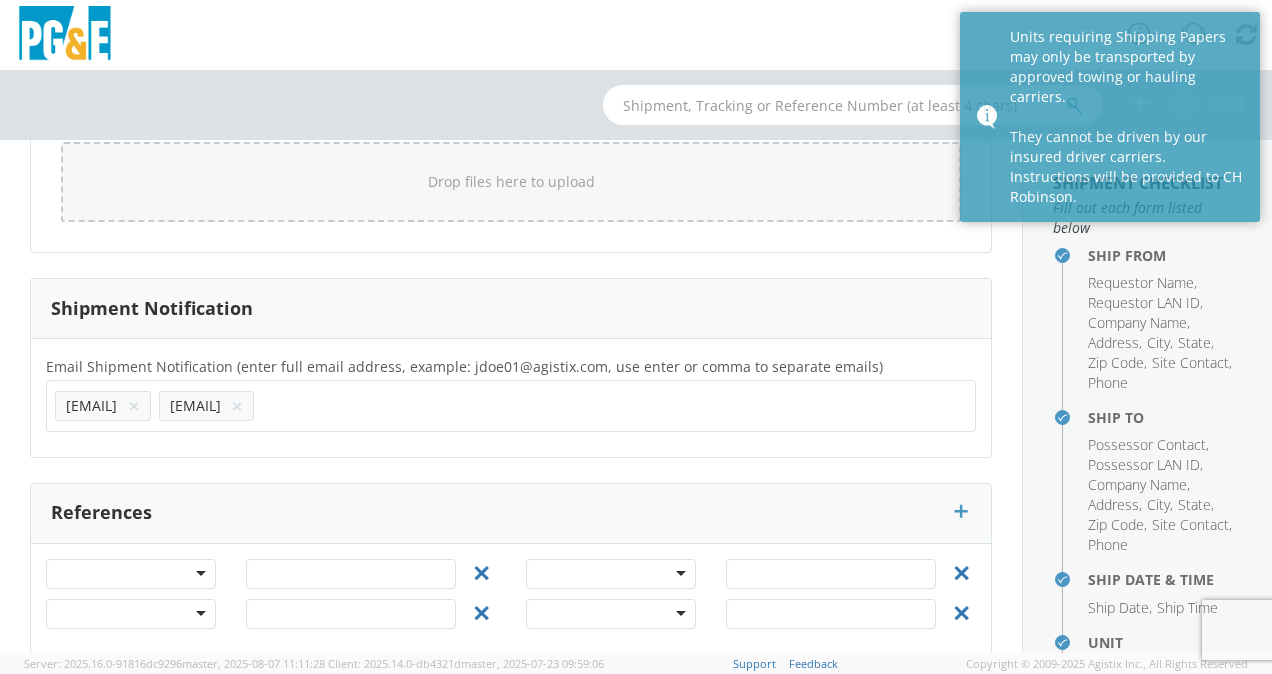 click 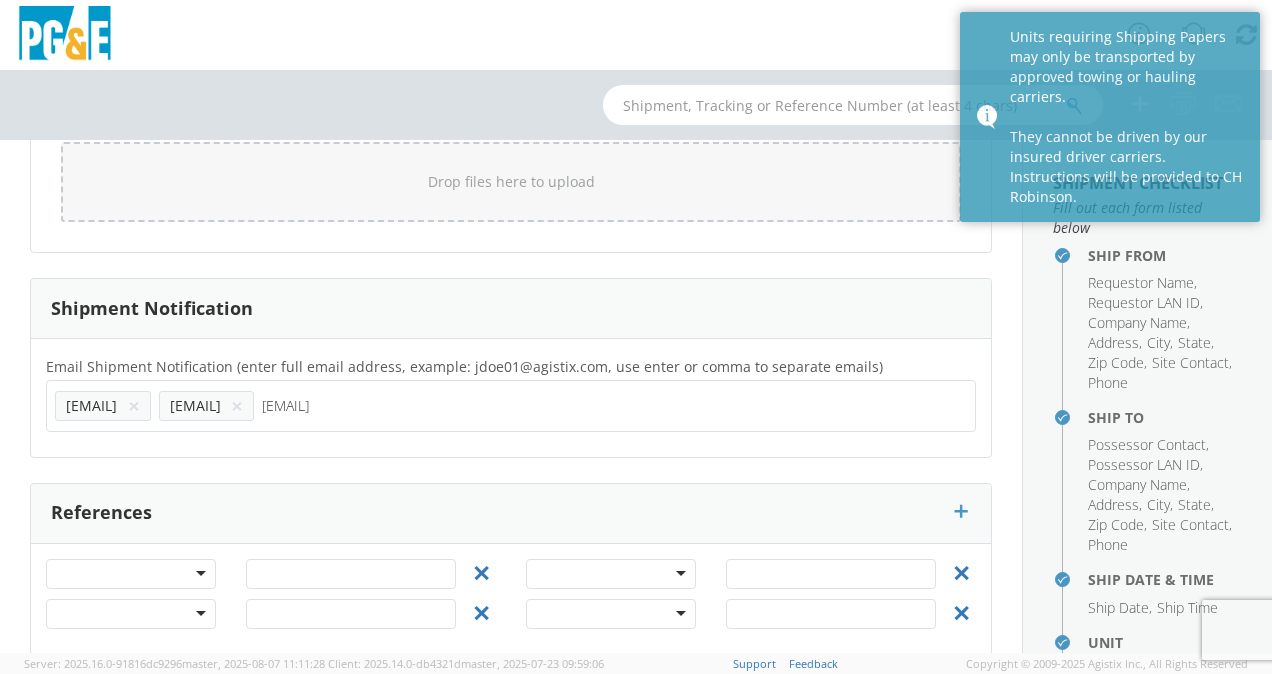 type on "[EMAIL]" 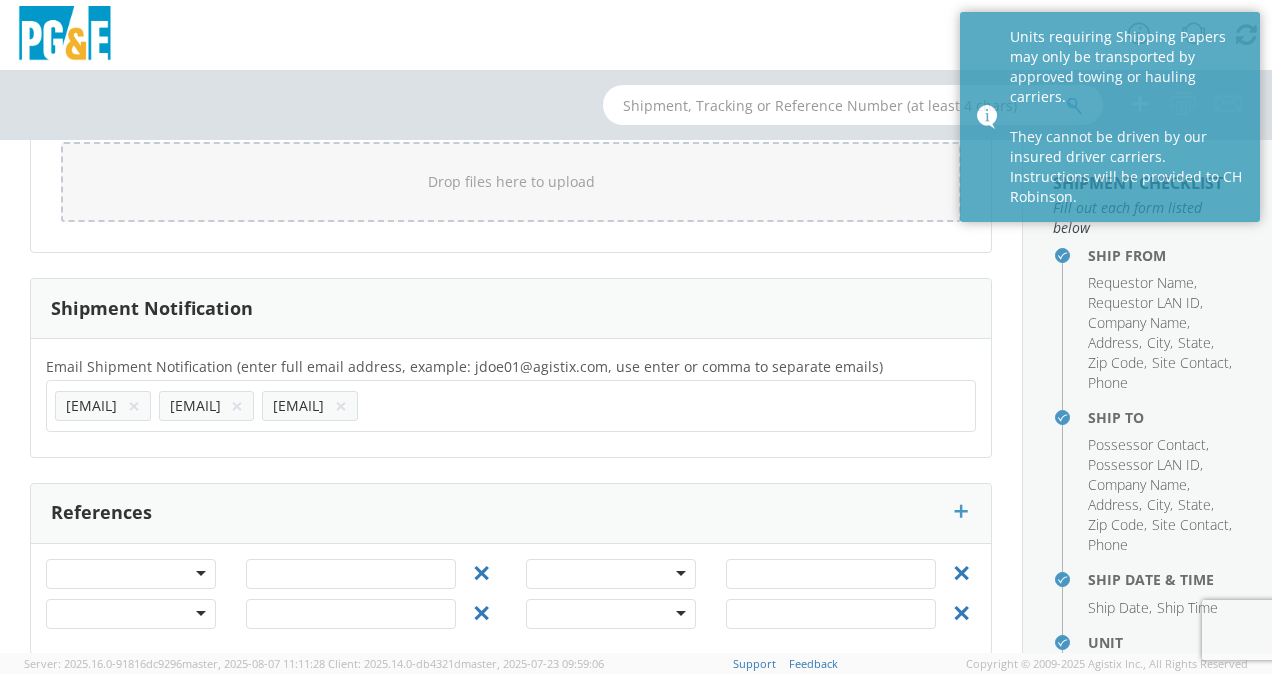 click on "Email Shipment Notification (enter full email address, example: jdoe01@agistix.com, use enter or comma to separate emails)" 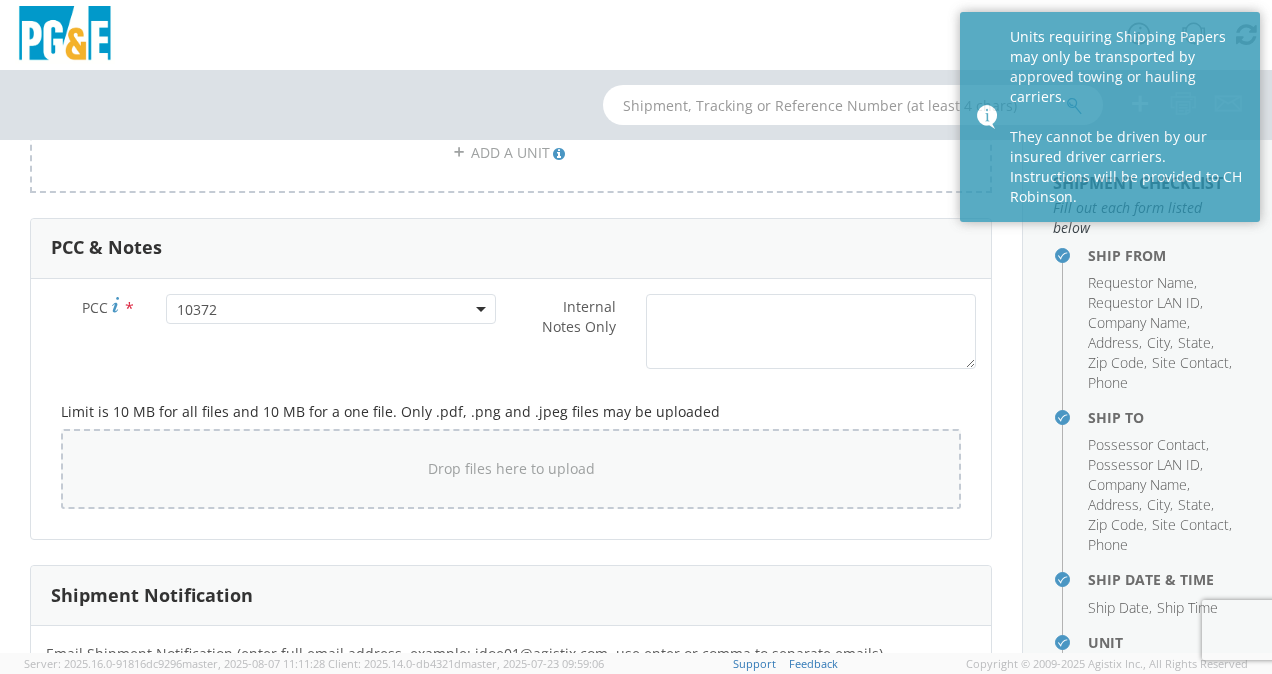 scroll, scrollTop: 1854, scrollLeft: 0, axis: vertical 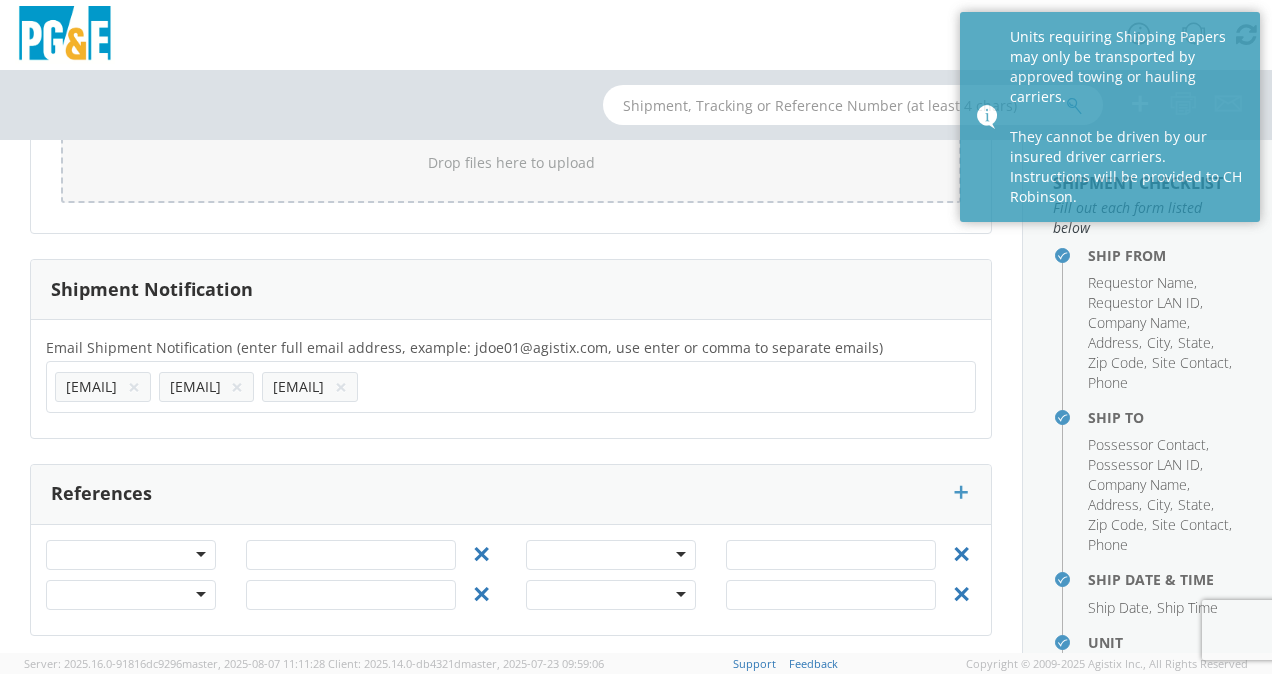 click 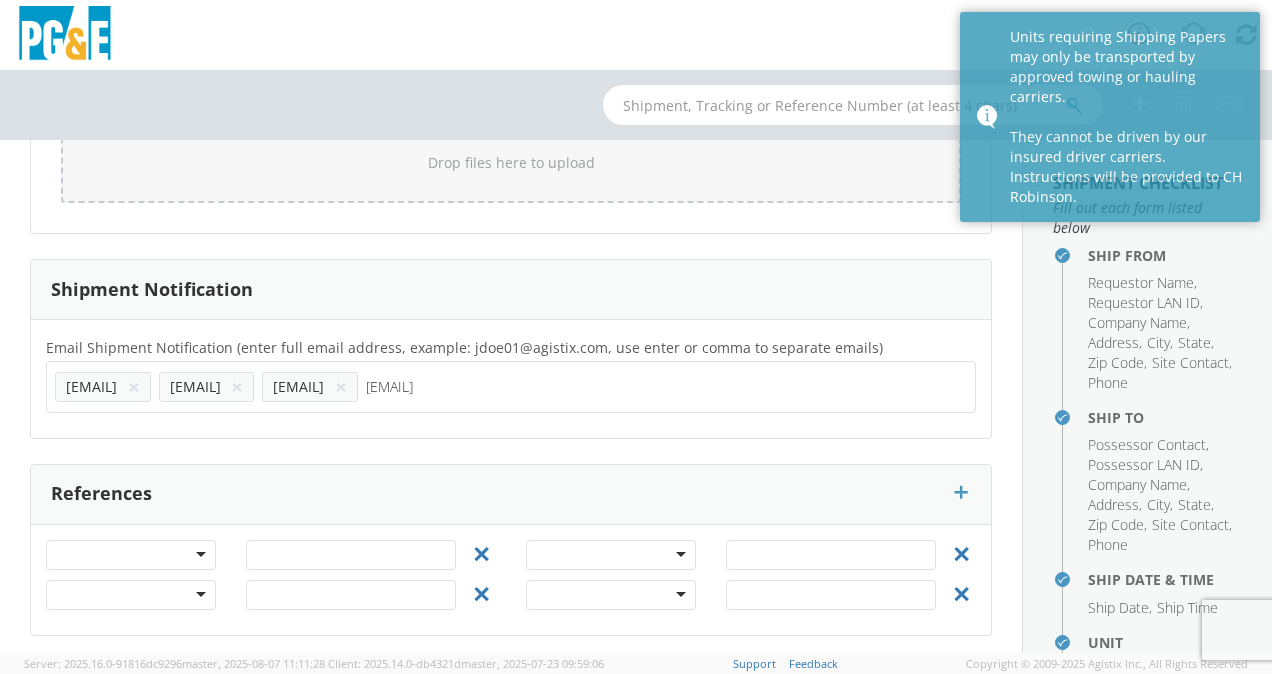 type on "[EMAIL]" 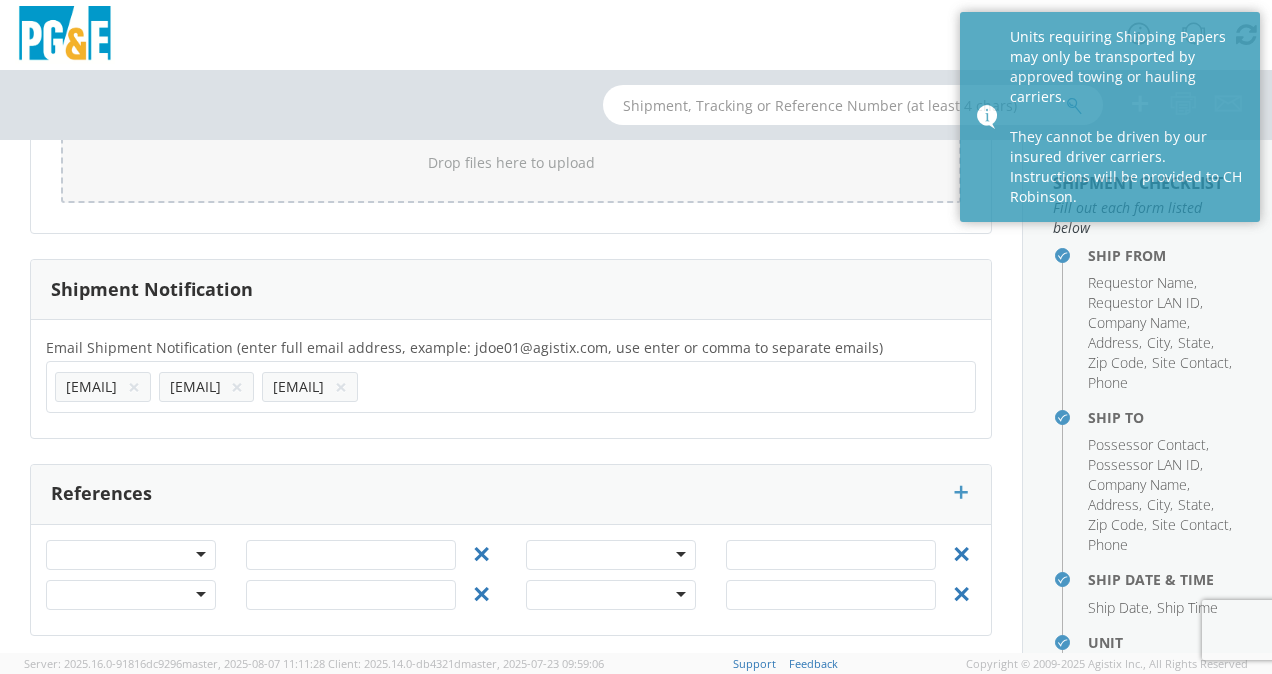 click on "Ship From Location                           Location       *             (OBSOLETE) BURNEY SC - GC TRAILER (OBSOLETE) BURNEY SC - HYDRO TRAILER (OBSOLETE) OROVILLE SC - OFFICE TRAILER Alameda Office All Others Alpine Sub Alta - Drum-Spaulding (FERC 2310) and Alta PH Alta SC American Truck and Trailer Angels Camp / Motherlode SC Antioch CSO Antioch Gas Operations HQ Antioch Sub Arcata - Jane's Creek Substation Atlantic Sub ATWATER SUBSTATION CAMPUS Auberry SC - Hydro HQ - DWLG Auburn CSO Auburn Regional SC Auburn Sac St Auburn Sac St - Engineering Building Avenal PO Box 129 Bahia Substation - Benicia Bakersfield - [NUMBER] [STREET] Bakersfield CSO Bakersfield Office Bakersfield SC - Garage Bakersfield Sub Balch Camp - HQ - FERC 175 Barton Sub Belle Haven Sub Bellevue Sub Bellota Sub Belmont SC - Garage Belmont Sub Benicia Office & Warehouse Benton Sub Berkeley CSO Bethany Compressor Station Bolinas Substation Borden Sub Brentwood Sta - Compressor Brentwood Sub Brentwood Town Centre Prof Ctr Eureka" at bounding box center [511, -472] 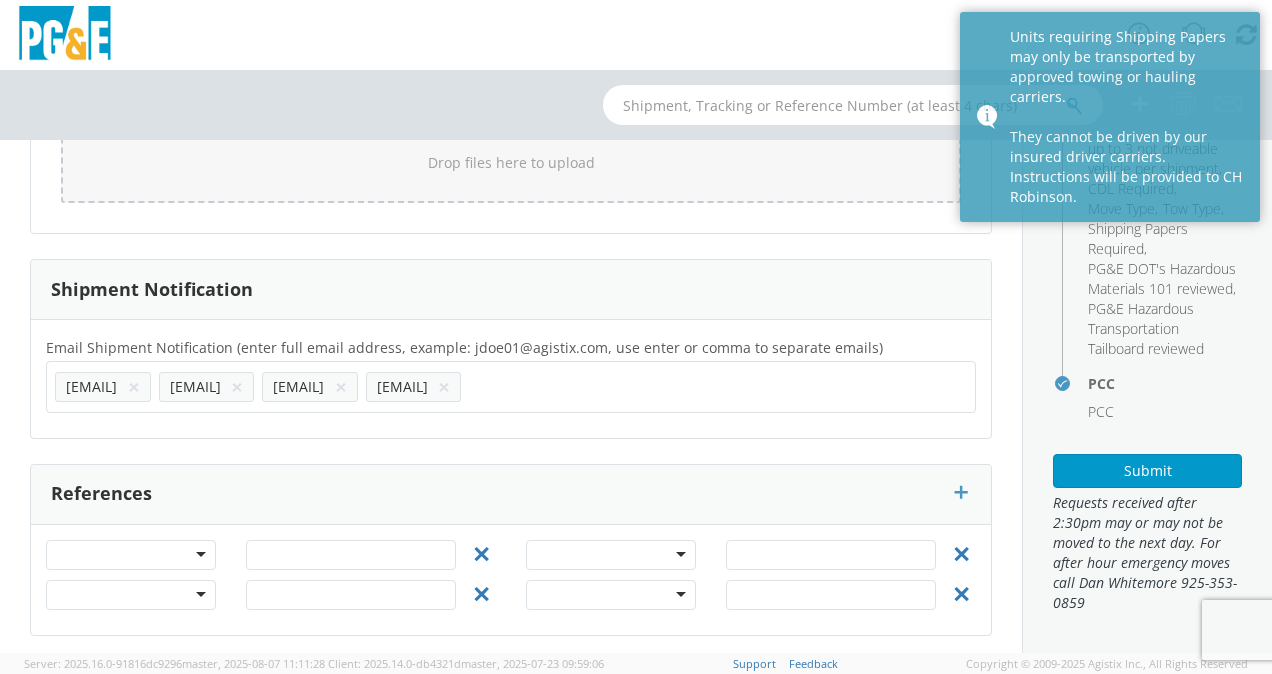 scroll, scrollTop: 639, scrollLeft: 0, axis: vertical 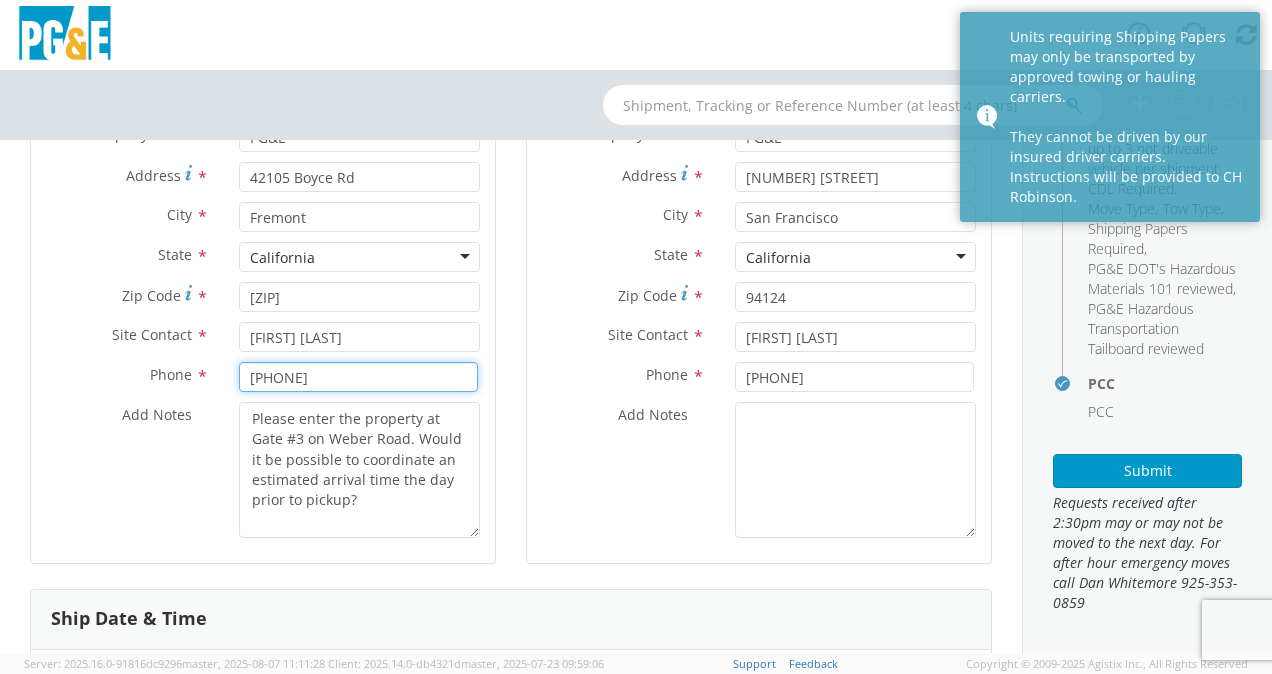 click on "[PHONE]" at bounding box center (358, 377) 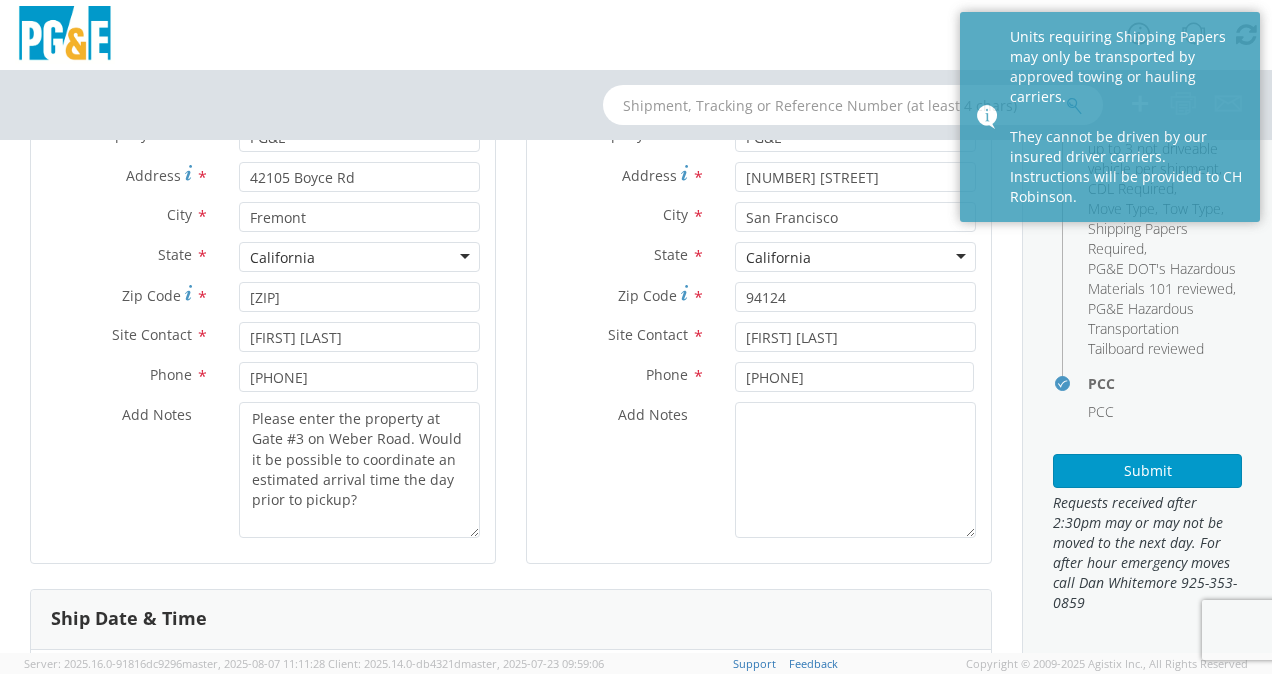 click on "Ship To Location                           Location       *             Hunters Point PP Hunters Point PP (OBSOLETE) BURNEY SC - GC TRAILER (OBSOLETE) BURNEY SC - HYDRO TRAILER (OBSOLETE) OROVILLE SC - OFFICE TRAILER Alameda Office All Others Alpine Sub Alta - Drum-Spaulding (FERC 2310) and Alta PH Alta SC American Truck and Trailer Angels Camp / Motherlode SC Antioch CSO Antioch Gas Operations HQ Antioch Sub Arcata - Jane's Creek Substation Atlantic Sub ATWATER SUBSTATION CAMPUS Auberry SC - Hydro HQ - DWLG Auburn CSO Auburn Regional SC Auburn Sac St Auburn Sac St - Engineering Building Avenal PO Box 129 Bahia Substation - Benicia Bakersfield - [NUMBER] [STREET] Bakersfield CSO Bakersfield Office Bakersfield SC - Garage Bakersfield Sub Balch Camp - HQ - FERC 175 Barton Sub Belle Haven Sub Bellevue Sub Bellota Sub Belmont SC - Garage Belmont Sub Benicia Office & Warehouse Benton Sub Berkeley CSO Bethany Compressor Station Bolinas Substation Borden Sub Brentwood Sta - Compressor Brentwood Sub Butte Sub" at bounding box center (759, 257) 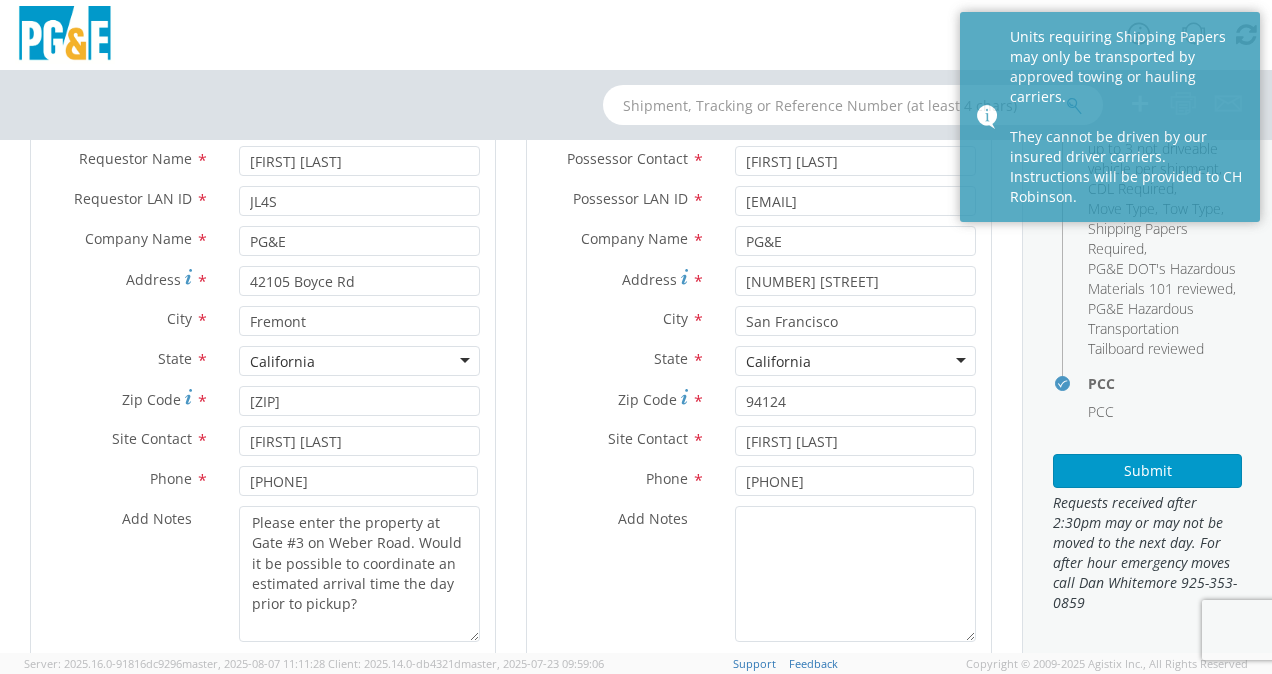 scroll, scrollTop: 243, scrollLeft: 0, axis: vertical 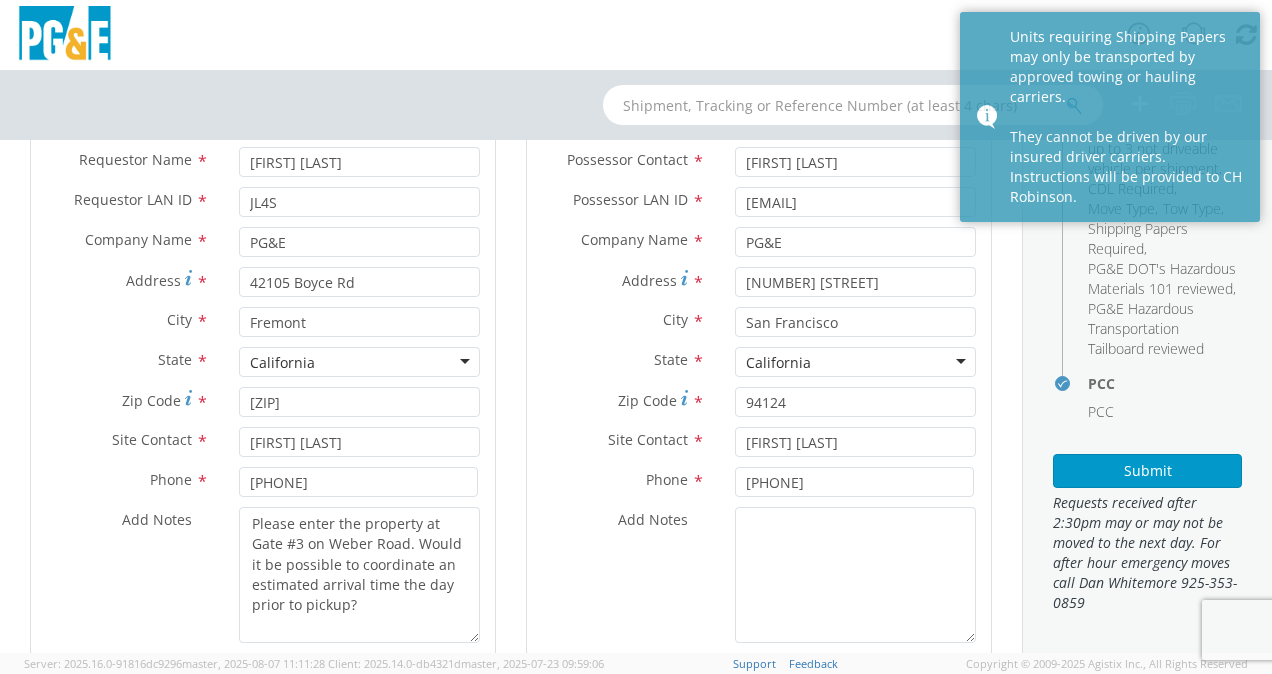 click at bounding box center [636, 35] 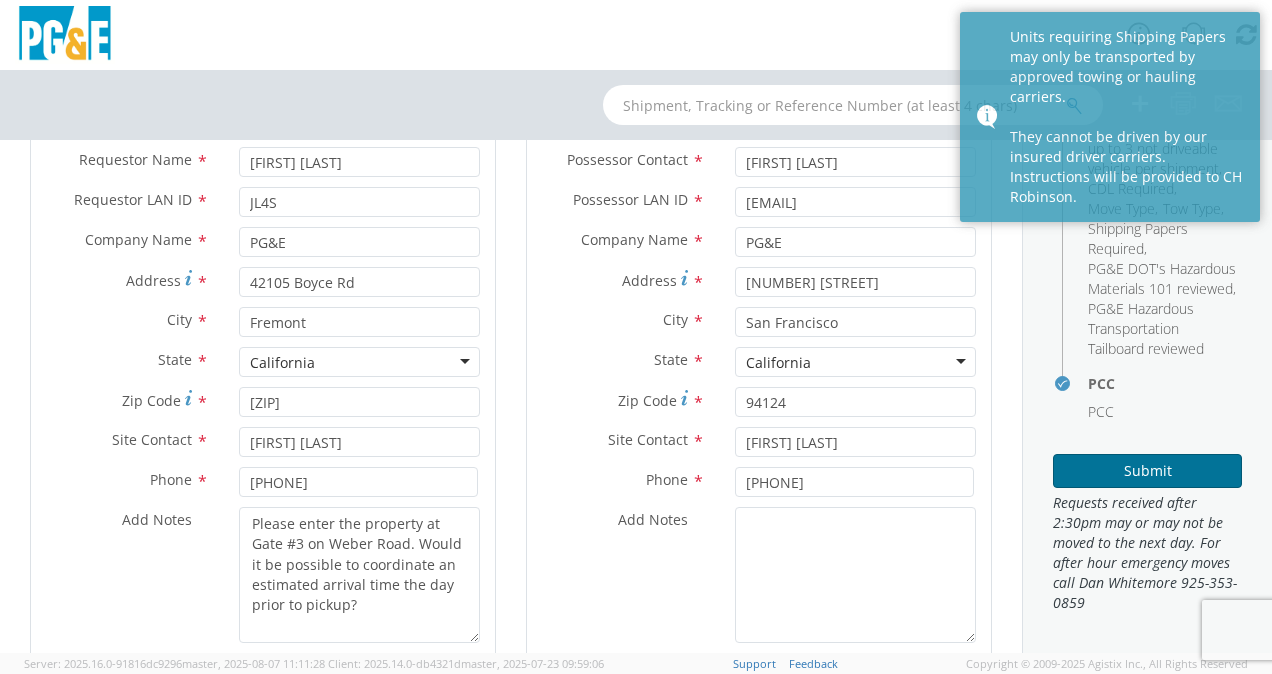 click on "Submit" at bounding box center [1147, 471] 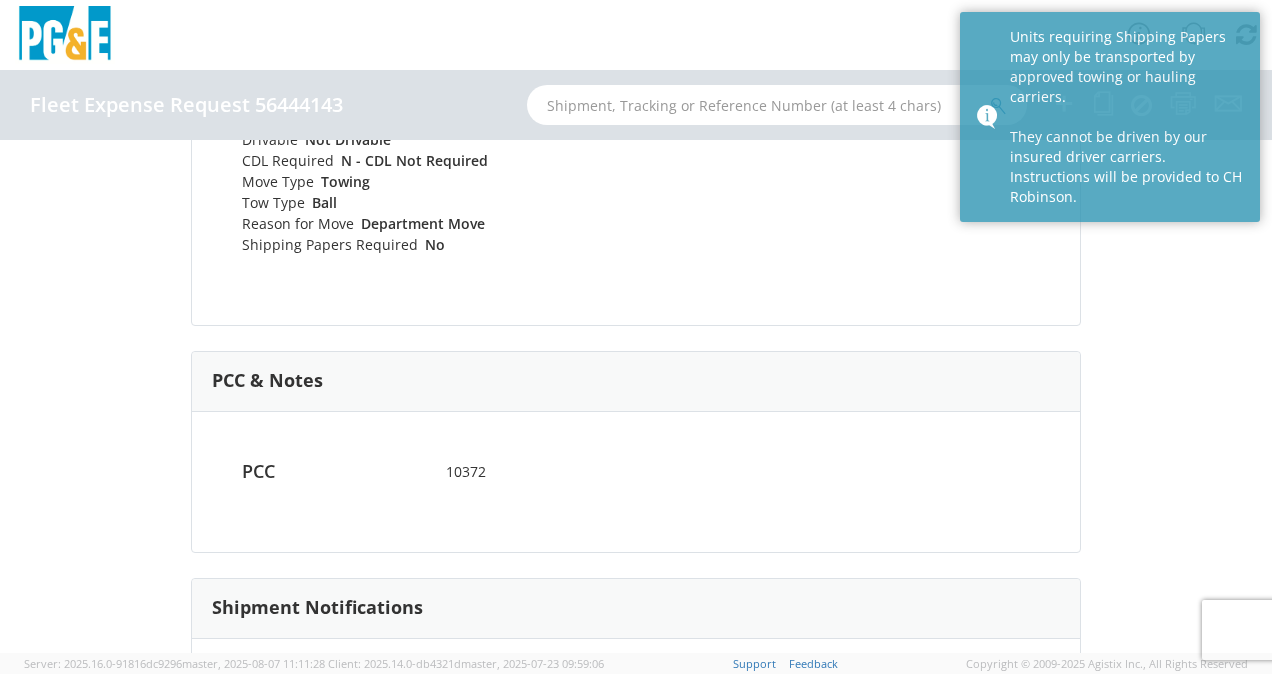 scroll, scrollTop: 1058, scrollLeft: 0, axis: vertical 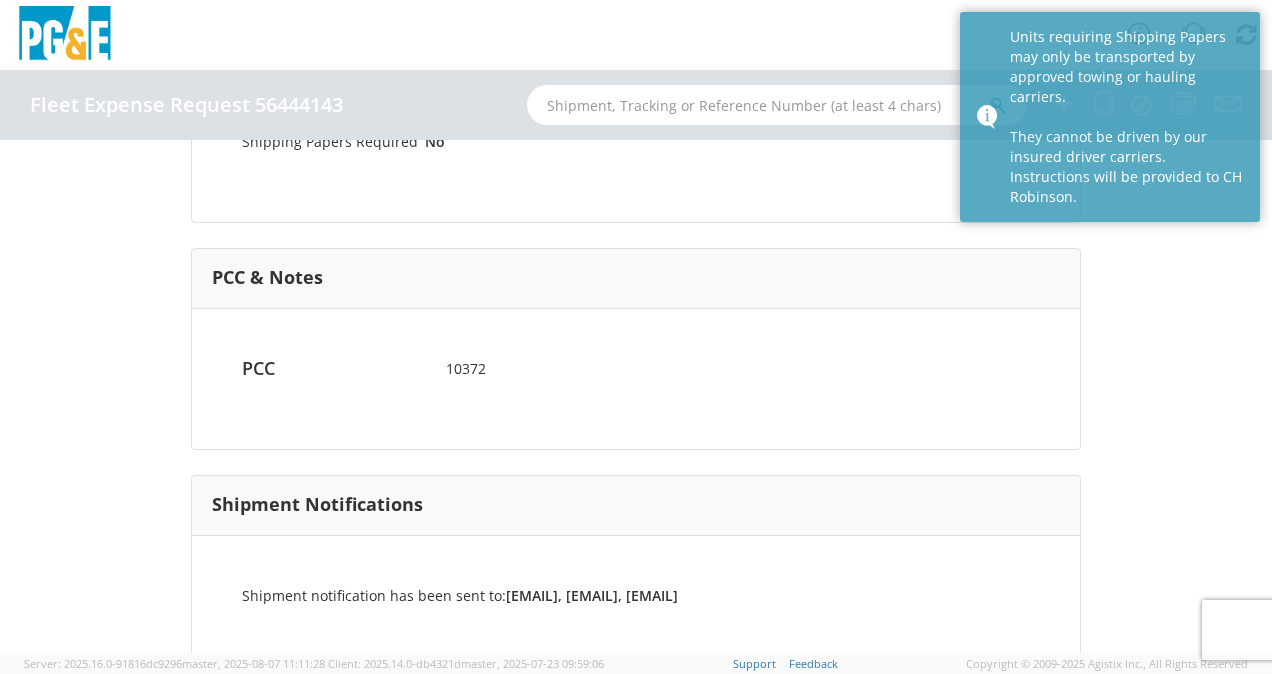 click on "Fleet Expense Request 56444143 (Completed)           Shipping Information           Request Information                 Requestor Name: [FIRST] [LAST]   Requestor LAN ID: JL4S                                     FROM         PG&E   [NUMBER] [STREET]   [CITY]   CA   [ZIP]   [FIRST] [LAST]   [PHONE]   Please enter the property at Gate #3 on Weber Road. Would it be possible to coordinate an estimated arrival time the day prior to pickup?; Unit 1 - No Shipping Papers Required             TO         PG&E   [NUMBER] [STREET]   [CITY]   CA   [ZIP]    [FIRST] [LAST]   [PHONE]                 Ship Date & Time   08/12/2025 07:00 AM - 07:00 PM                 Units           Unit 1     Unit#  B80672     Product Name  2018 OTHER MANUFACTURER N/A Diesel   Description  TRAILER; GENERATOR/LIGHT PLANT   Weight  6300 lbs   Dimensions   x  x  ft   Drivable  Not Drivable     CDL Required  N - CDL Not Required   Move Type  Towing   Tow Type  Ball   Reason for Move  Department Move       Shipping Papers Required  No" at bounding box center [636, 396] 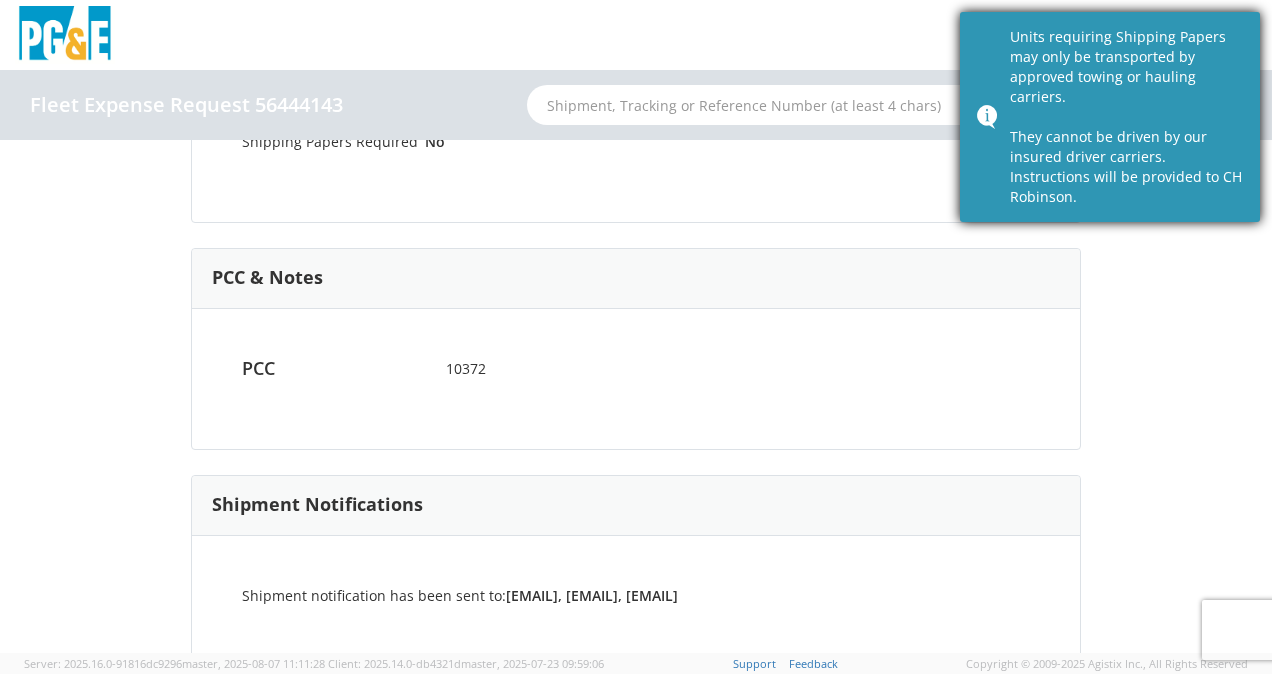 click on "Units requiring Shipping Papers may only be transported by approved towing or hauling carriers.
They cannot be driven by our insured driver carriers. Instructions will be provided to CH Robinson." at bounding box center [1127, 117] 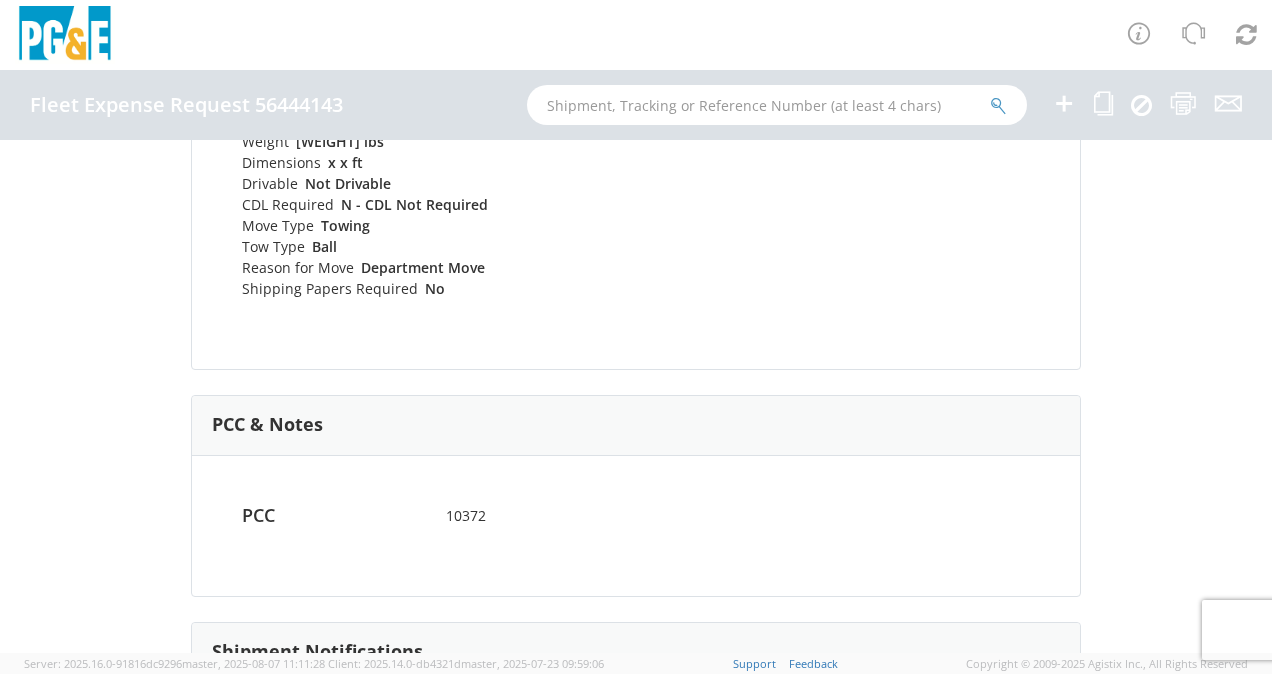scroll, scrollTop: 1009, scrollLeft: 0, axis: vertical 